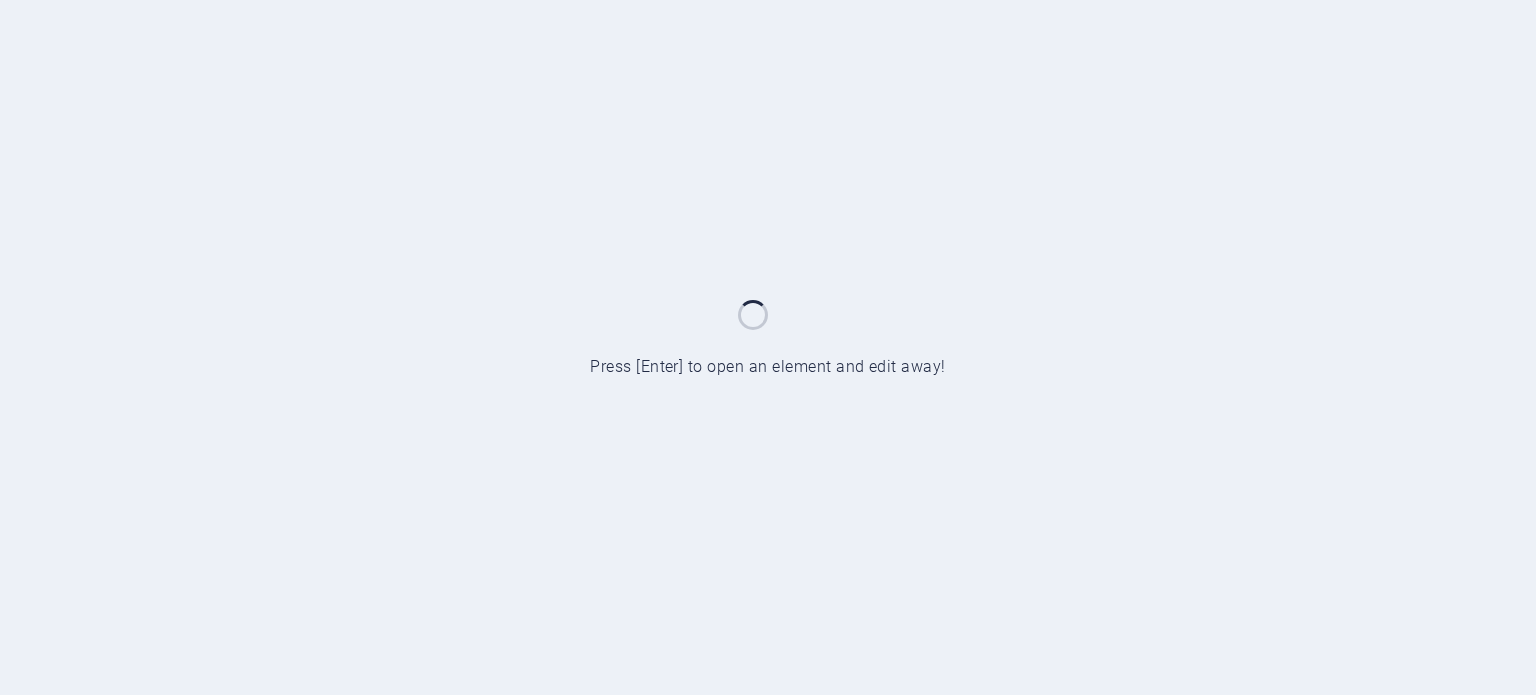 scroll, scrollTop: 0, scrollLeft: 0, axis: both 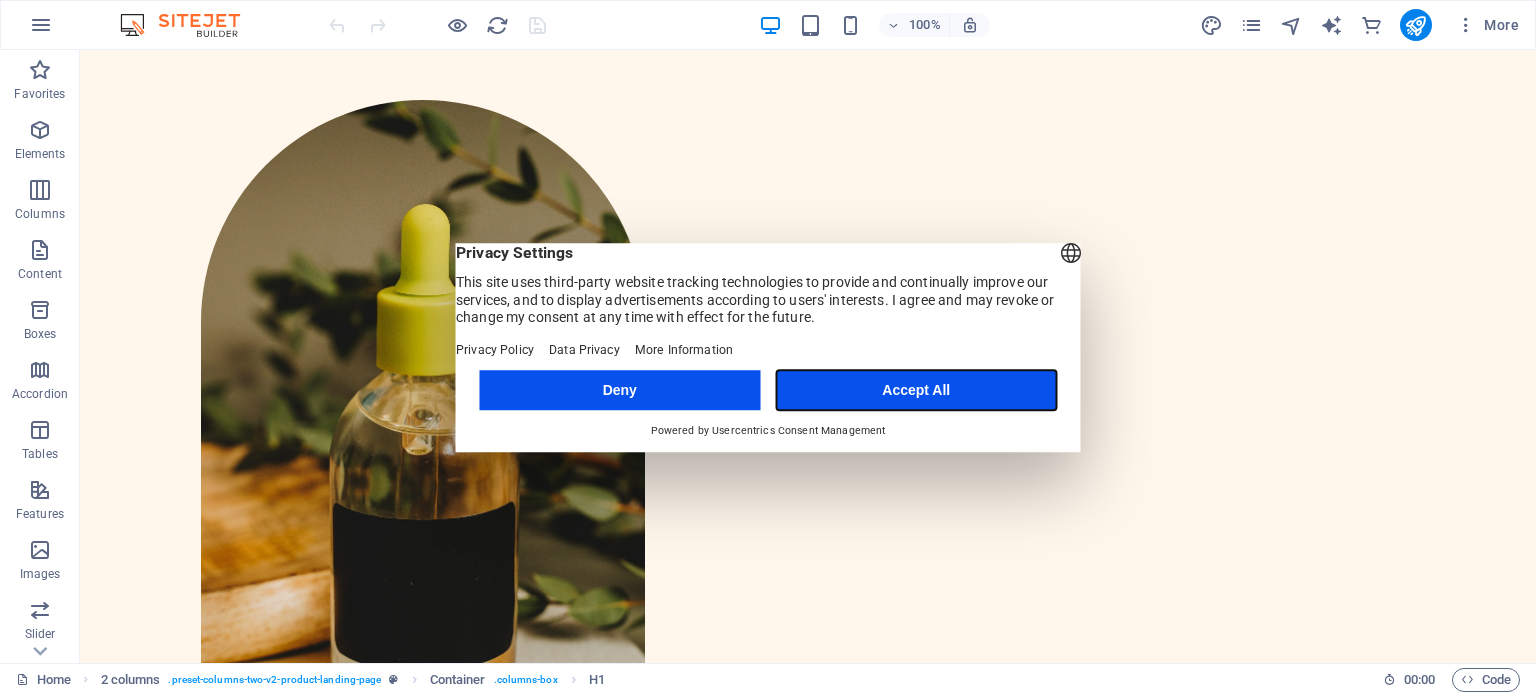 click on "Accept All" at bounding box center (916, 390) 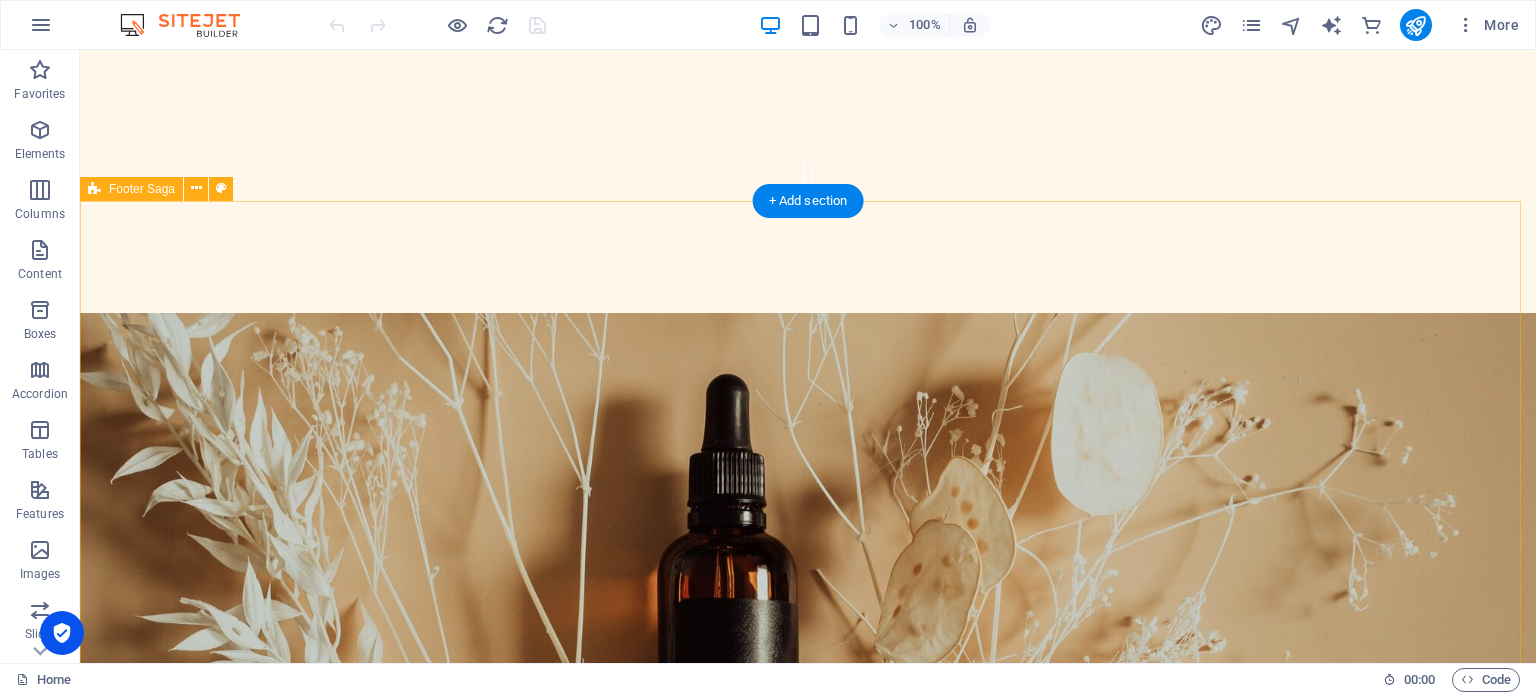 scroll, scrollTop: 4992, scrollLeft: 0, axis: vertical 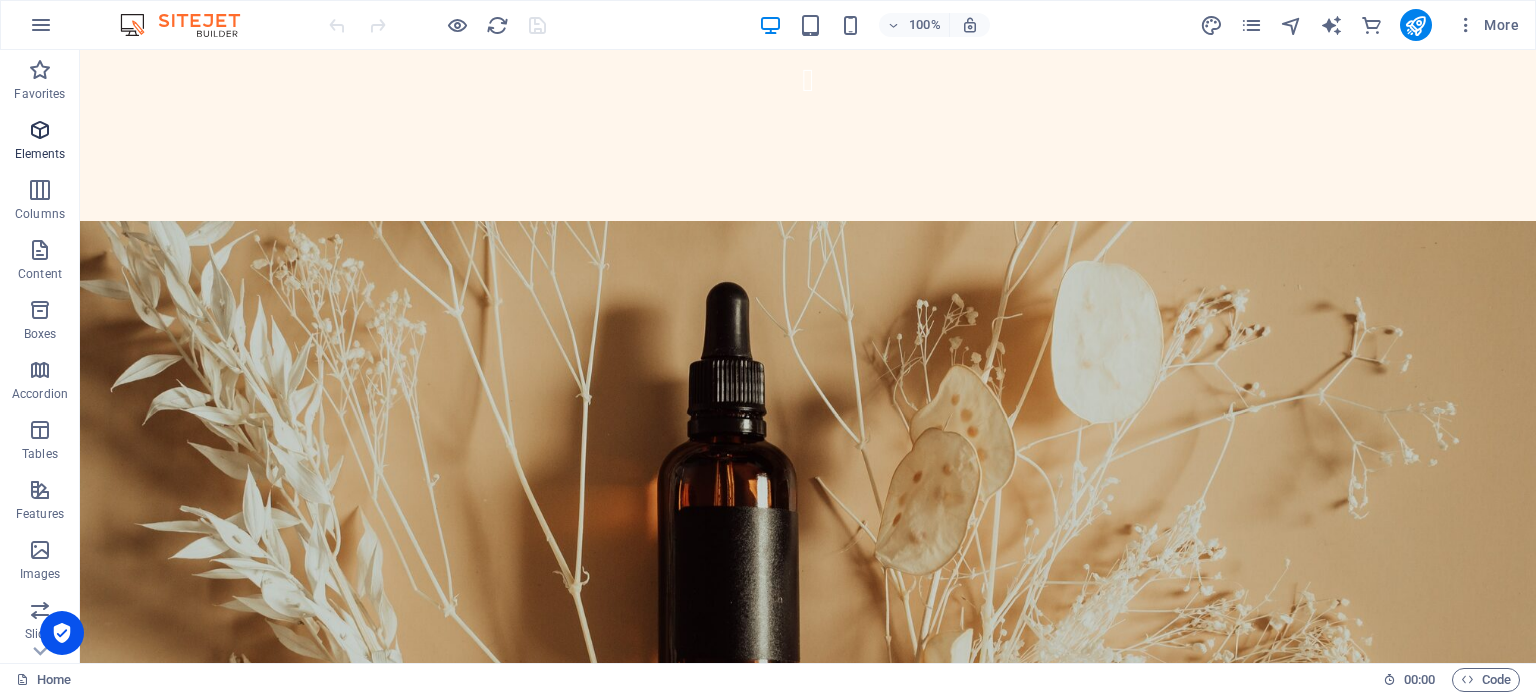 click at bounding box center [40, 130] 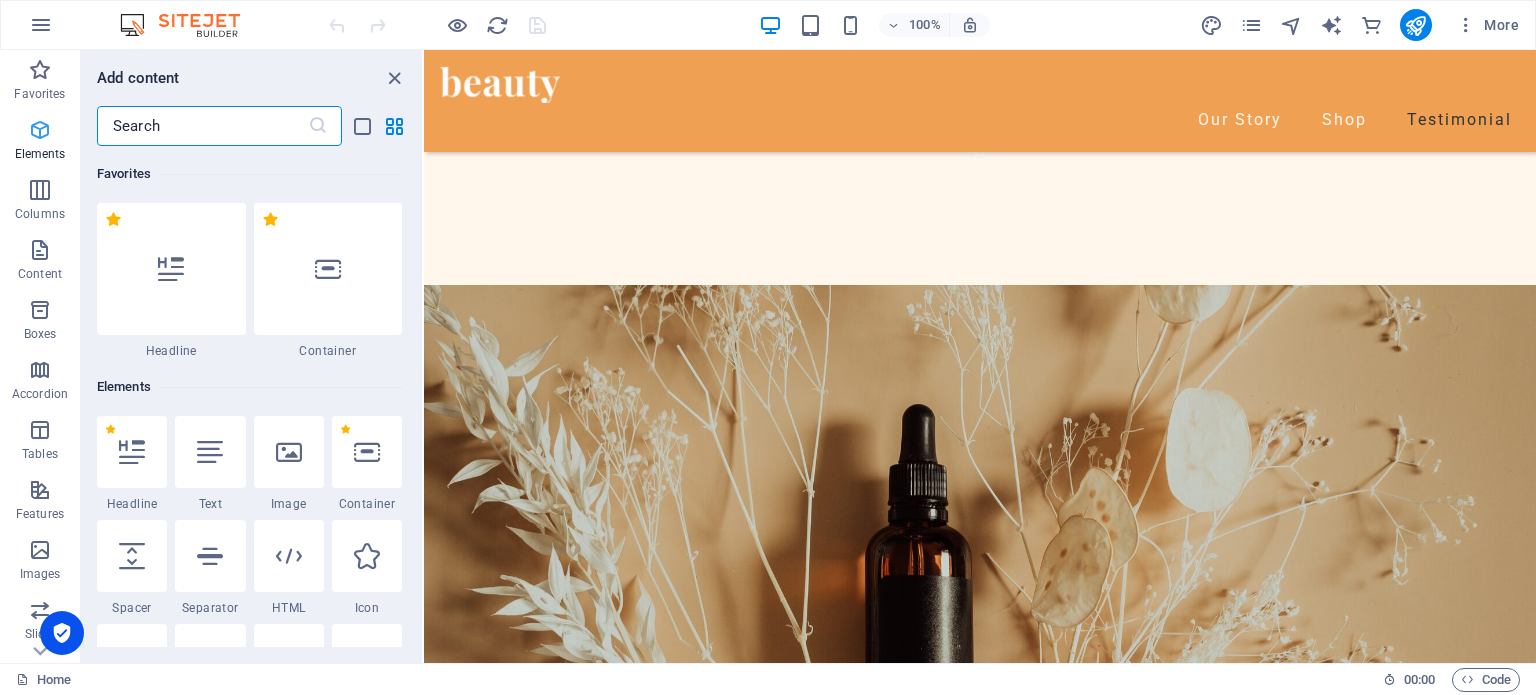 scroll, scrollTop: 5240, scrollLeft: 0, axis: vertical 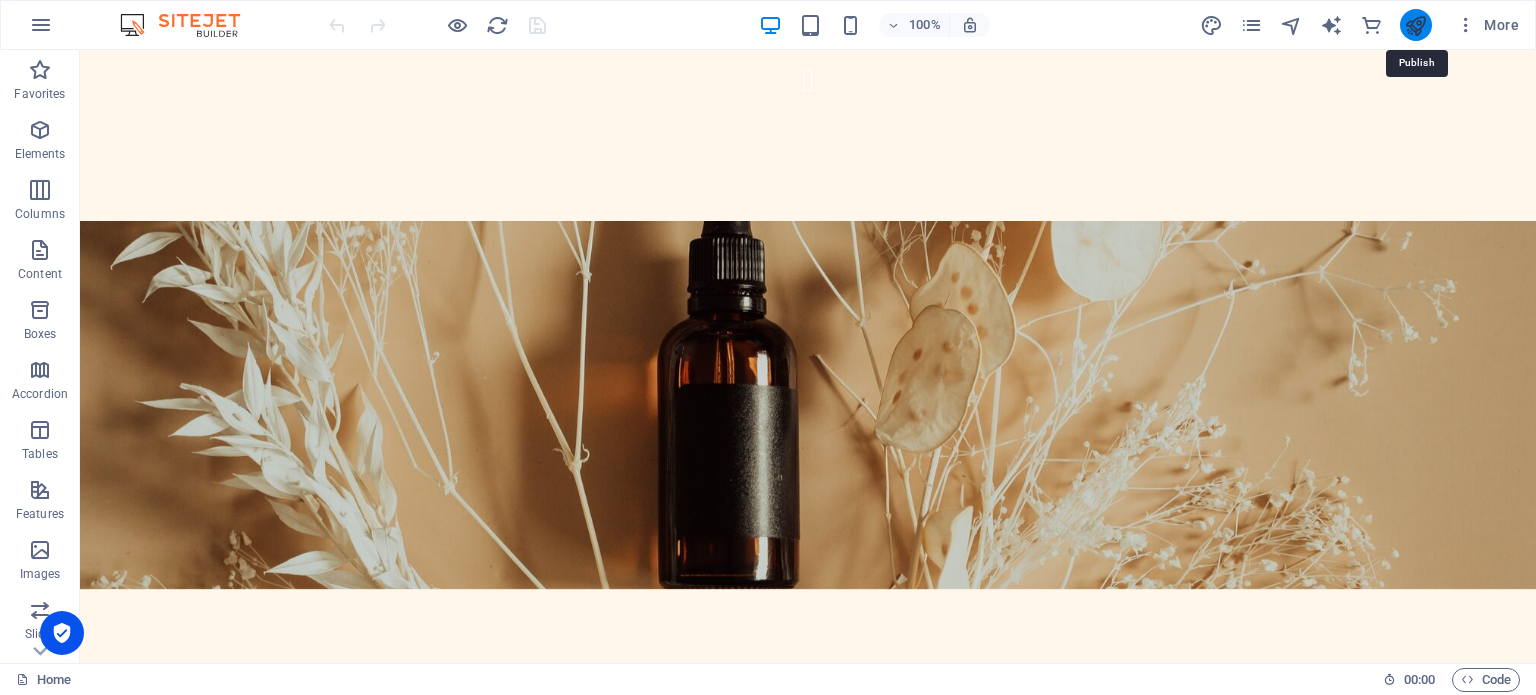 click at bounding box center [1415, 25] 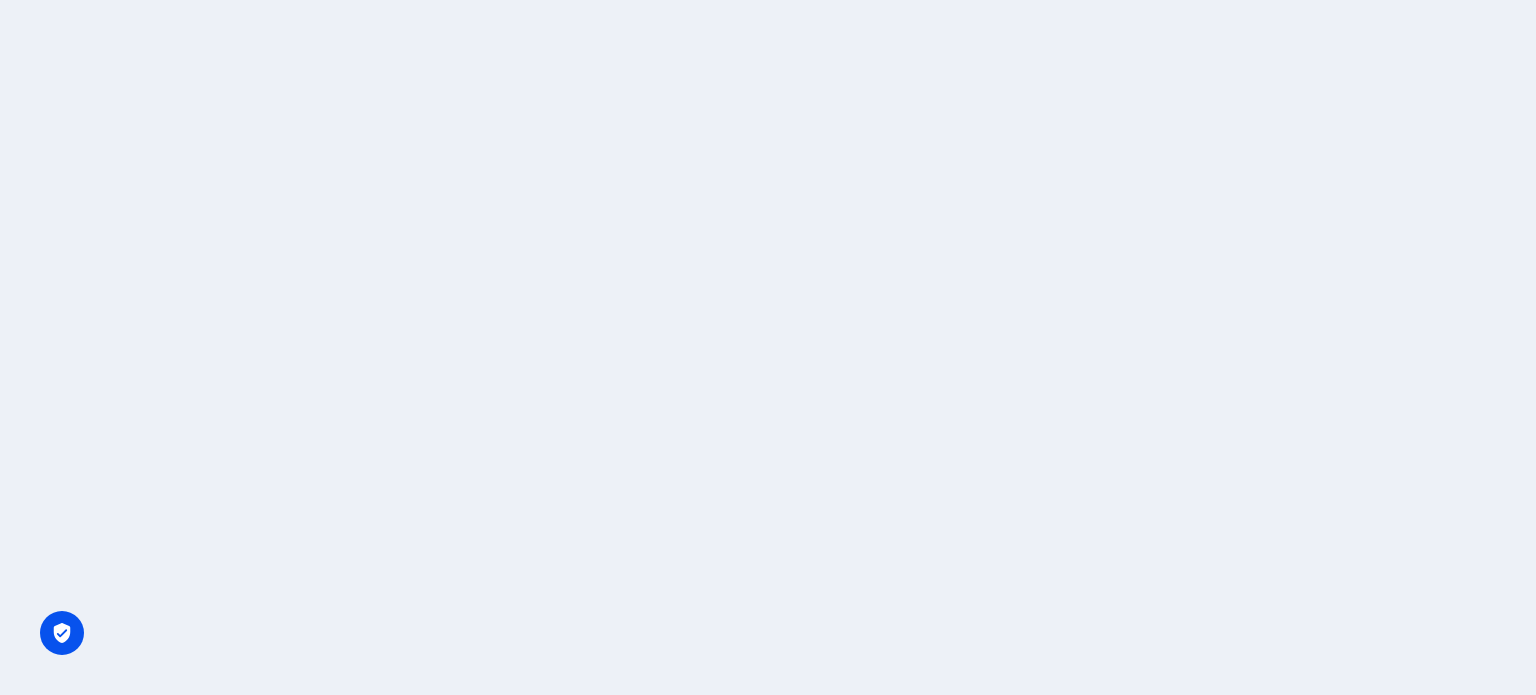 scroll, scrollTop: 0, scrollLeft: 0, axis: both 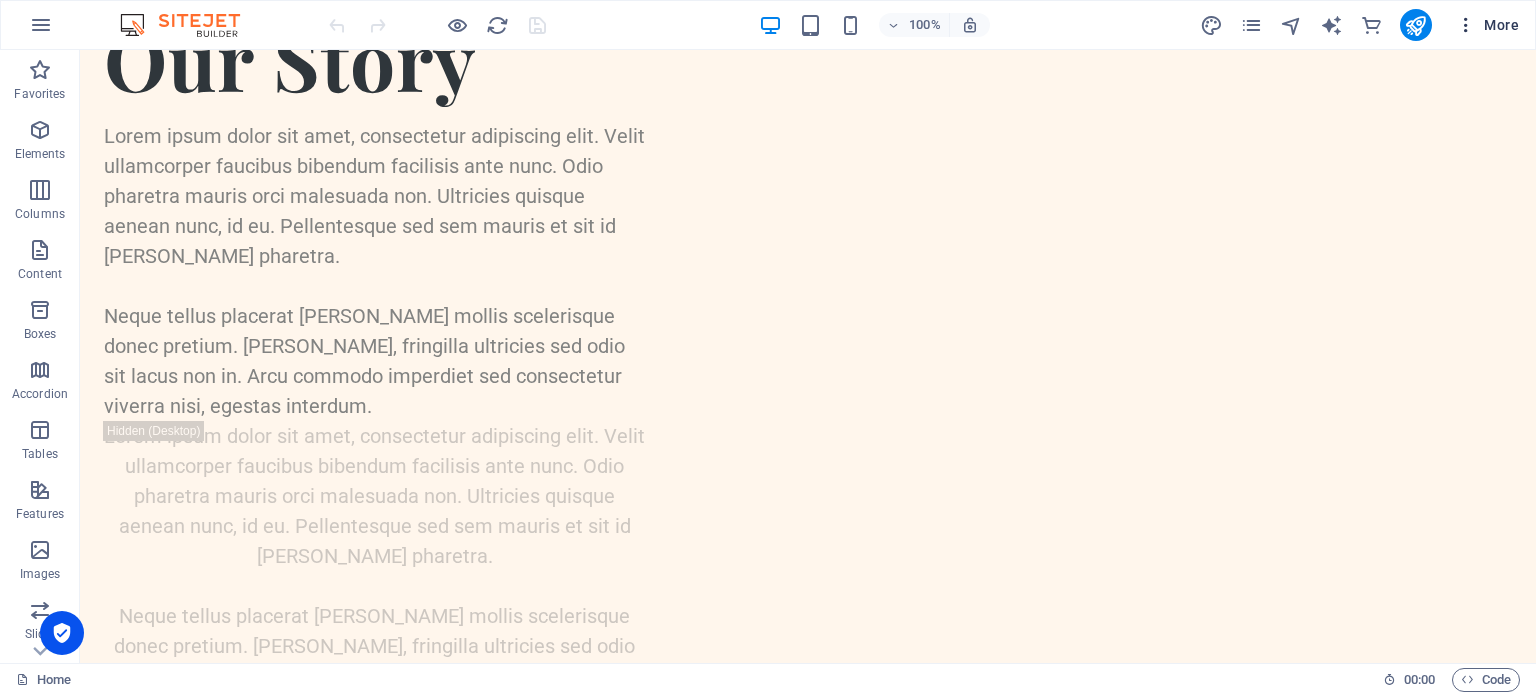 click on "More" at bounding box center (1487, 25) 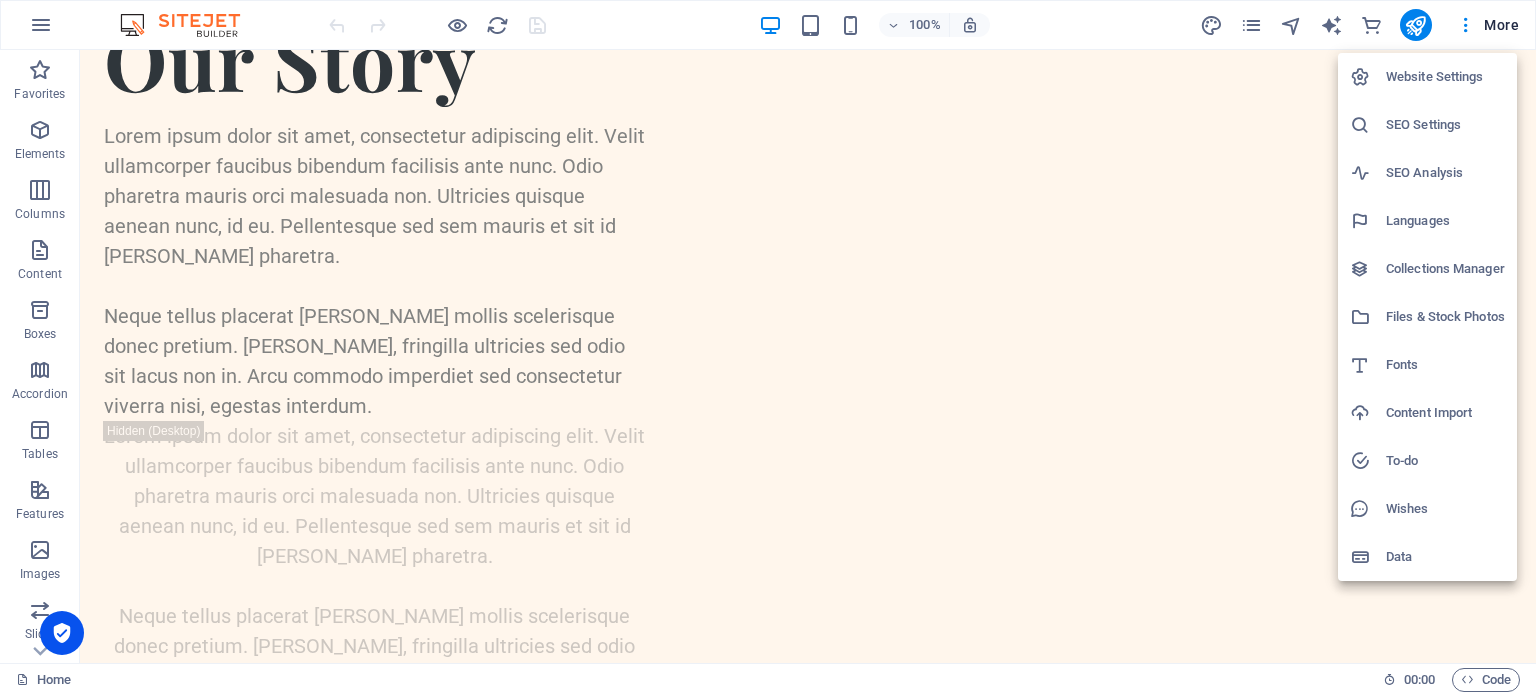 click at bounding box center [768, 347] 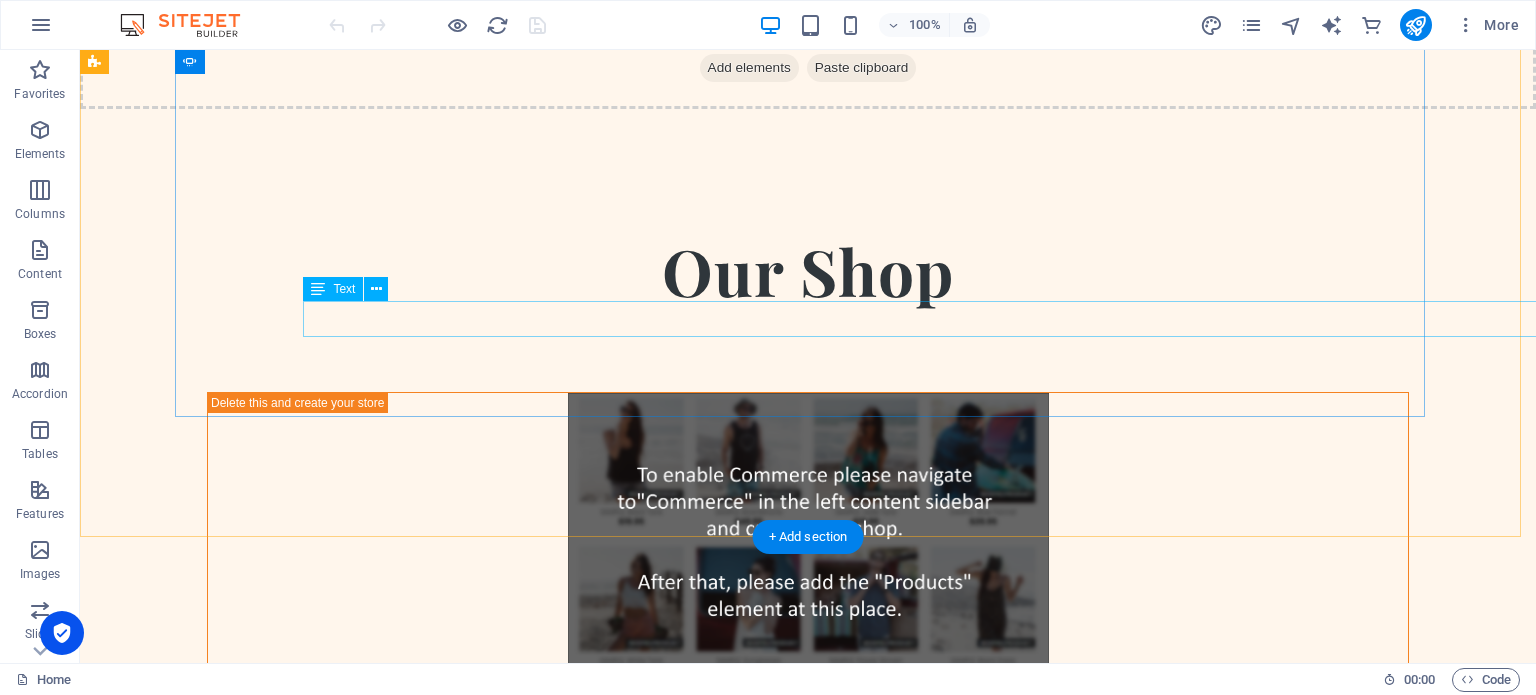 scroll, scrollTop: 3300, scrollLeft: 0, axis: vertical 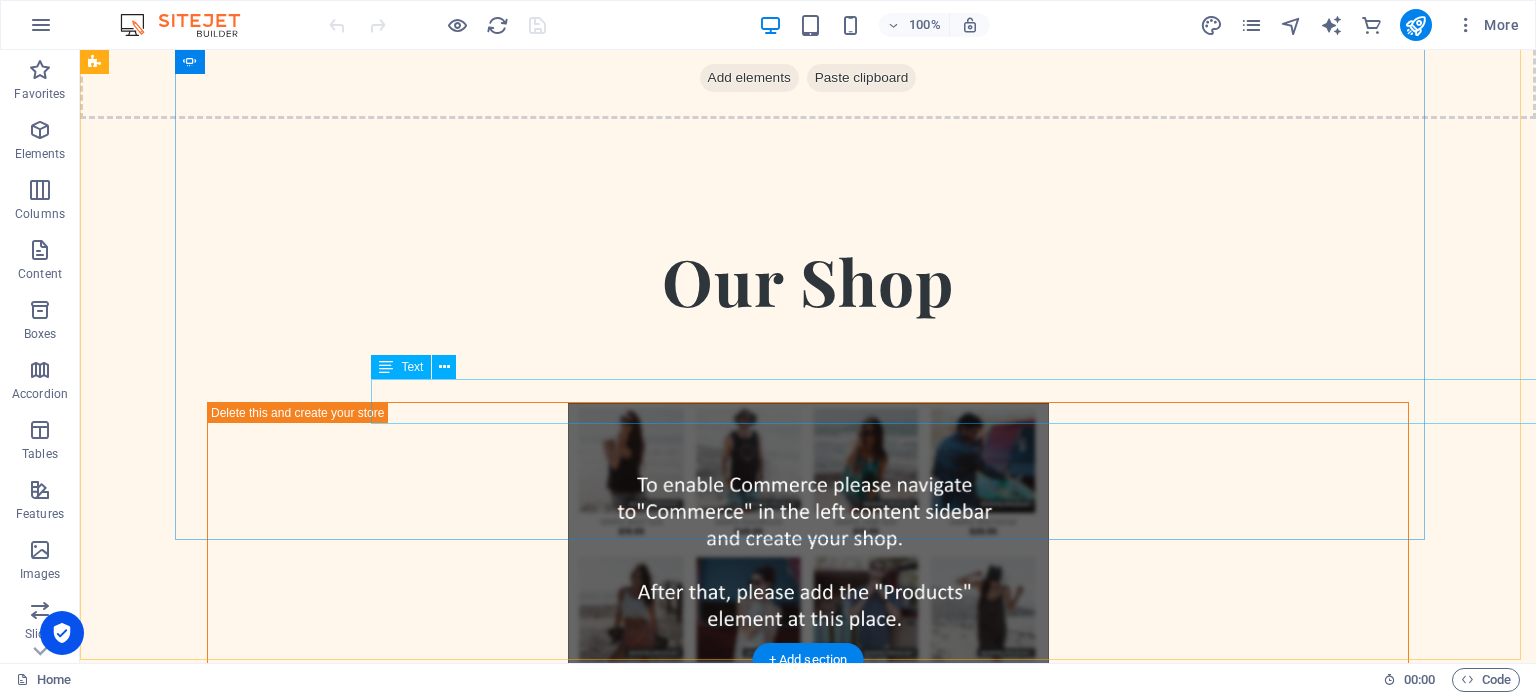 click on "[PERSON_NAME], [GEOGRAPHIC_DATA]" at bounding box center [-480, 2403] 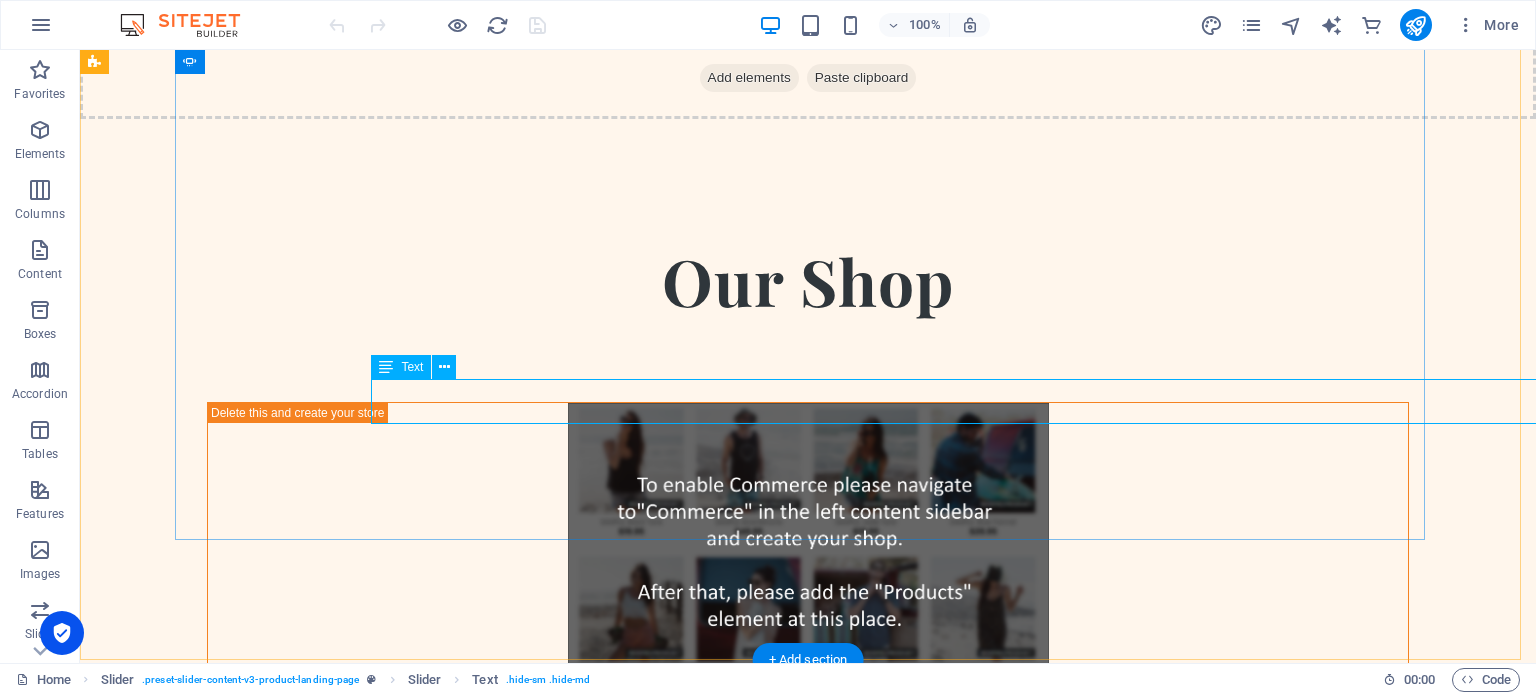 click on "[PERSON_NAME], [GEOGRAPHIC_DATA]" at bounding box center [-480, 2403] 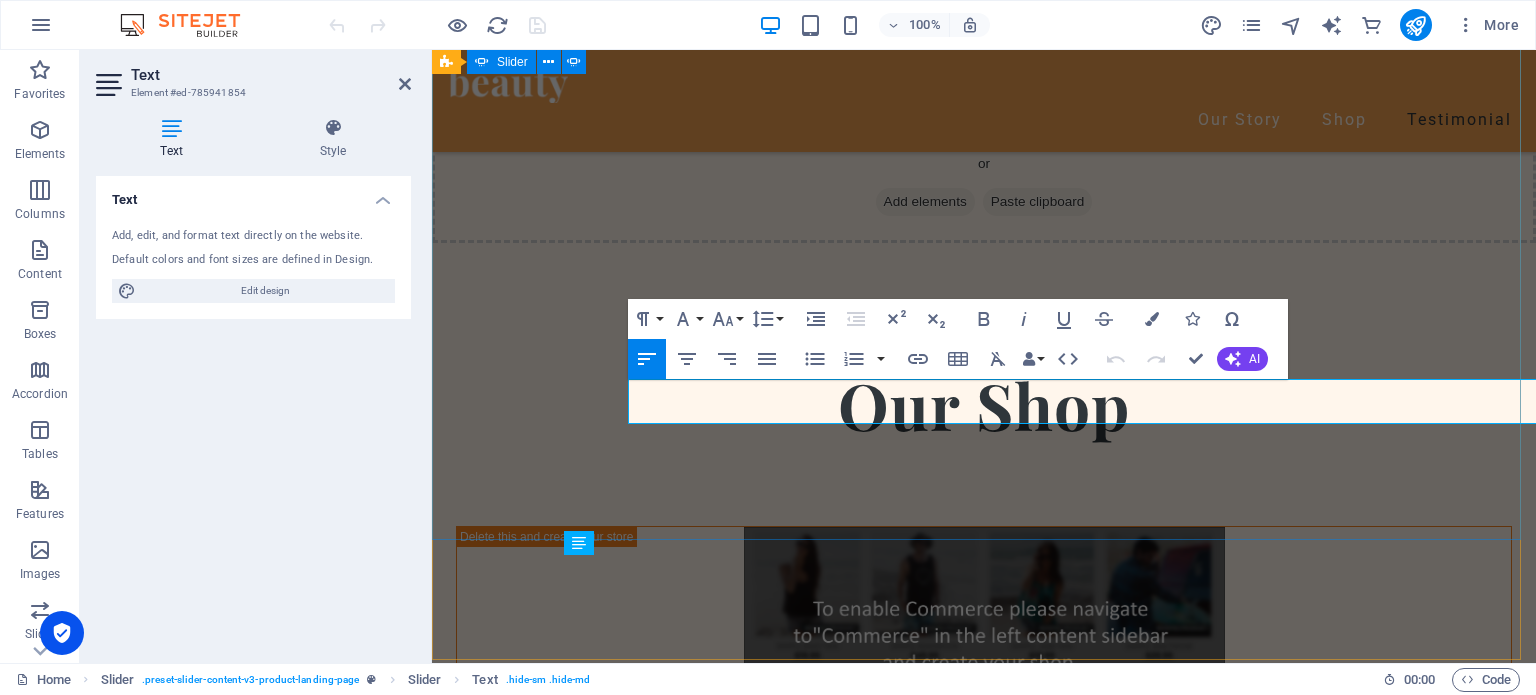 scroll, scrollTop: 3360, scrollLeft: 0, axis: vertical 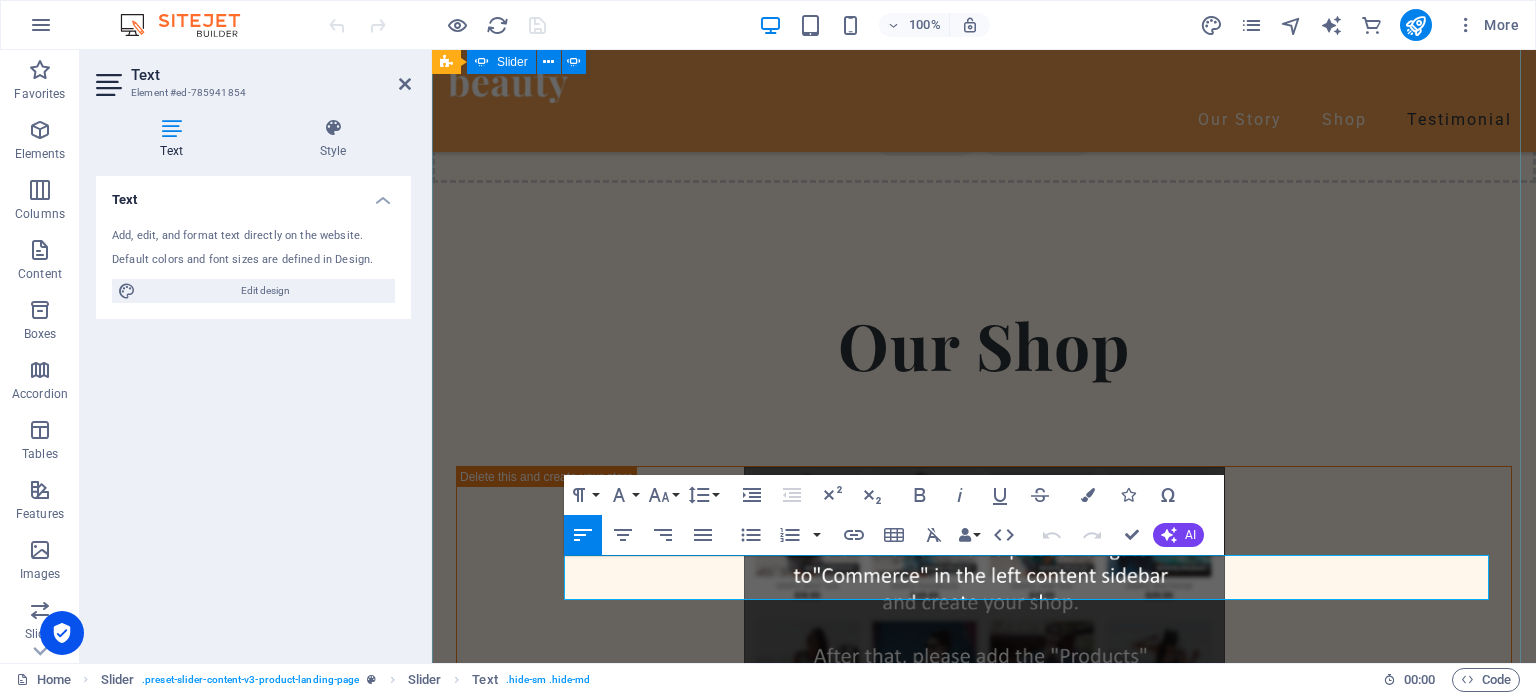 drag, startPoint x: 664, startPoint y: 573, endPoint x: 553, endPoint y: 571, distance: 111.01801 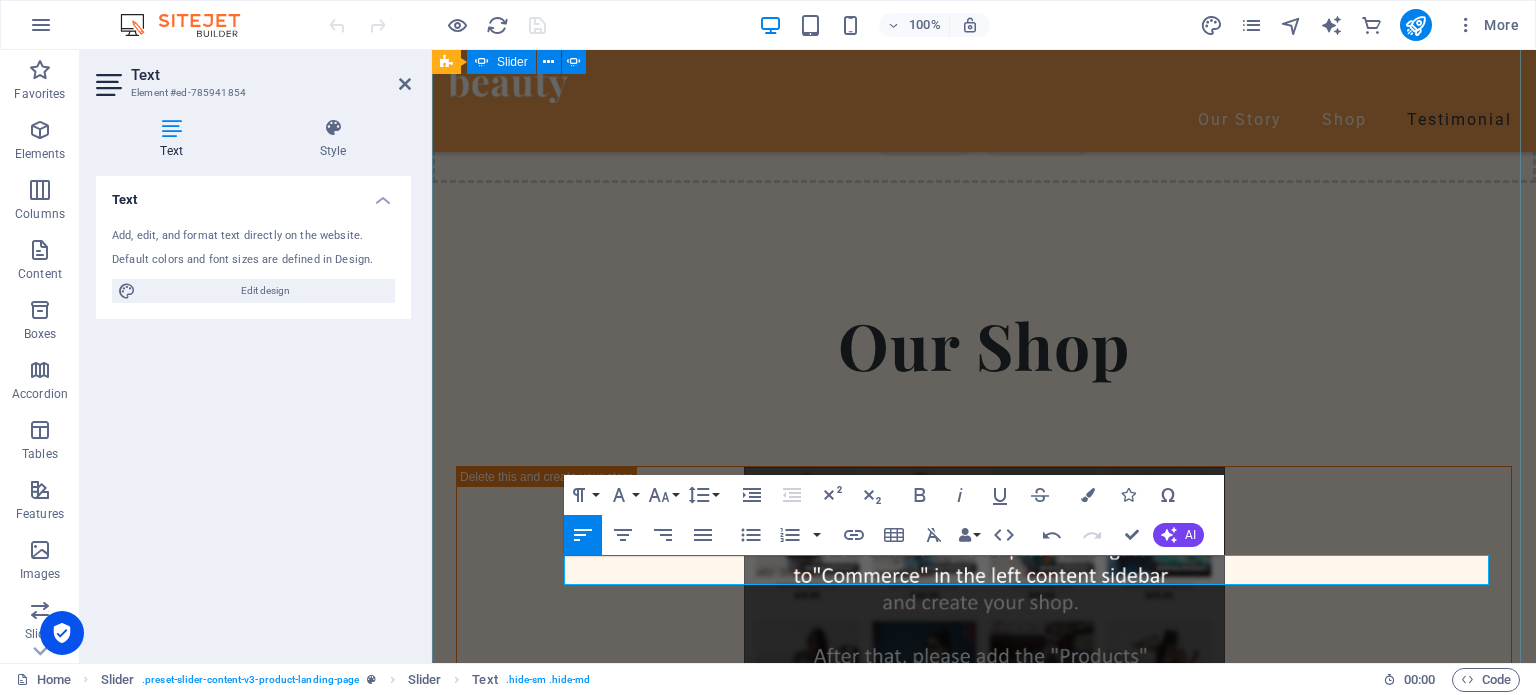 type 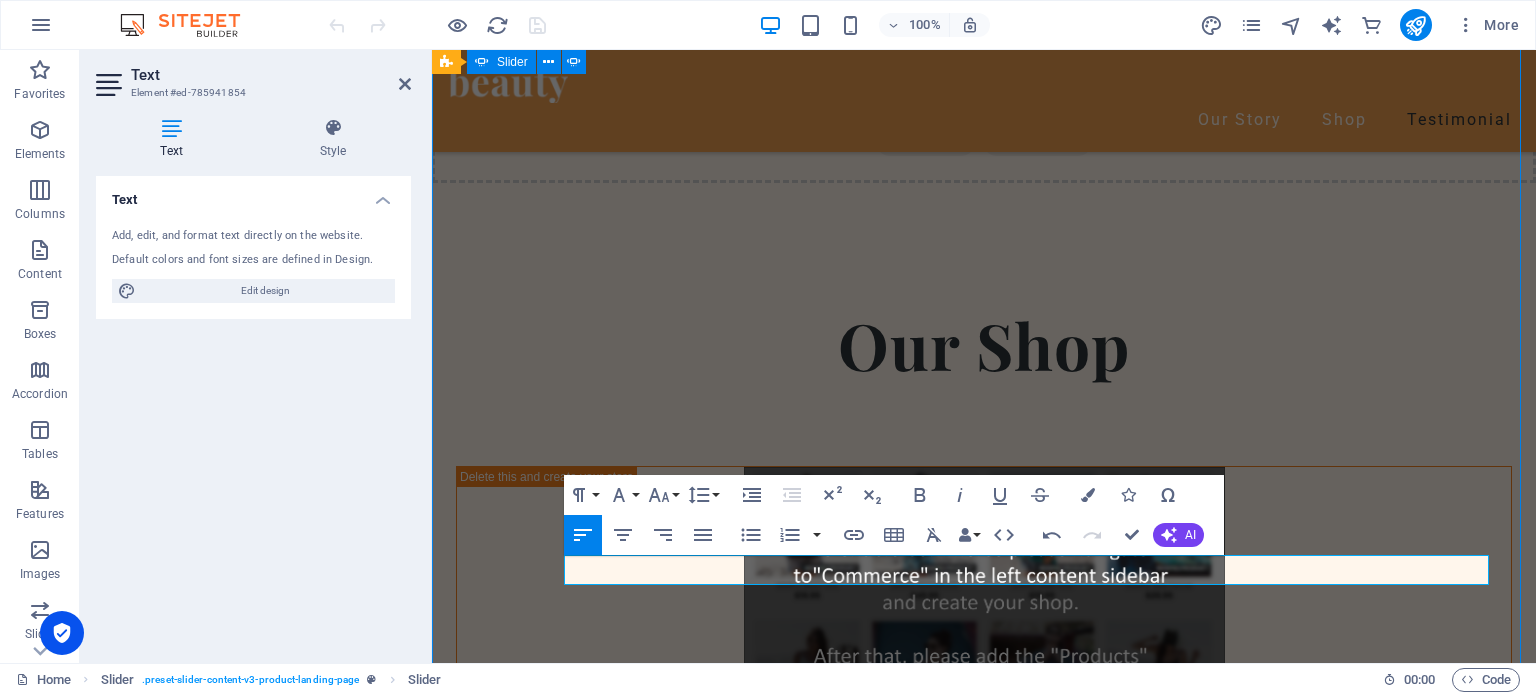 scroll, scrollTop: 3300, scrollLeft: 0, axis: vertical 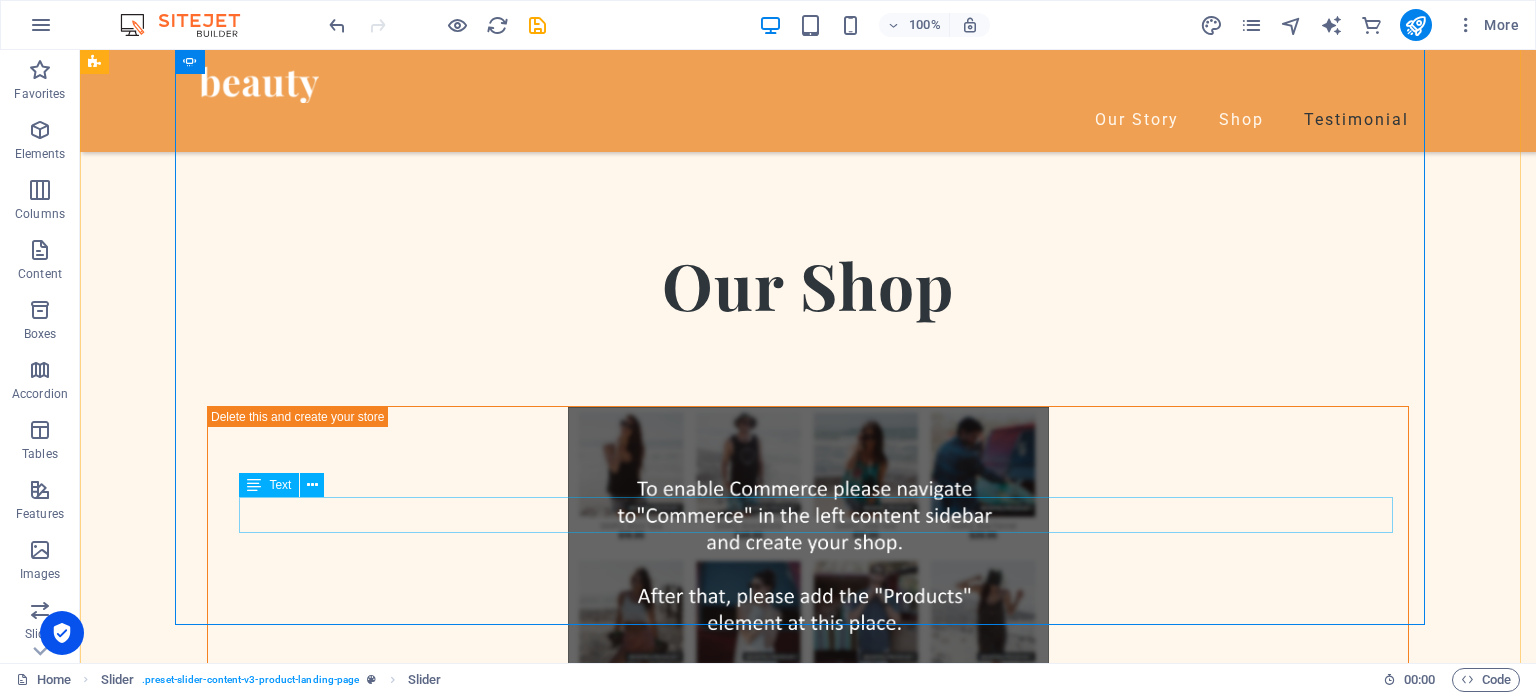 click on "[PERSON_NAME], [GEOGRAPHIC_DATA]" at bounding box center (-458, 2609) 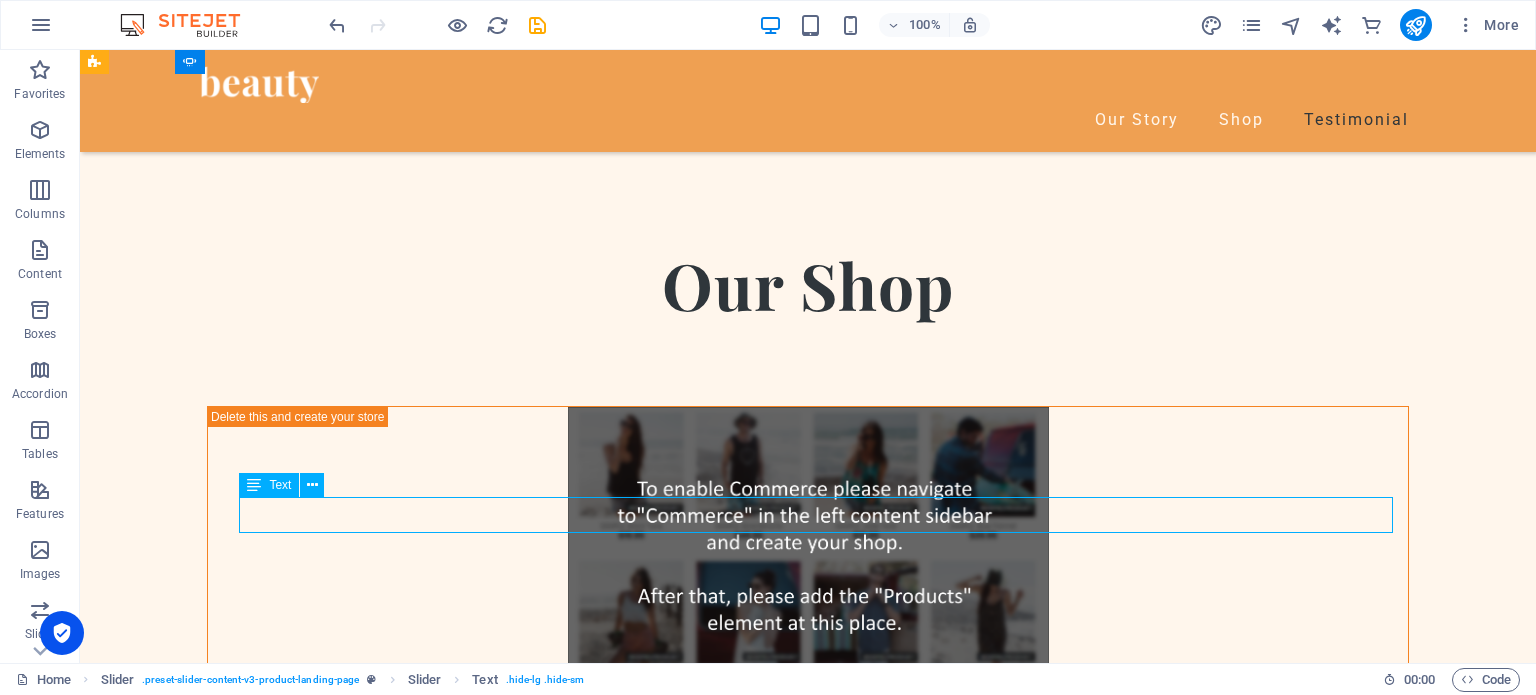 click on "[PERSON_NAME], [GEOGRAPHIC_DATA]" at bounding box center (-458, 2609) 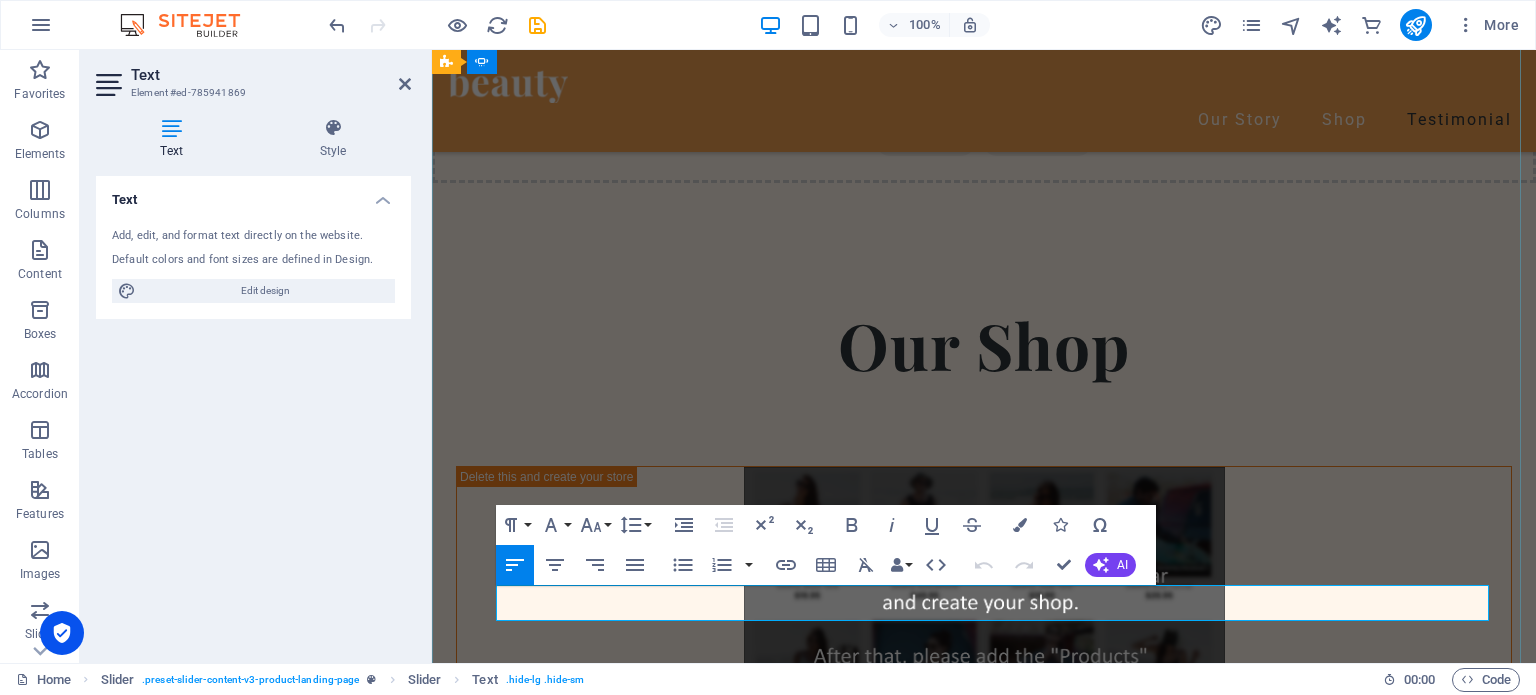 click on "[PERSON_NAME], [GEOGRAPHIC_DATA]" at bounding box center [-129, 2845] 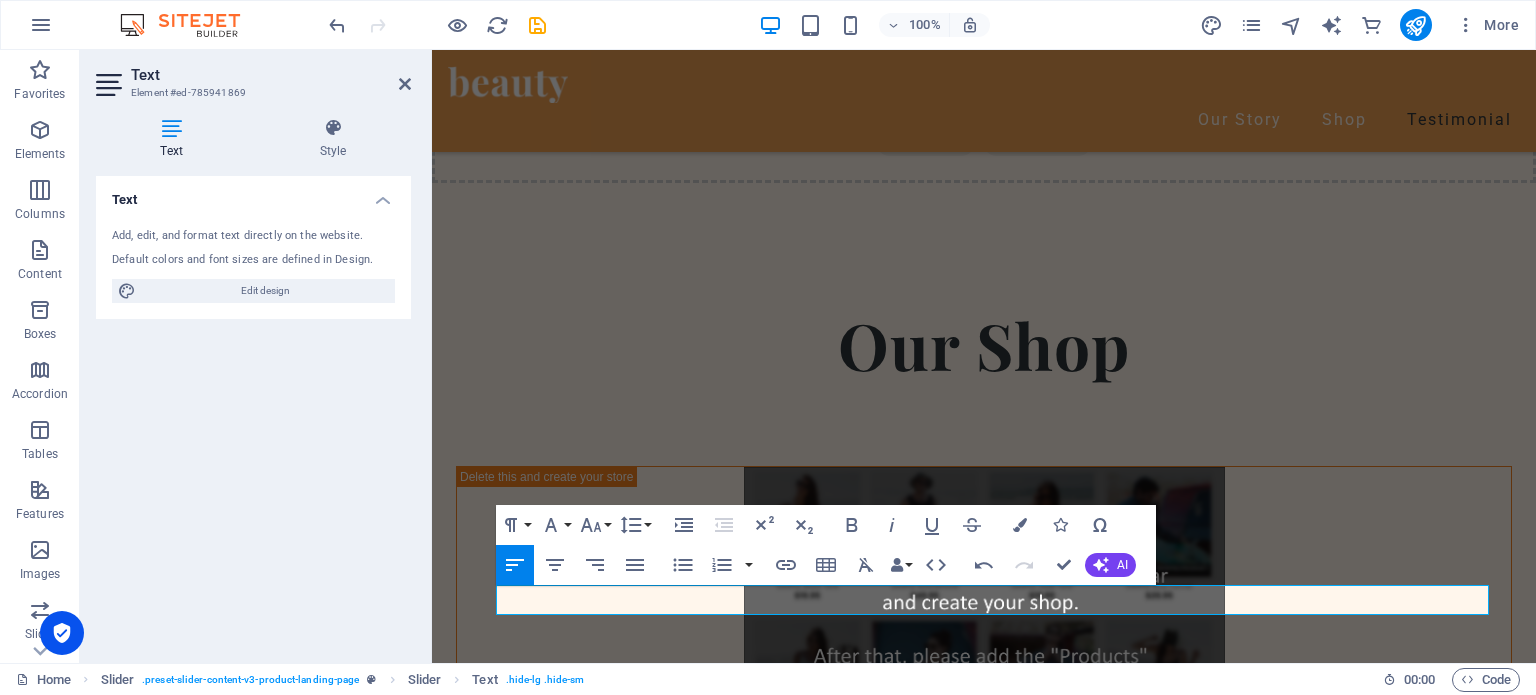 click on "Text Style Text Add, edit, and format text directly on the website. Default colors and font sizes are defined in Design. Edit design Alignment Left aligned Centered Right aligned Slider Element Layout How this element expands within the layout (Flexbox). Size Default auto px % 1/1 1/2 1/3 1/4 1/5 1/6 1/7 1/8 1/9 1/10 Grow Shrink Order Container layout Visible Visible Opacity 100 % Overflow Spacing Margin Default auto px % rem vw vh Custom Custom 32 auto px % rem vw vh 0 auto px % rem vw vh 0 auto px % rem vw vh 0 auto px % rem vw vh Padding Default px rem % vh vw Custom Custom px rem % vh vw px rem % vh vw px rem % vh vw px rem % vh vw Border Style              - Width 1 auto px rem % vh vw Custom Custom 1 auto px rem % vh vw 1 auto px rem % vh vw 1 auto px rem % vh vw 1 auto px rem % vh vw  - Color Round corners Default px rem % vh vw Custom Custom px rem % vh vw px rem % vh vw px rem % vh vw px rem % vh vw Shadow Default None Outside Inside Color X offset 0 px rem vh vw Y offset 0 px rem vh vw 0 %" at bounding box center (253, 382) 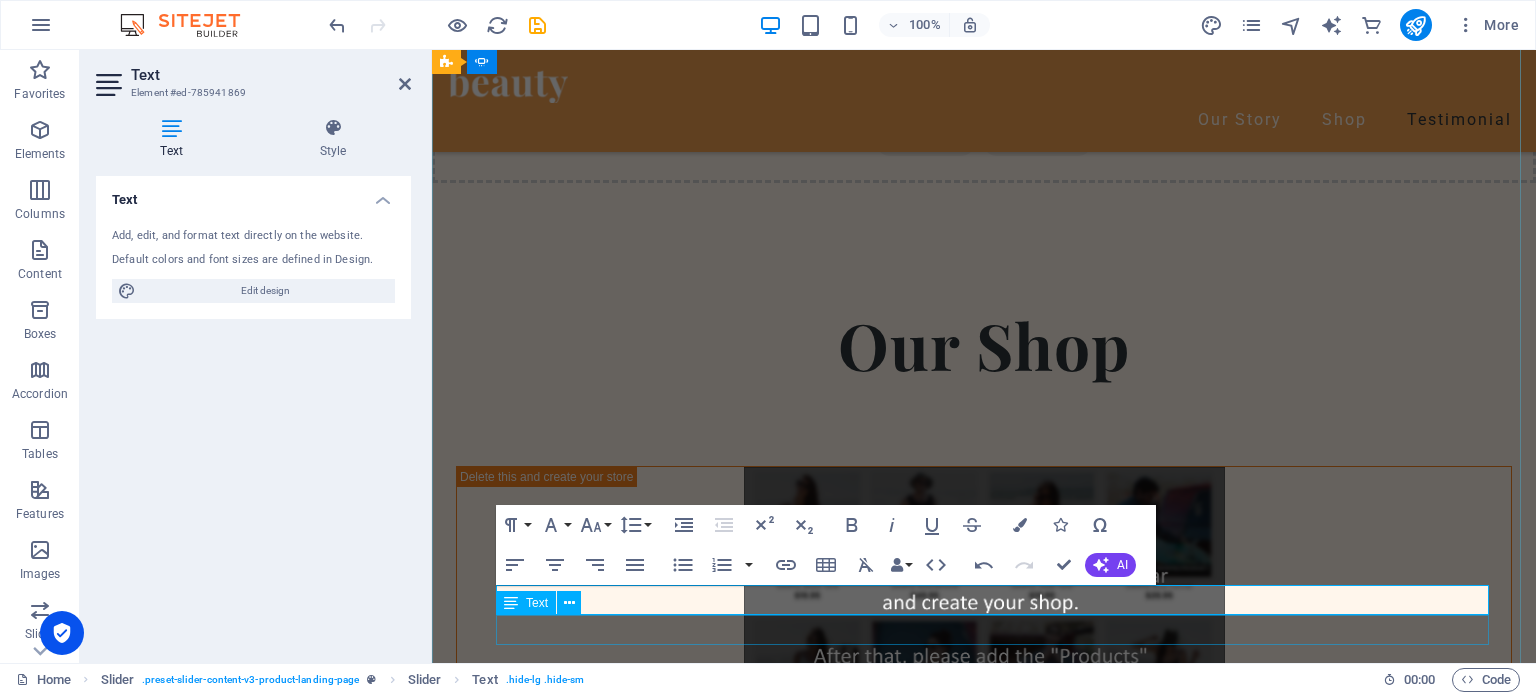 click on "[PERSON_NAME], [GEOGRAPHIC_DATA]" at bounding box center (-129, 2872) 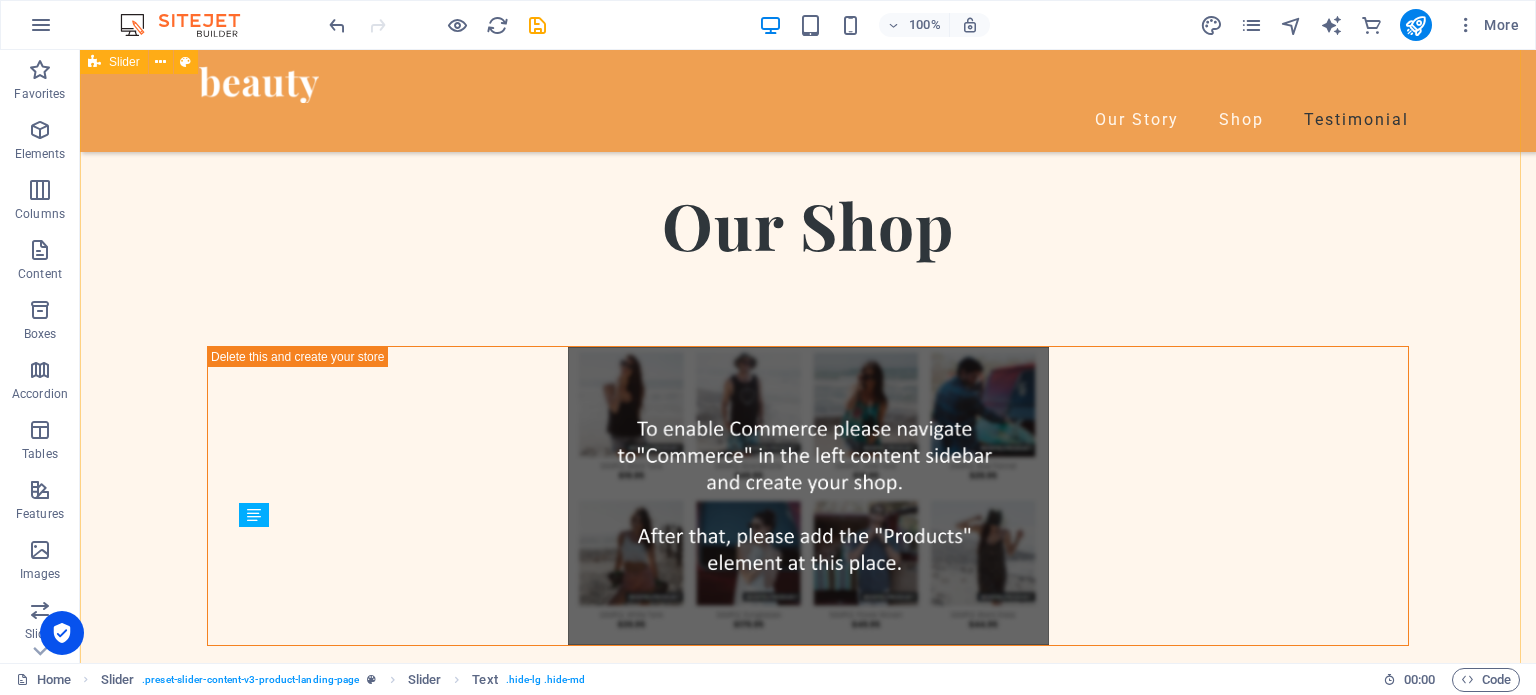 scroll, scrollTop: 3300, scrollLeft: 0, axis: vertical 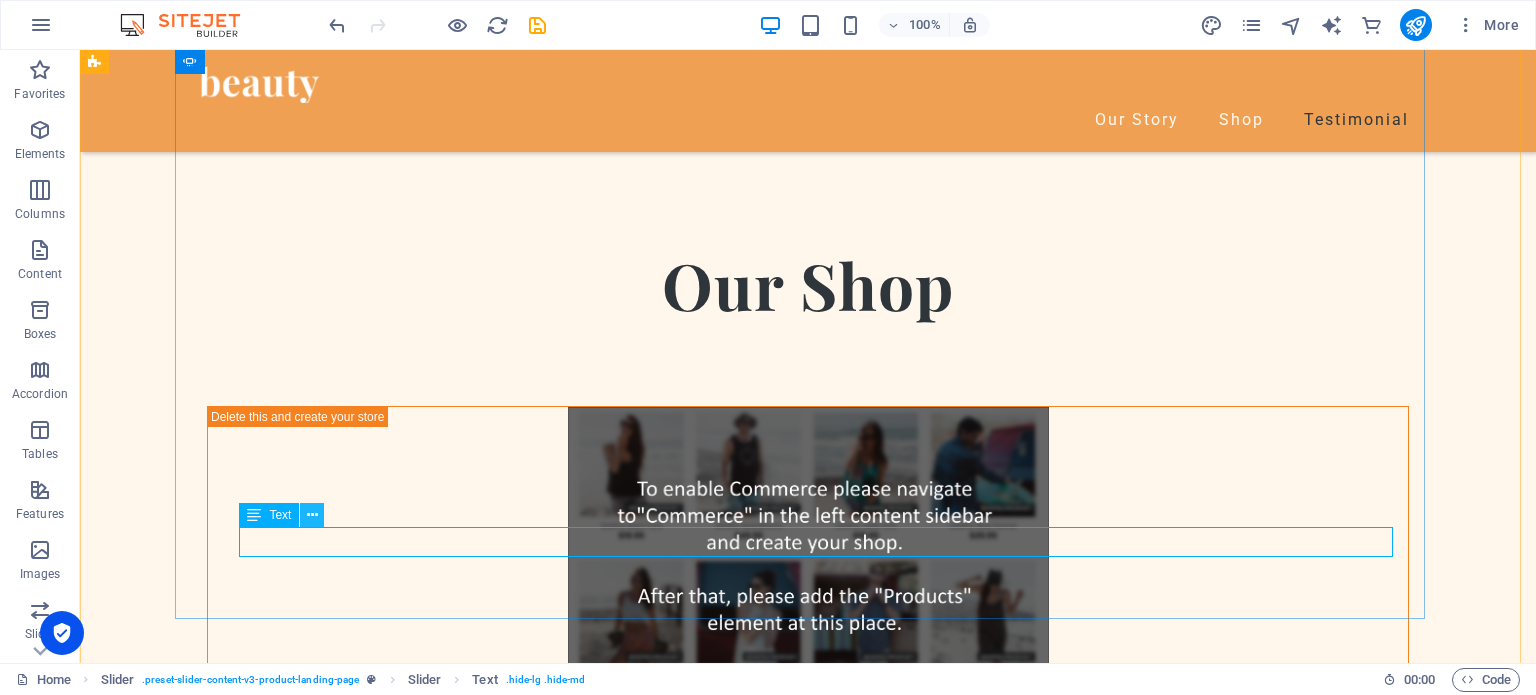 click at bounding box center [312, 515] 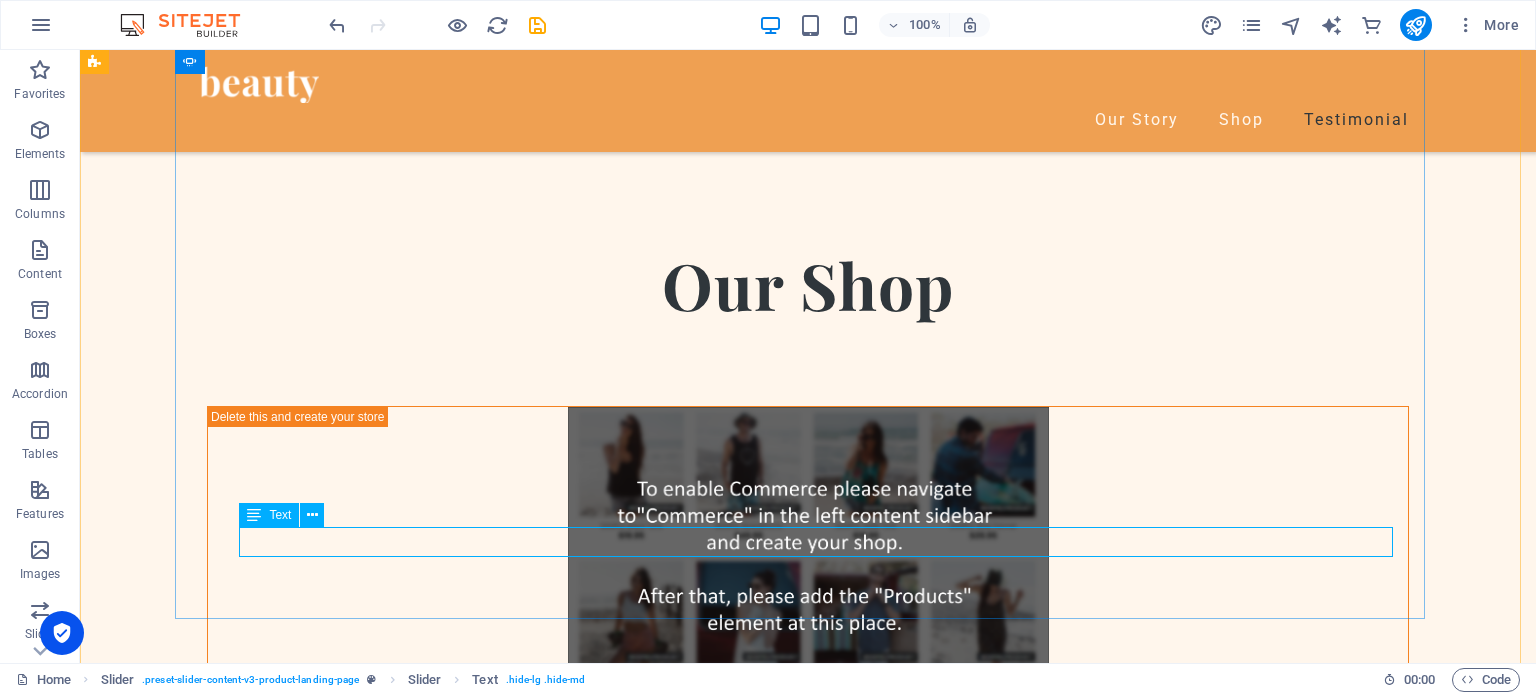 click on "[PERSON_NAME], [GEOGRAPHIC_DATA]" at bounding box center [-458, 2636] 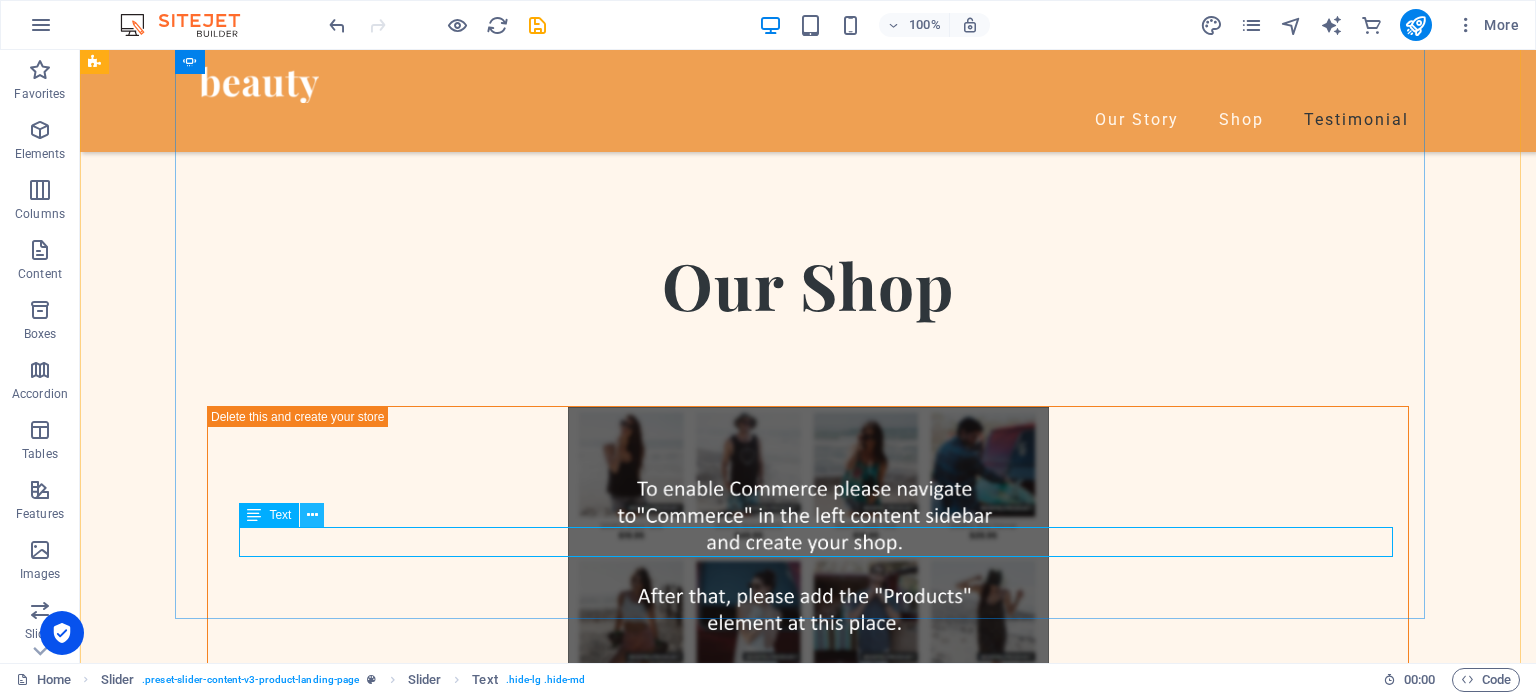 click at bounding box center [312, 515] 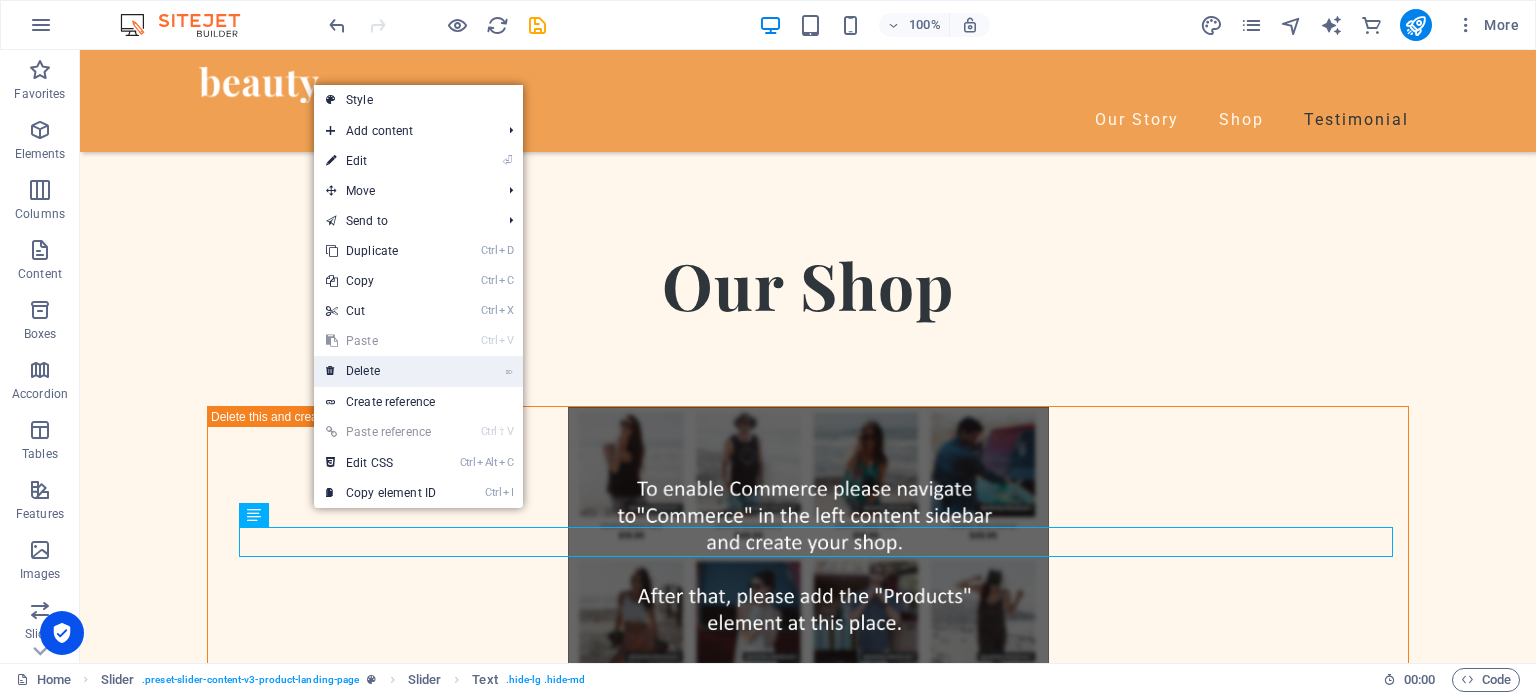 click on "⌦  Delete" at bounding box center (381, 371) 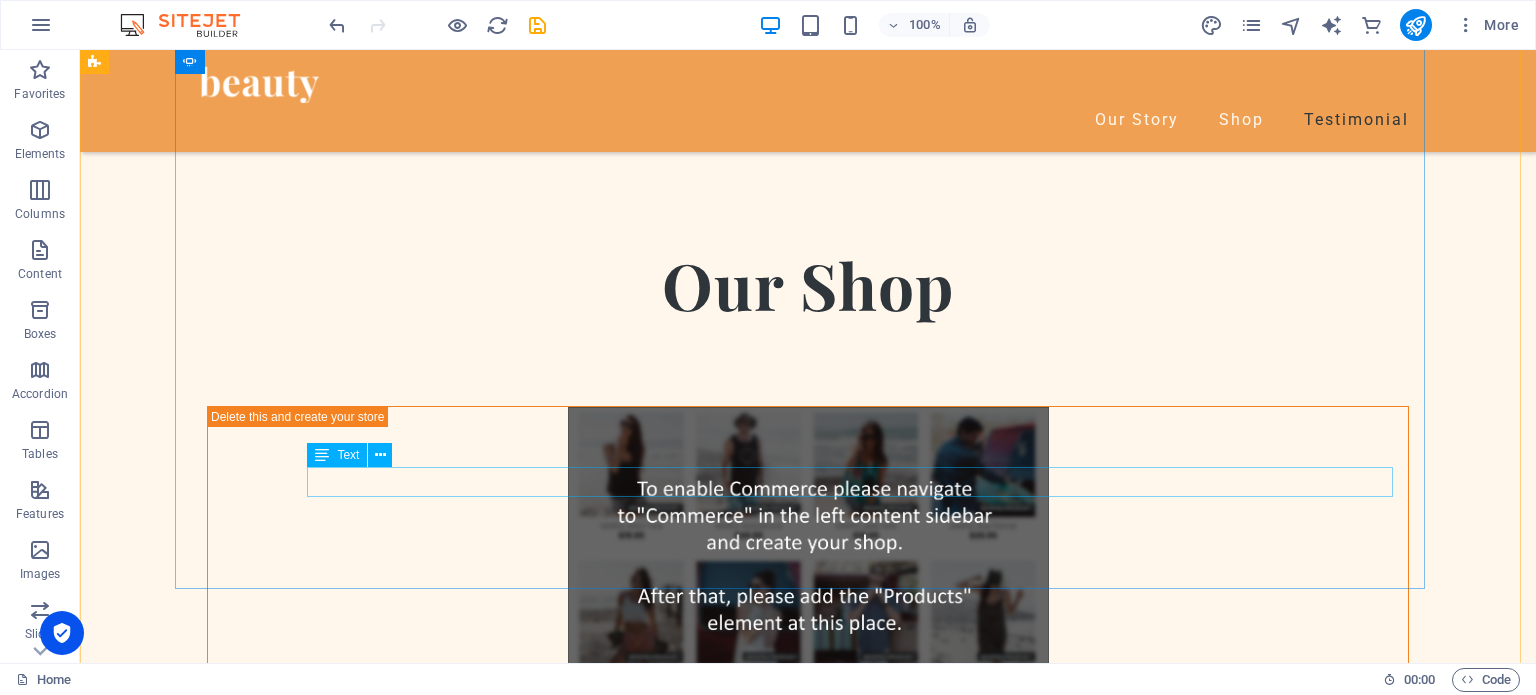 click on "Sharjah United Arab Emirates" at bounding box center [-424, 2576] 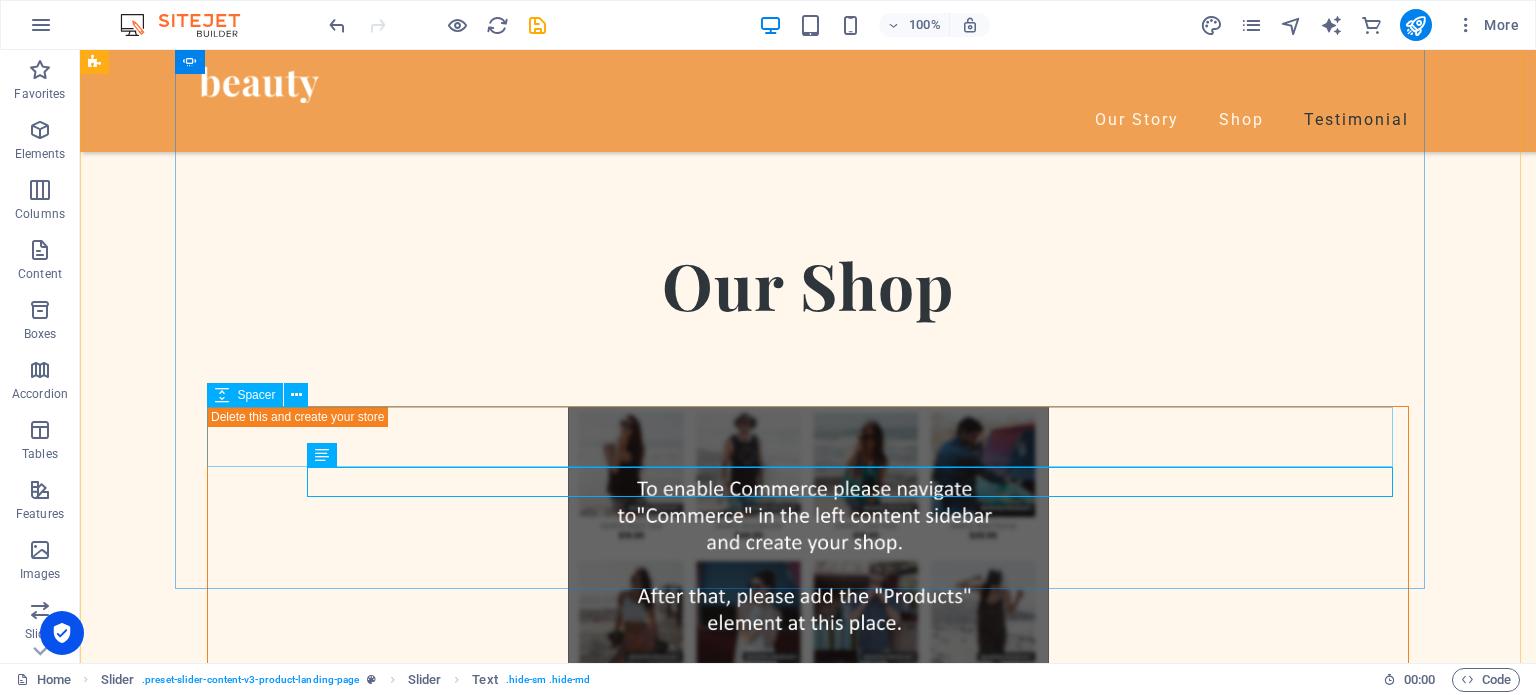 click at bounding box center [-474, 2531] 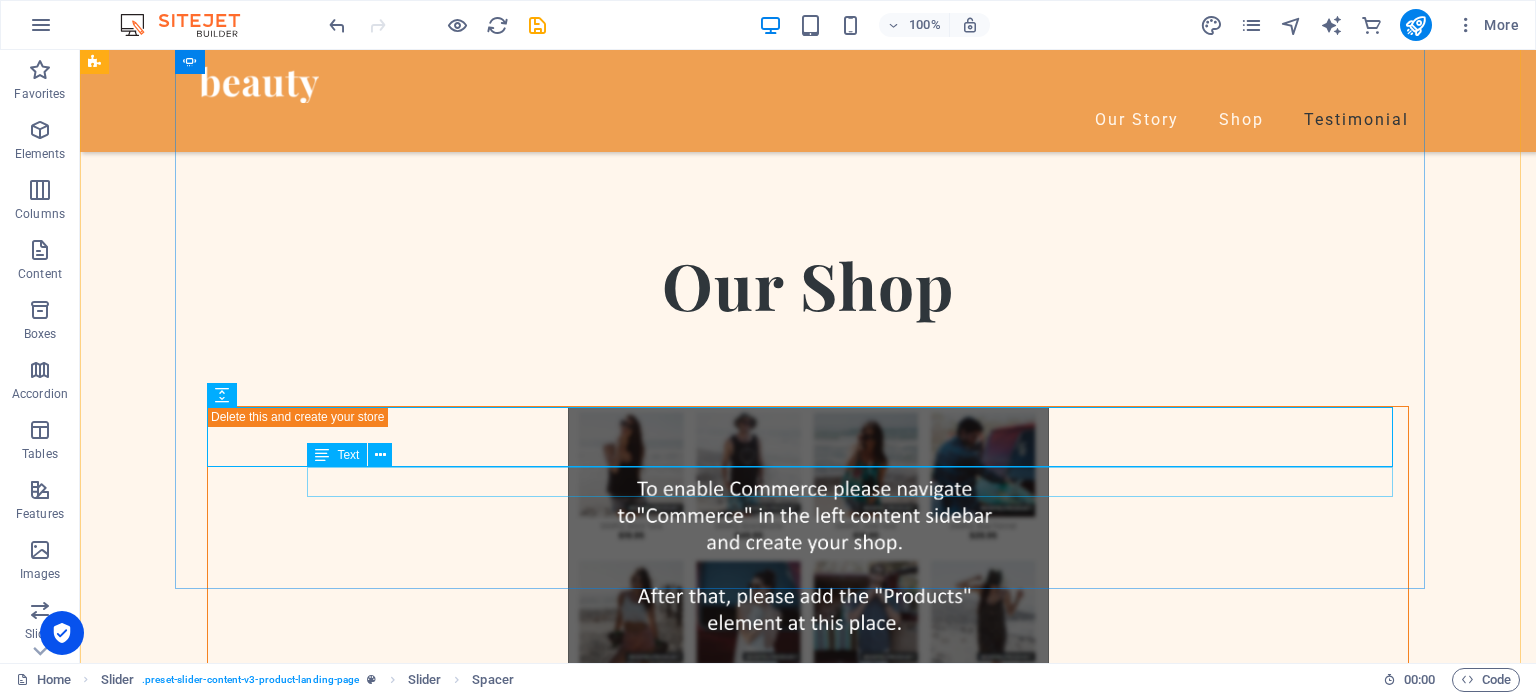 click on "Sharjah United Arab Emirates" at bounding box center (-424, 2576) 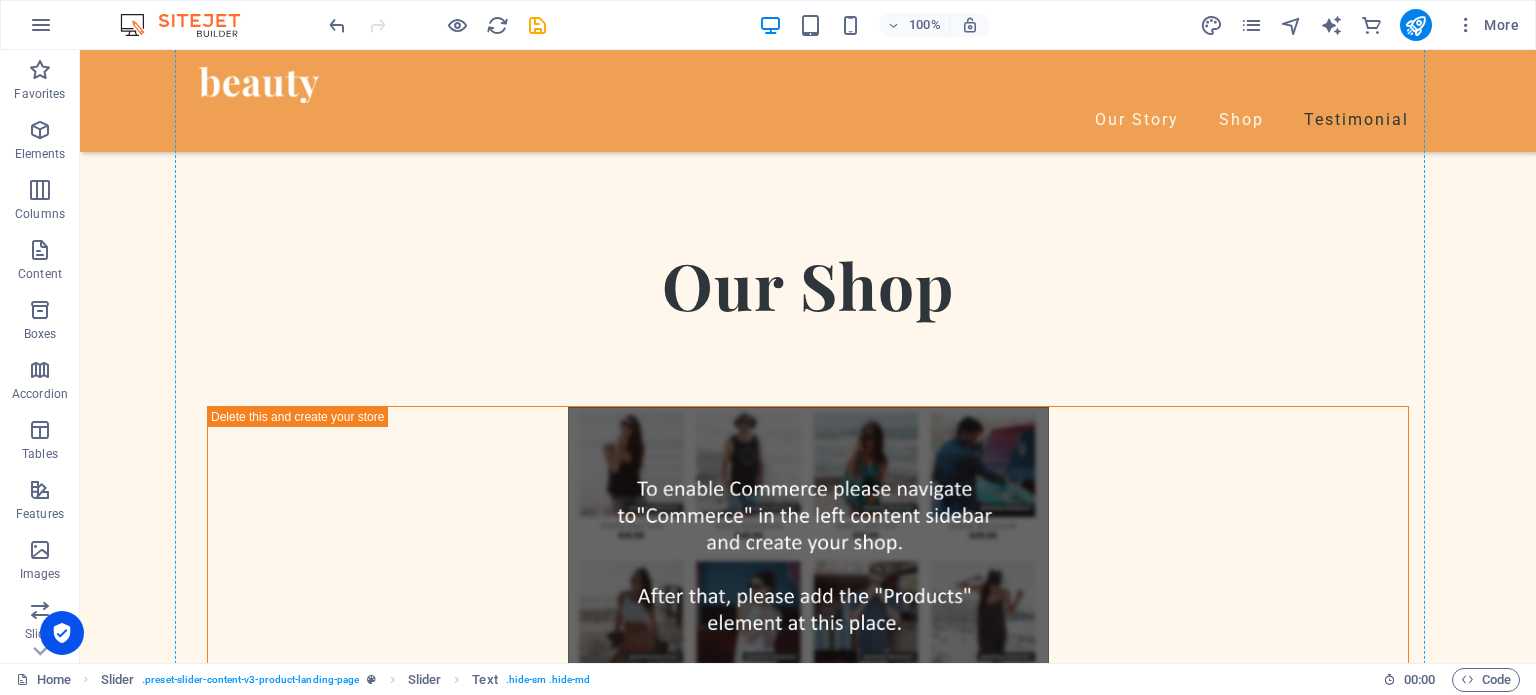 drag, startPoint x: 428, startPoint y: 514, endPoint x: 426, endPoint y: 450, distance: 64.03124 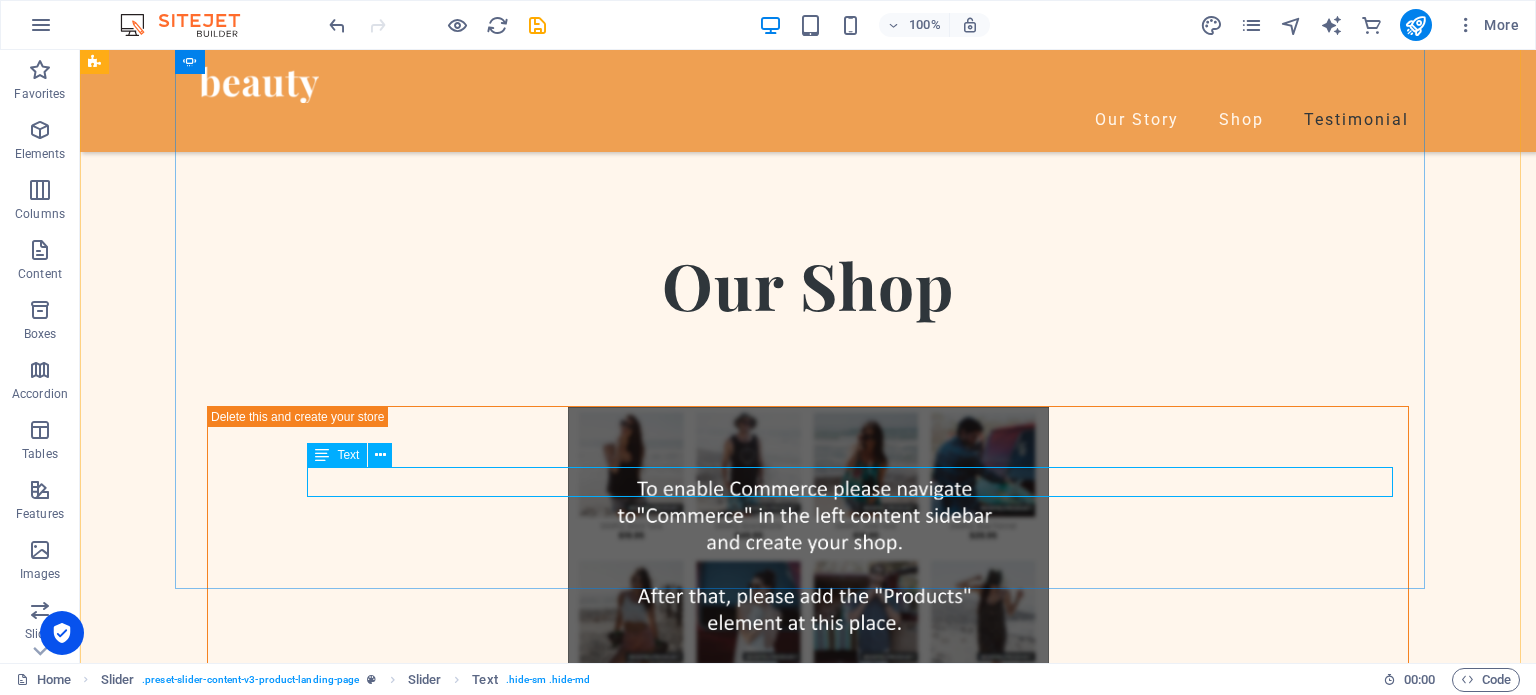 click on "Sharjah United Arab Emirates" at bounding box center [-424, 2576] 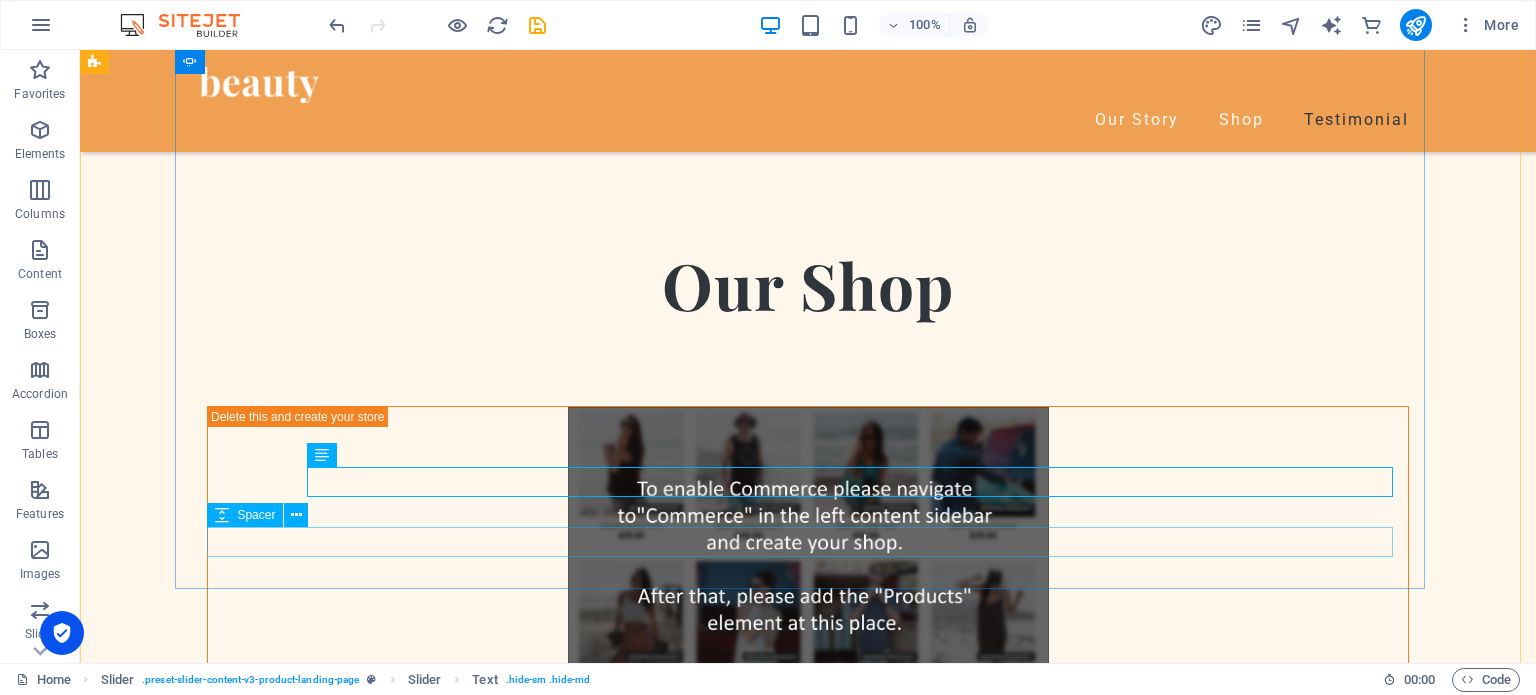 click at bounding box center (-474, 2636) 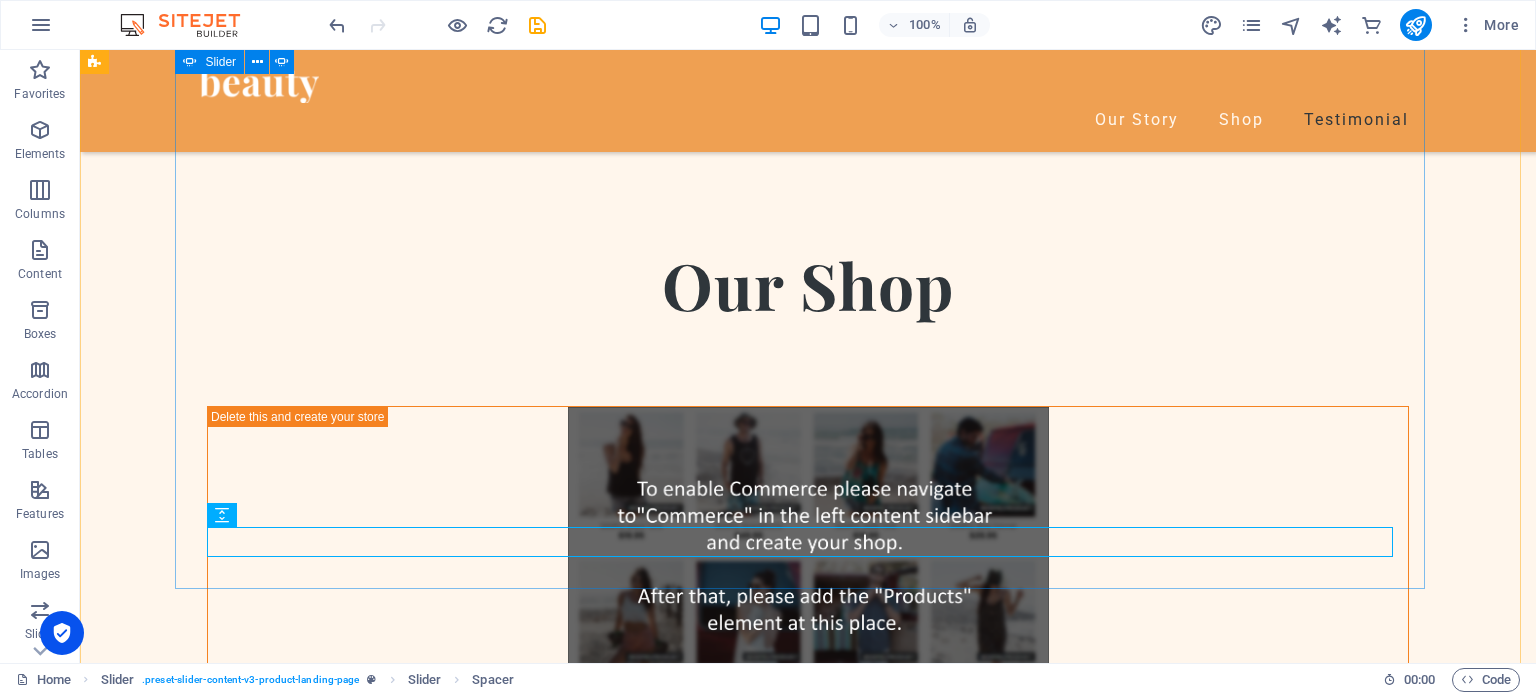 click on "Beauty products are the best ones I have ever tried! They are made of 100% natural ingredients. Beauty products are the best ones I have ever tried! They are made of 100% natural ingredients. Beauty products are the best ones I have ever tried! They are made of 100% natural ingredients. Mila Donald, USA Mila Donald, USA Mila Donald, USA Beauty products are the best ones I have ever tried! They are made of 100% natural ingredients. Beauty products are the best ones I have ever tried! They are made of 100% natural ingredients. Beauty products are the best ones I have ever tried! They are made of 100% natural ingredients. Sharjah United Arab Emirates UAE Beauty products are the best ones I have ever tried! They are made of 100% natural ingredients. Beauty products are the best ones I have ever tried! They are made of 100% natural ingredients. Beauty products are the best ones I have ever tried! They are made of 100% natural ingredients. Mila Donald, USA Mila Donald, USA Mila Donald, USA Mila Donald, USA UAE" at bounding box center [808, 1411] 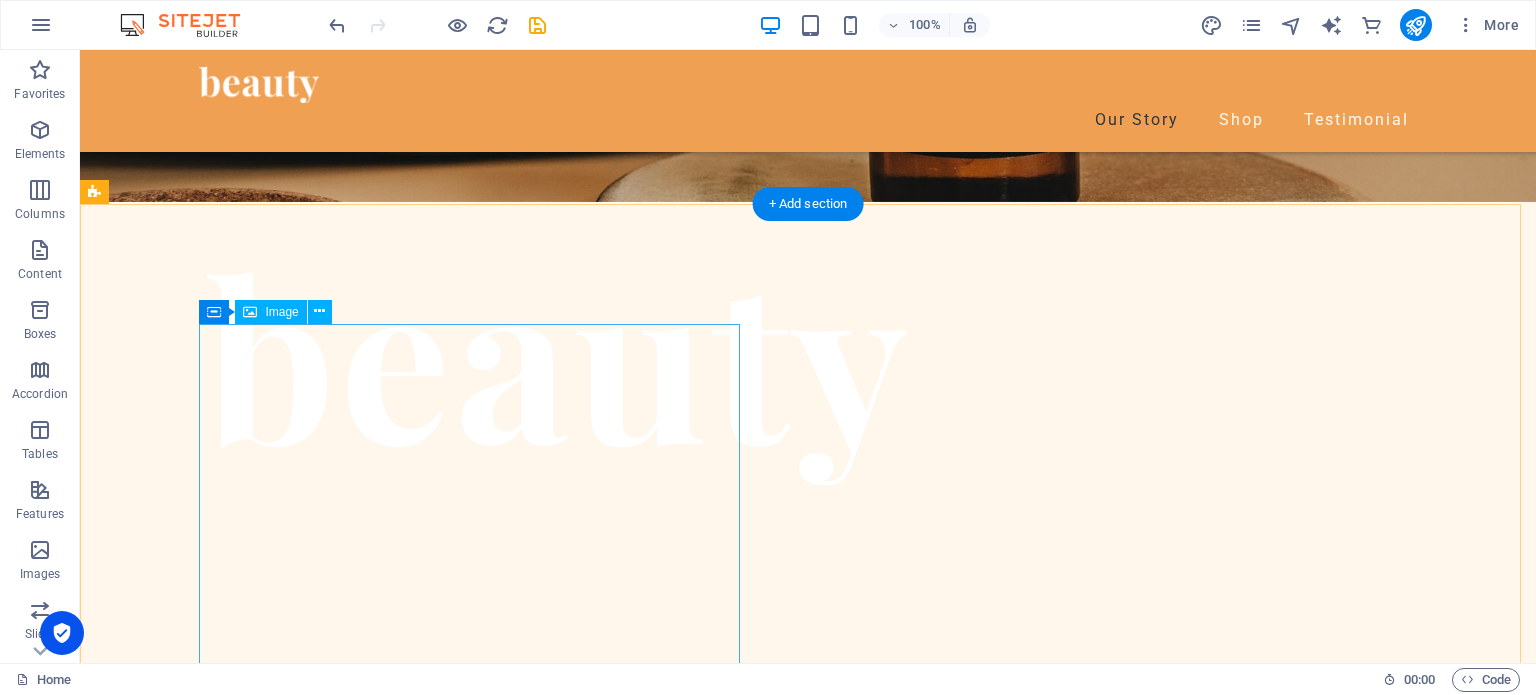 scroll, scrollTop: 0, scrollLeft: 0, axis: both 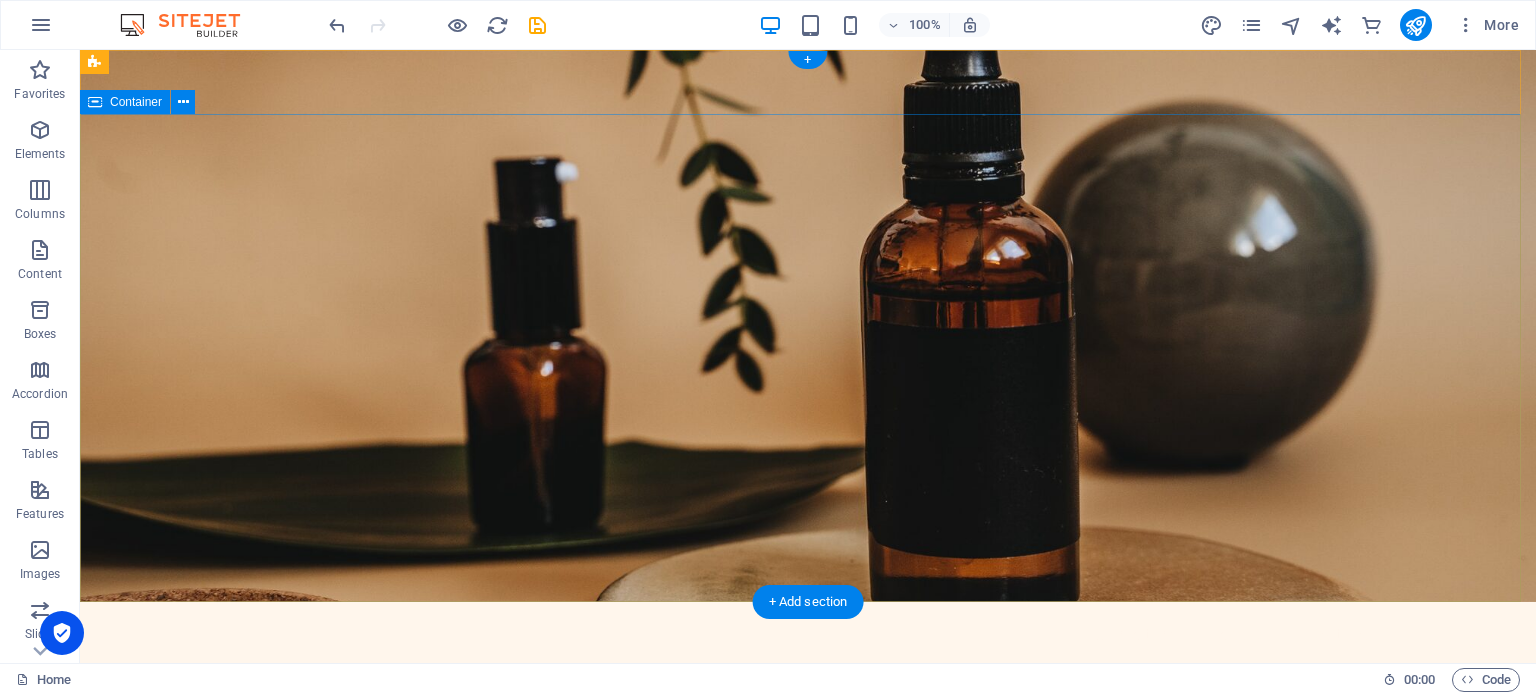 click at bounding box center (808, 814) 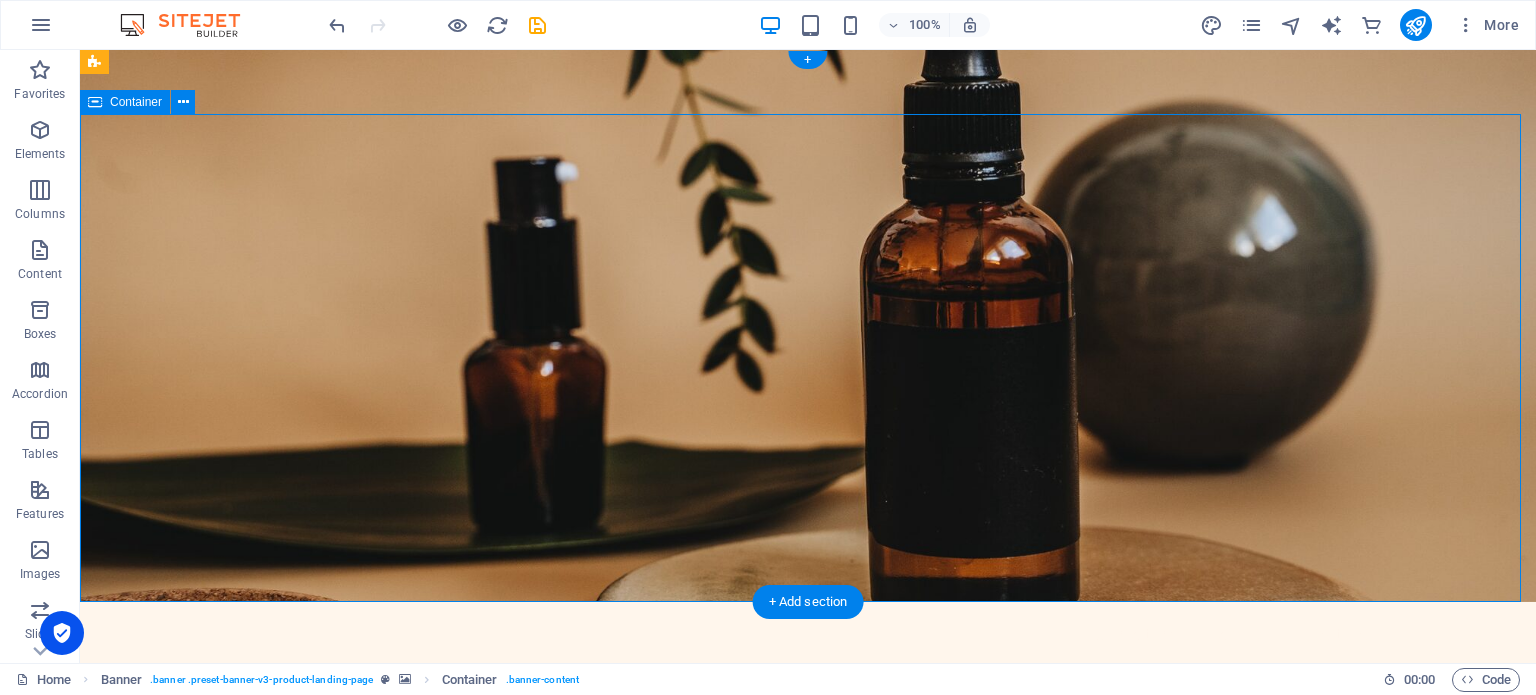 click at bounding box center [808, 814] 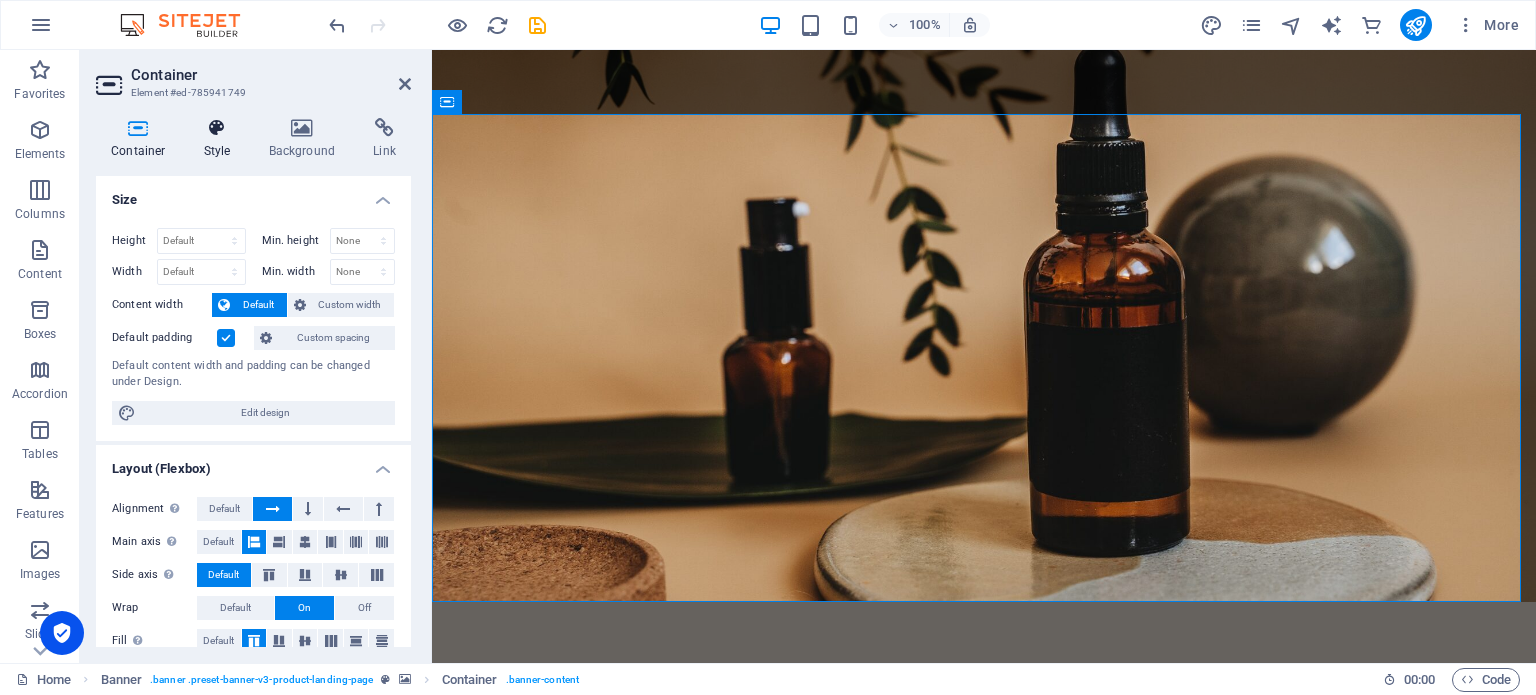 click on "Style" at bounding box center [221, 139] 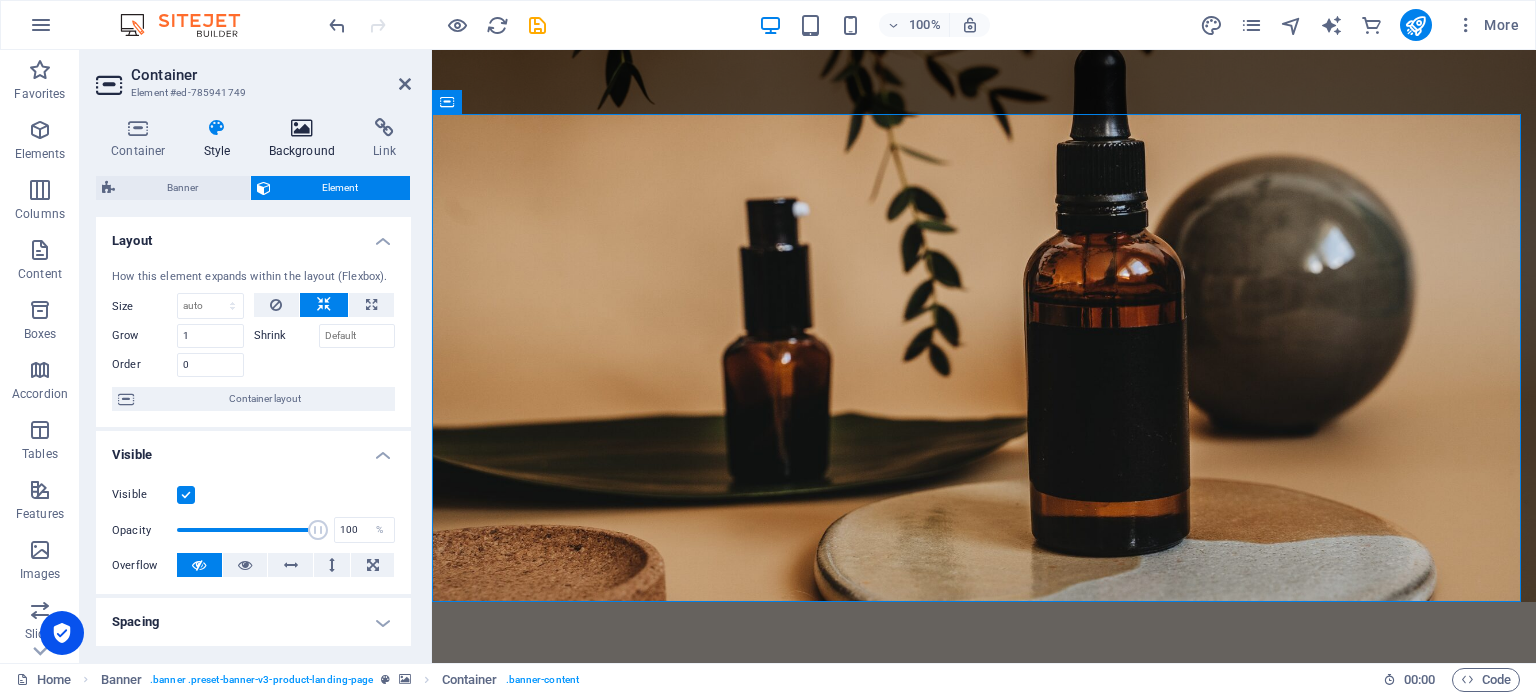 click on "Background" at bounding box center [306, 139] 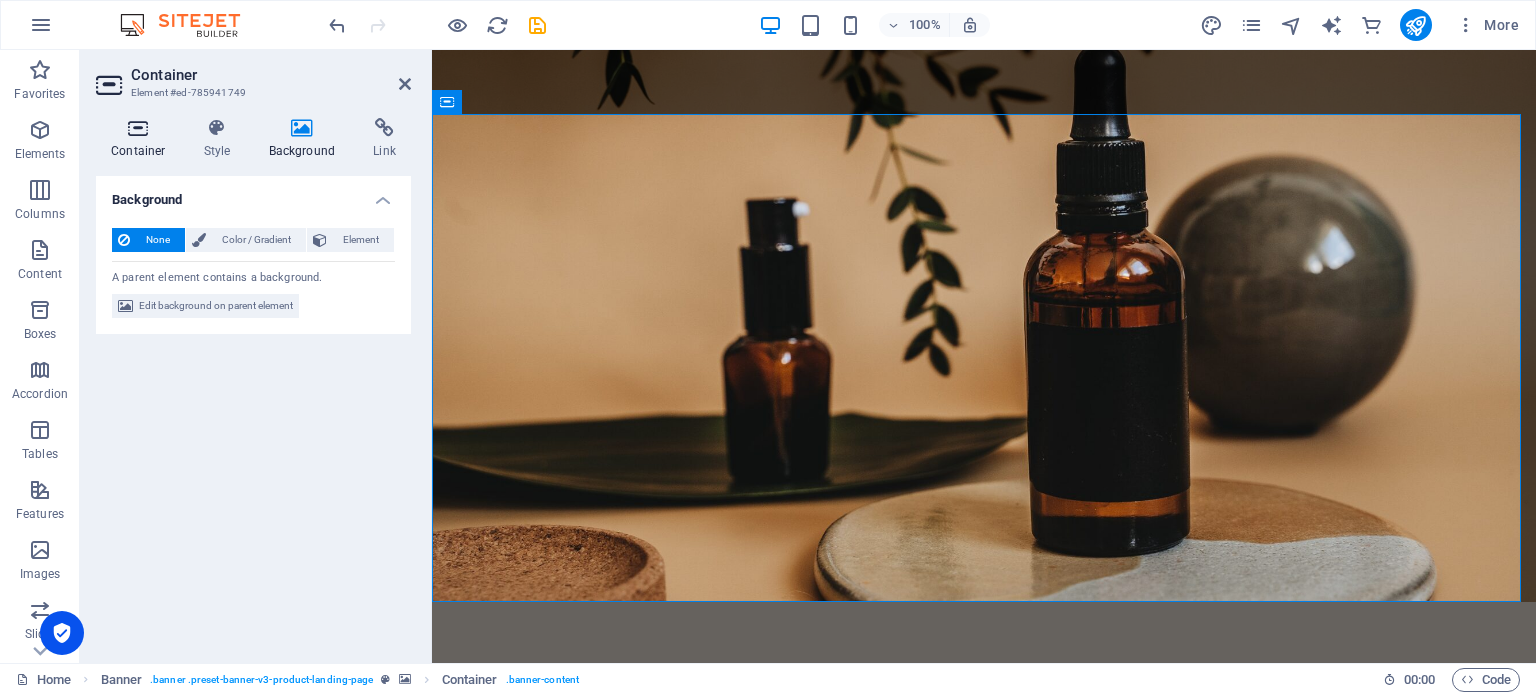 click on "Container" at bounding box center (142, 139) 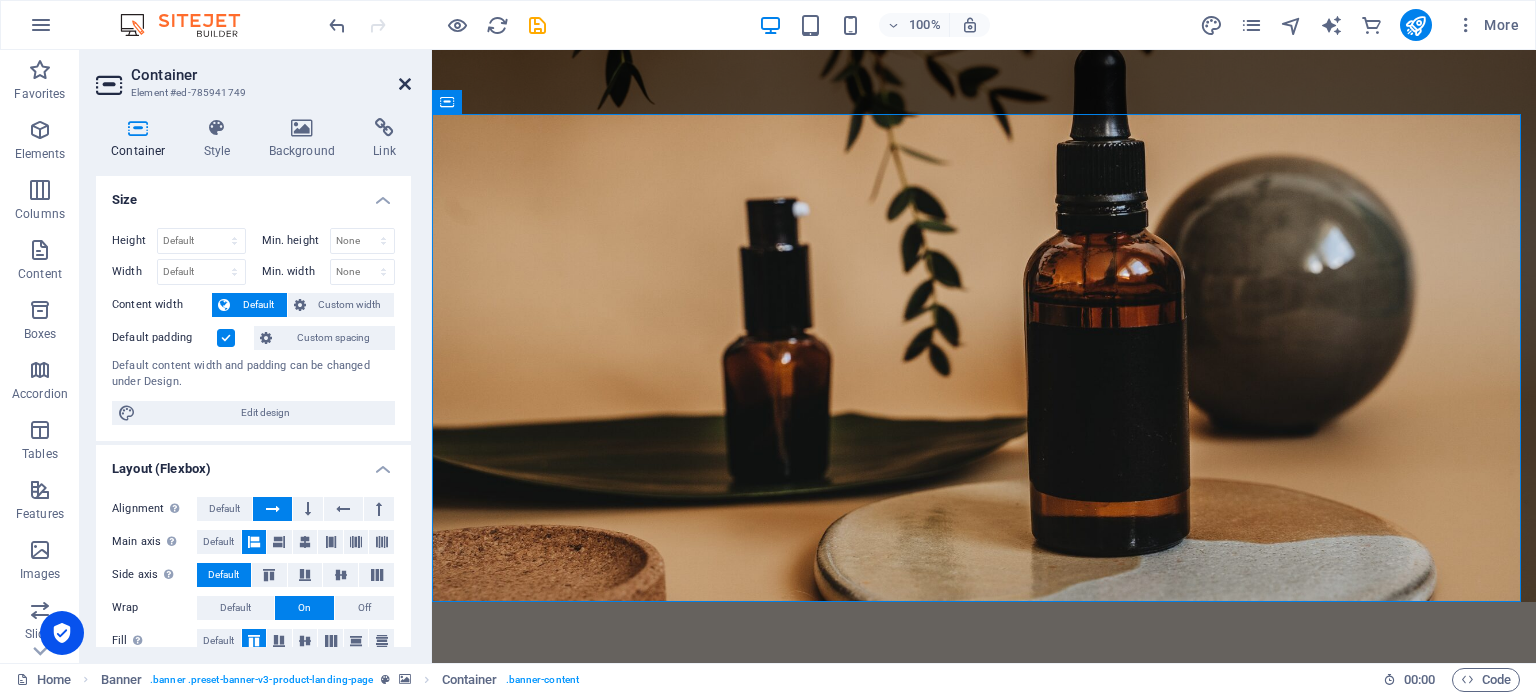click at bounding box center [405, 84] 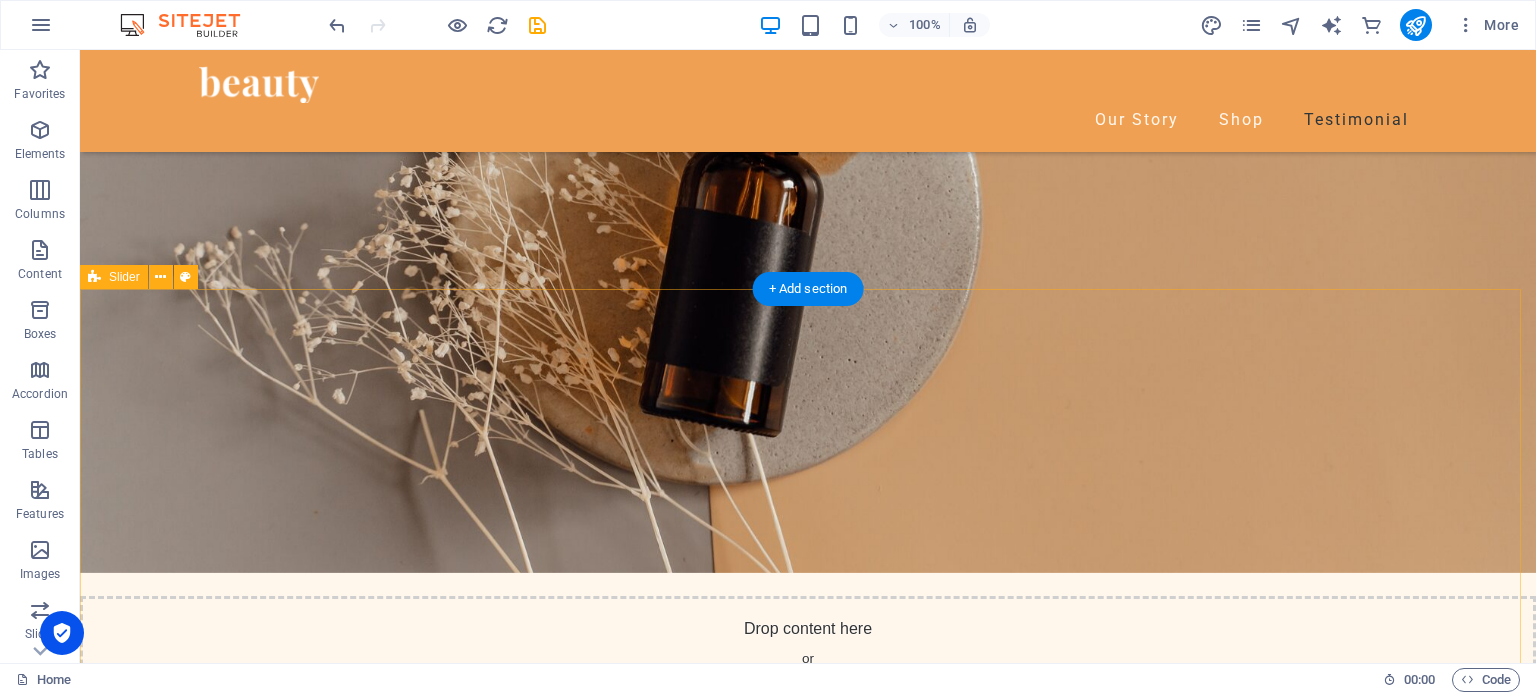 scroll, scrollTop: 2700, scrollLeft: 0, axis: vertical 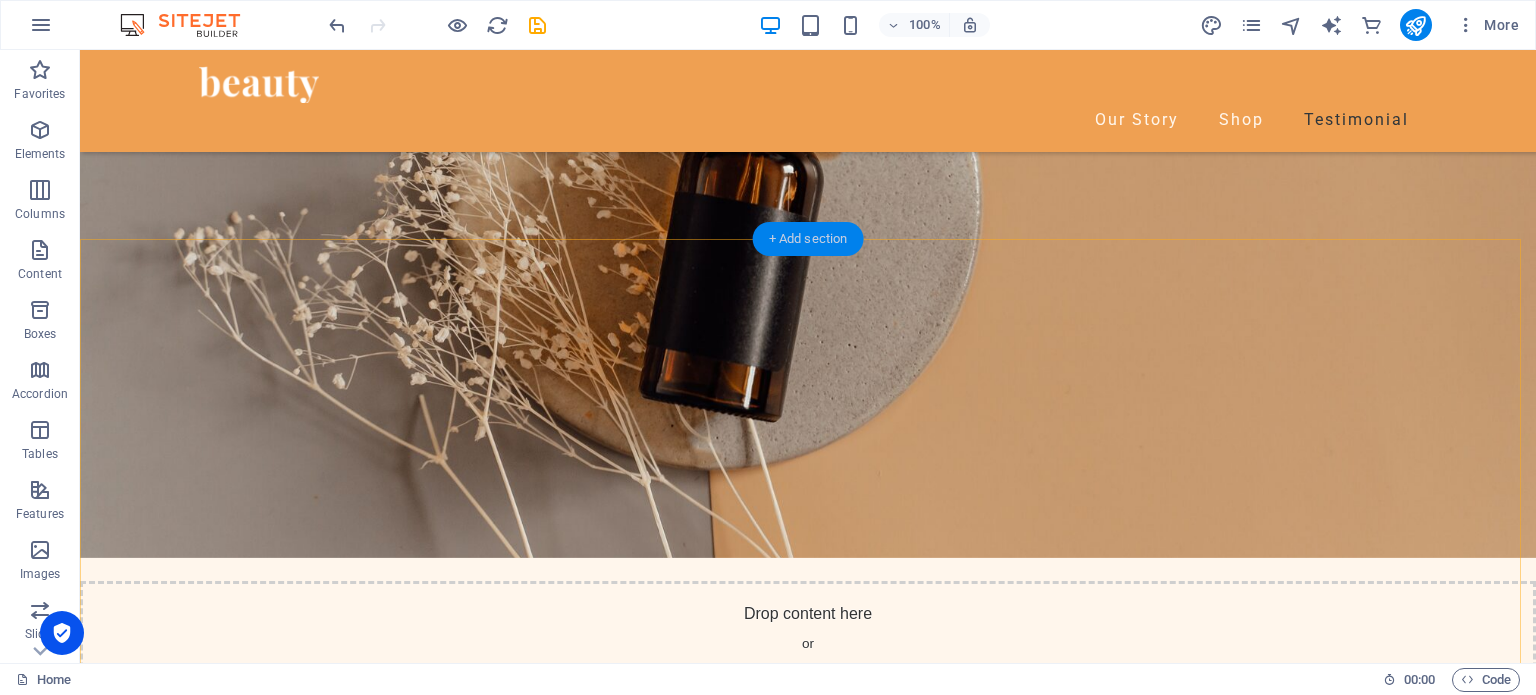 click on "+ Add section" at bounding box center (808, 239) 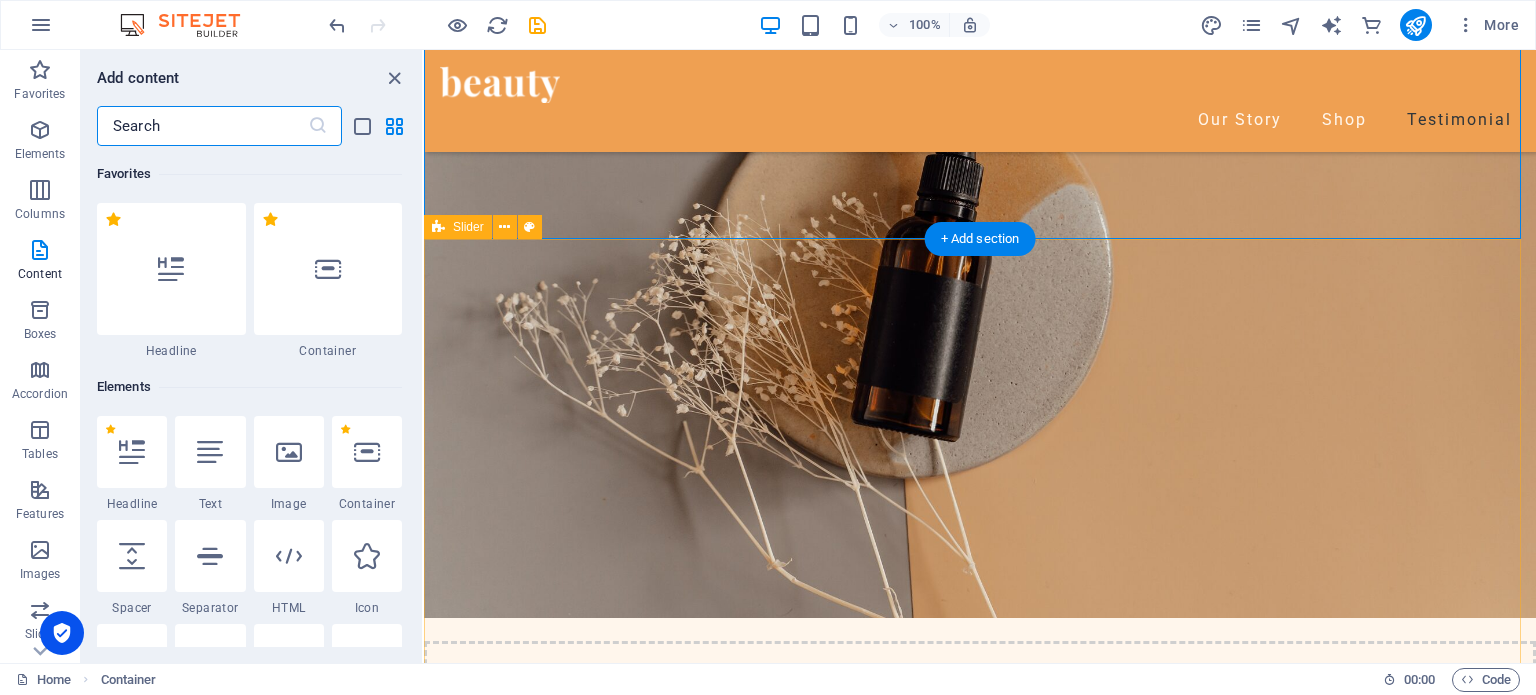 scroll, scrollTop: 2760, scrollLeft: 0, axis: vertical 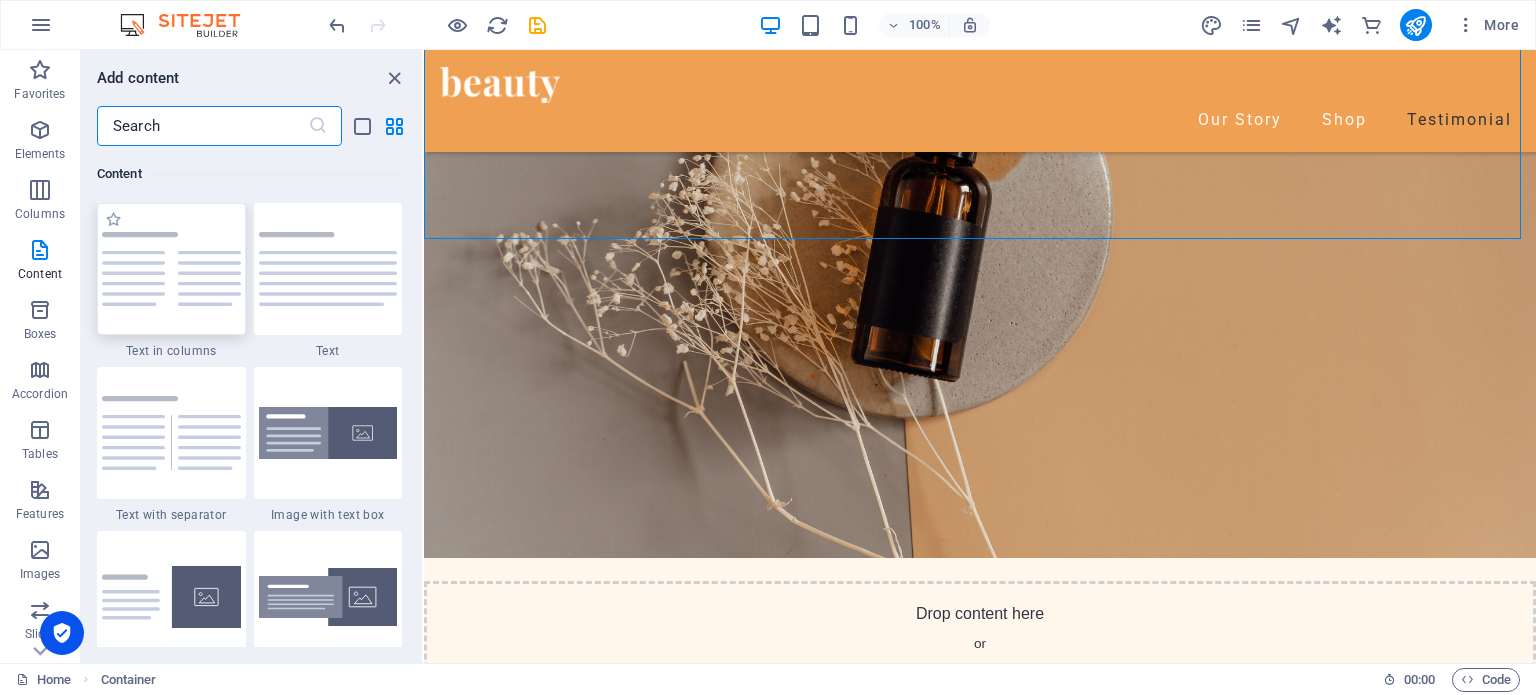 click at bounding box center [171, 269] 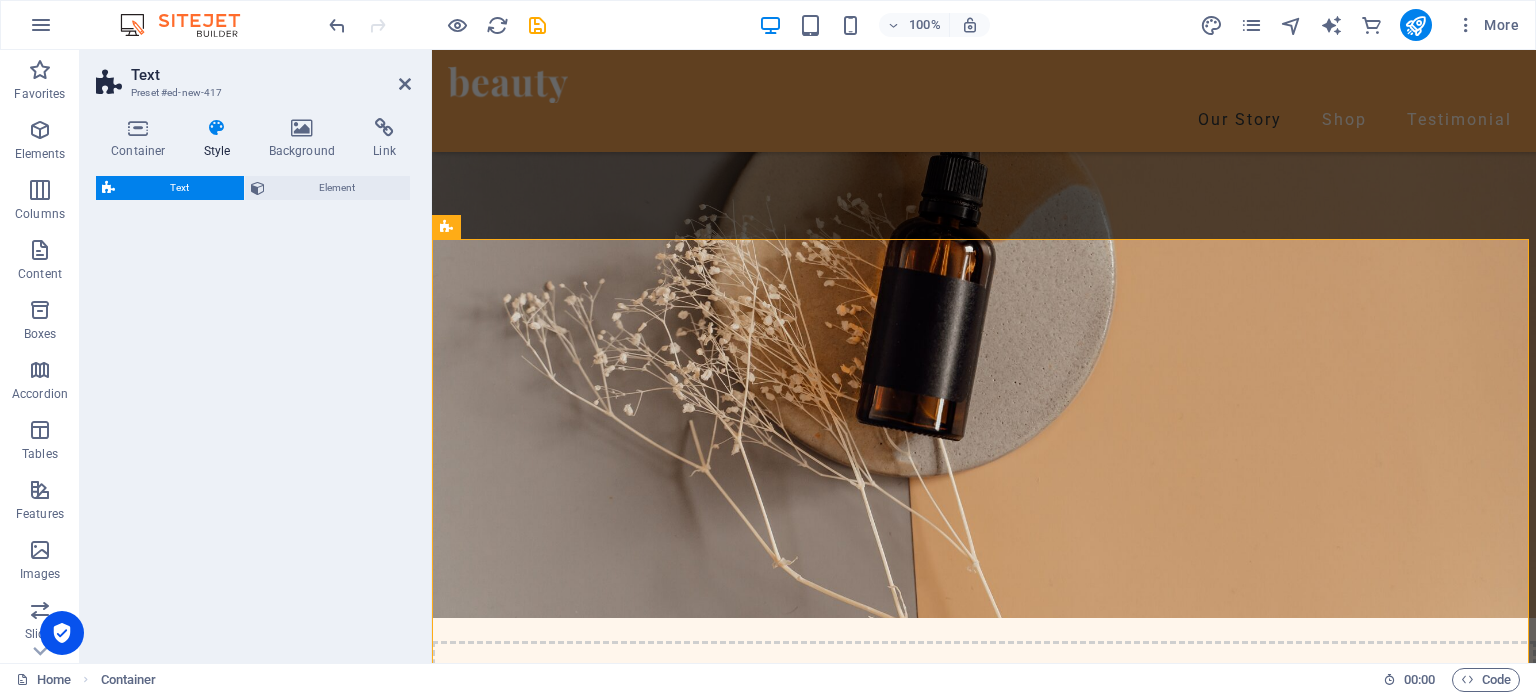 select on "rem" 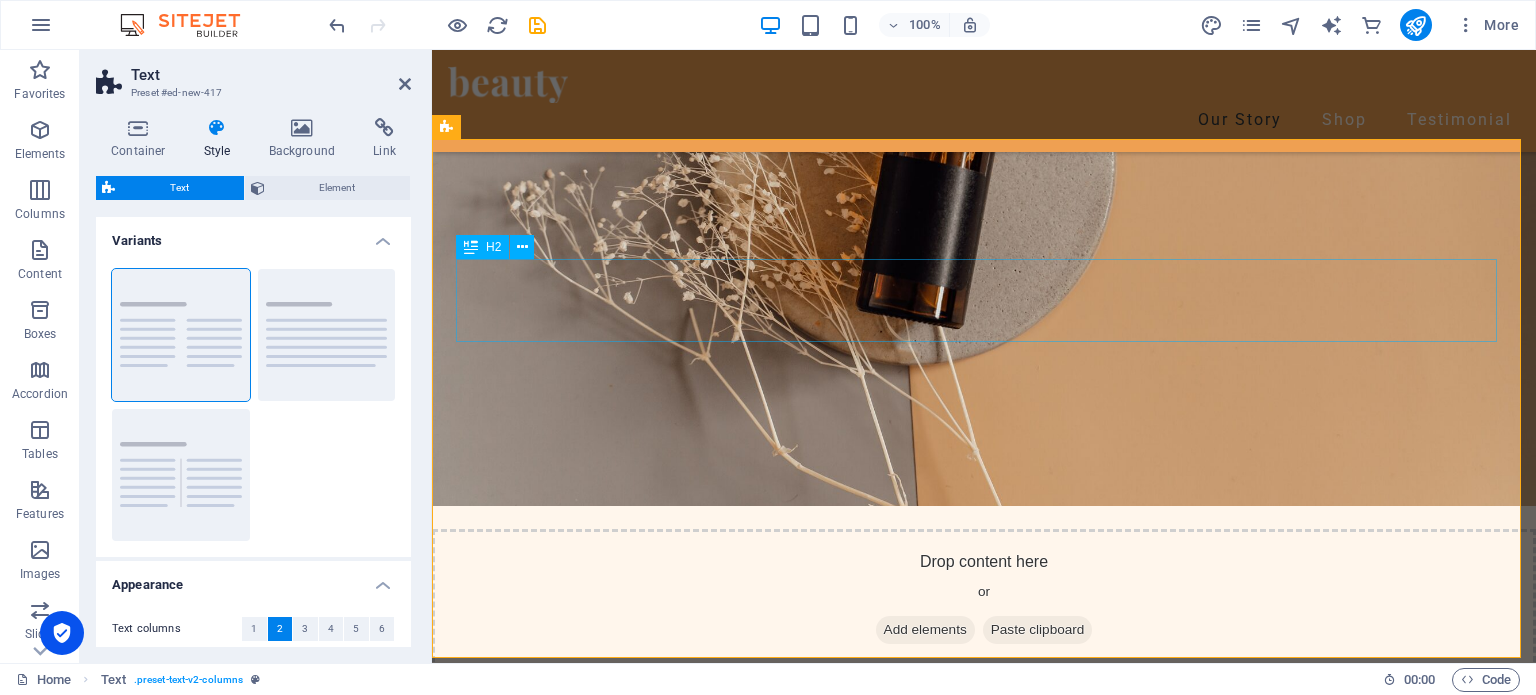 scroll, scrollTop: 2860, scrollLeft: 0, axis: vertical 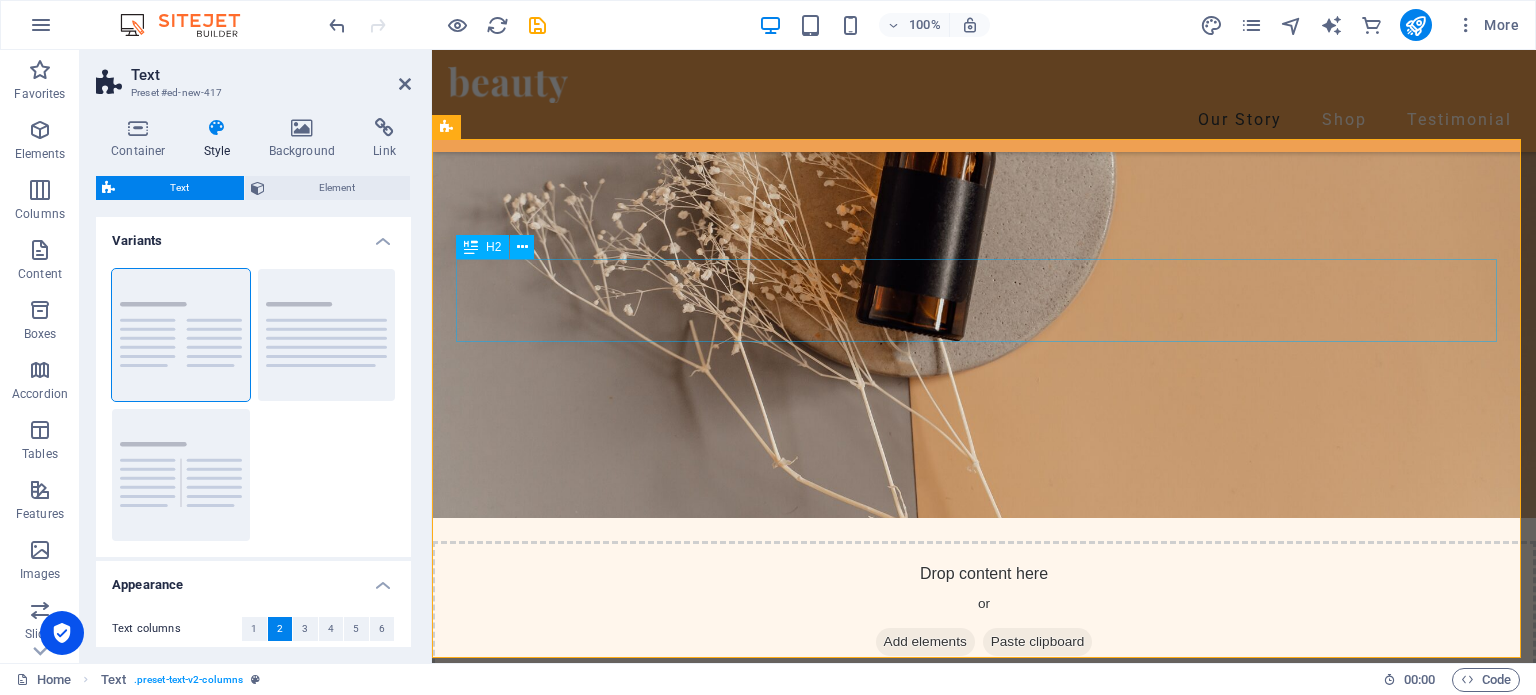 click on "Headline" at bounding box center (984, 1577) 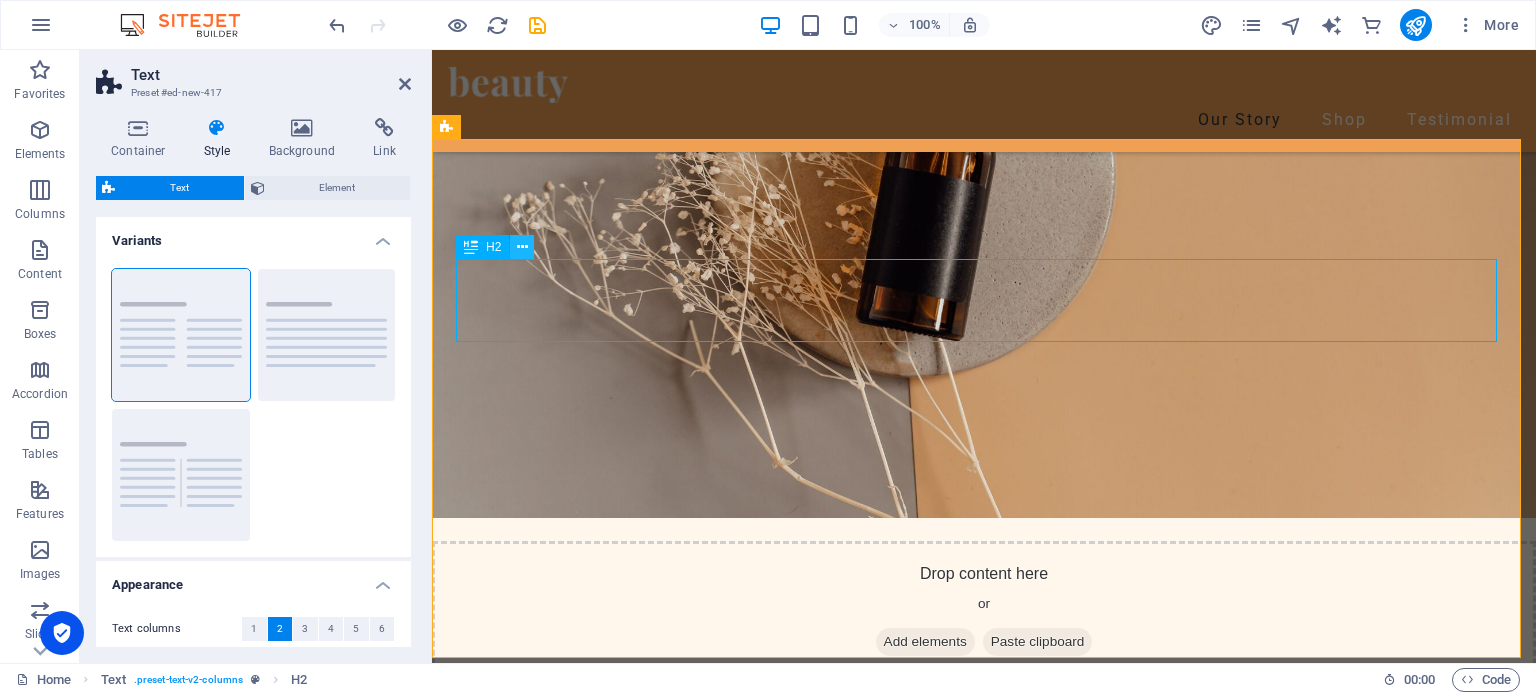 click at bounding box center [522, 247] 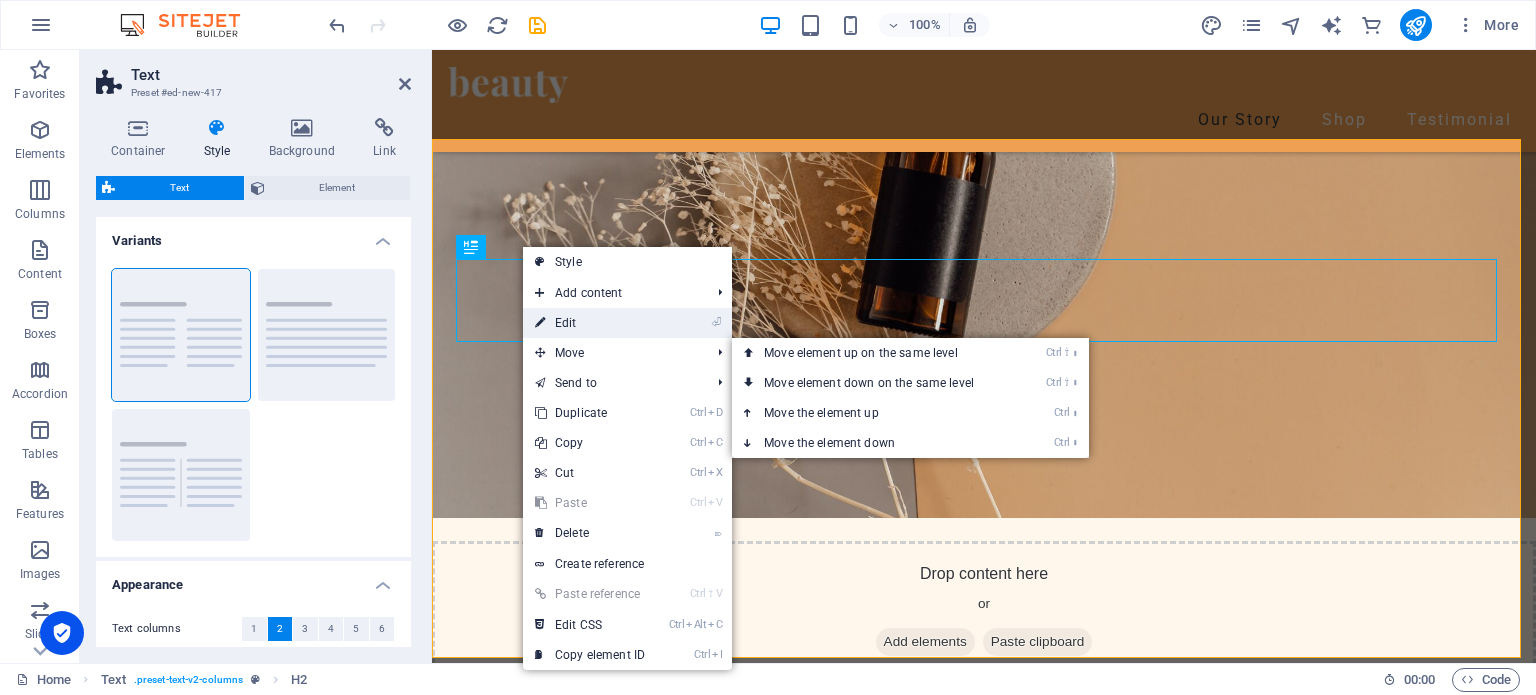 click on "⏎  Edit" at bounding box center (590, 323) 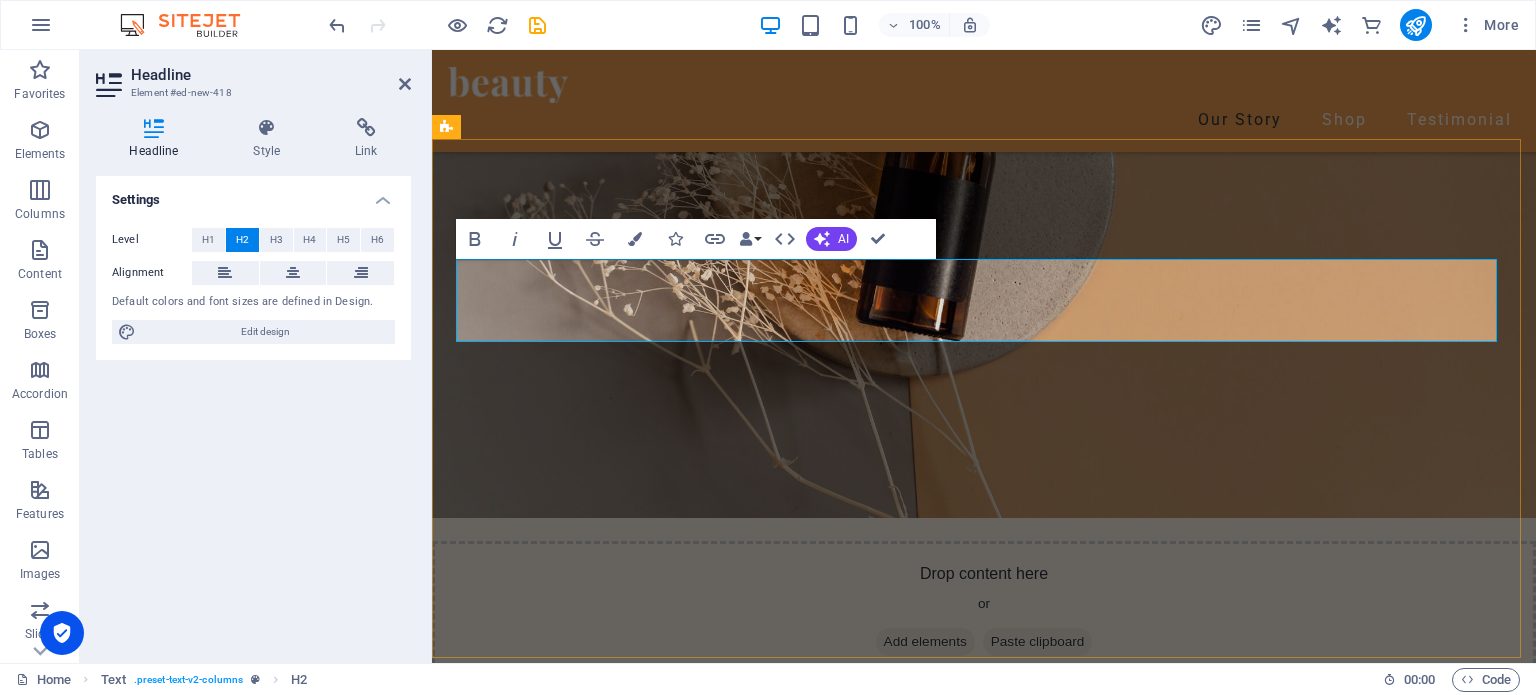 type 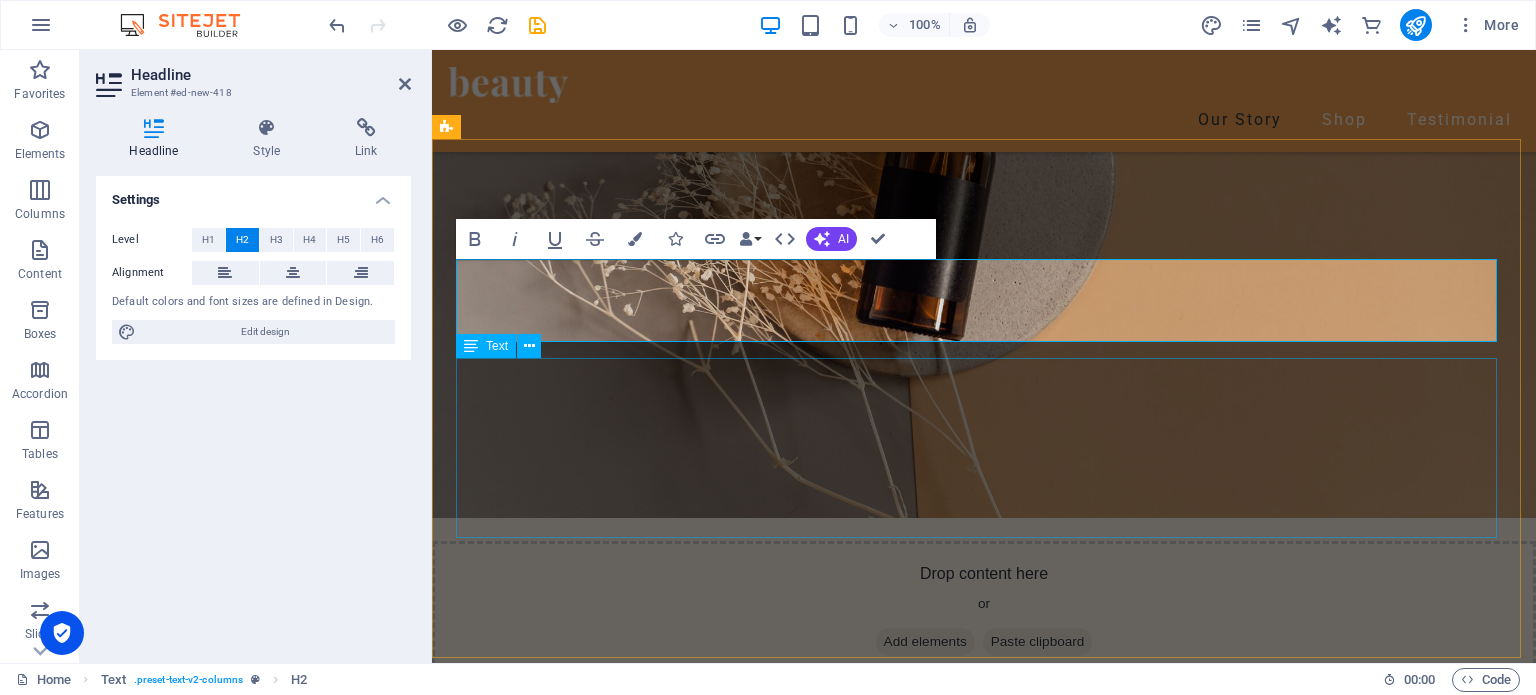 click on "Lorem ipsum dolor sitope amet, consectetur adipisicing elitip. Massumenda, dolore, cum vel modi asperiores consequatur suscipit quidem ducimus eveniet iure expedita consecteture odiogil voluptatum similique fugit voluptates atem accusamus quae quas dolorem tenetur facere tempora maiores adipisci reiciendis accusantium voluptatibus id voluptate tempore dolor harum nisi amet! Nobis, eaque. Aenean commodo ligula eget dolor. Lorem ipsum dolor sit amet, consectetuer adipiscing elit leget odiogil voluptatum similique fugit voluptates dolor. Libero assumenda, dolore, cum vel modi asperiores consequatur." at bounding box center (984, 1725) 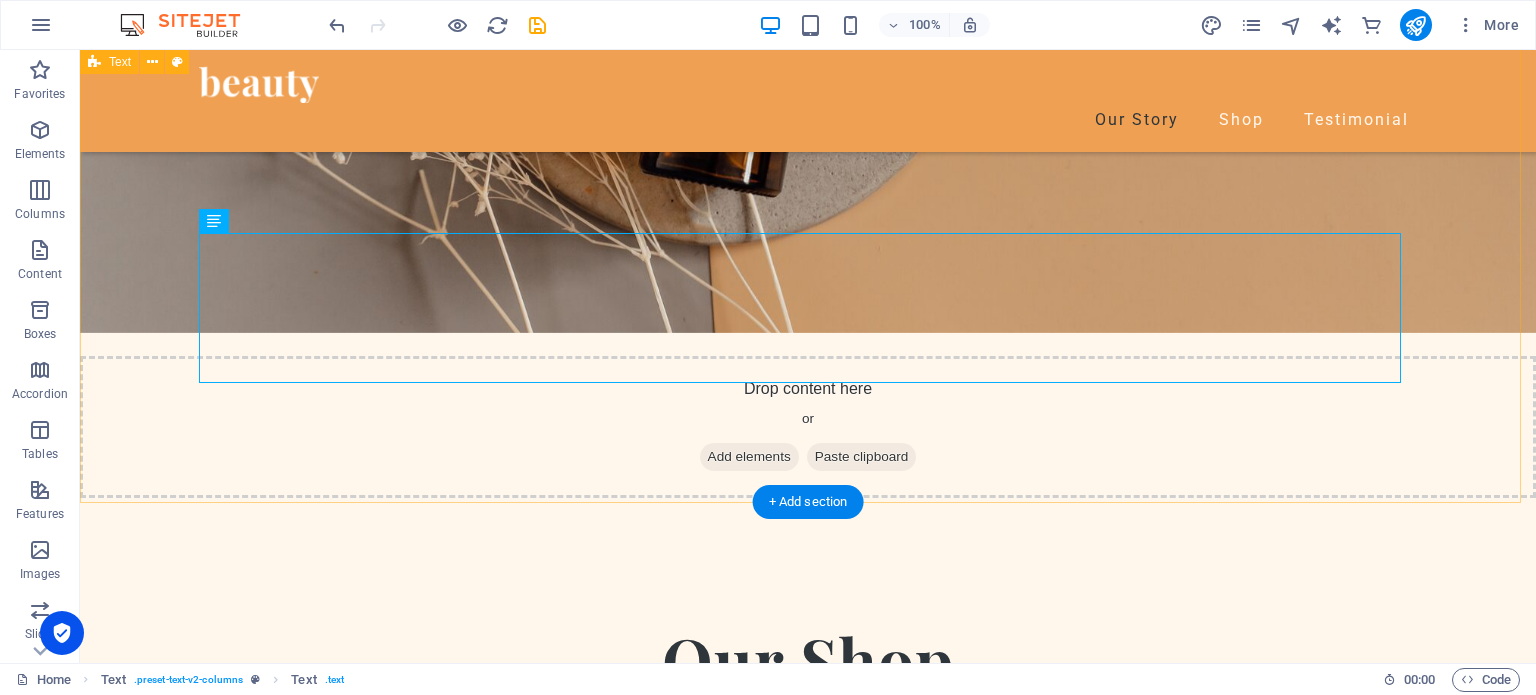 scroll, scrollTop: 3000, scrollLeft: 0, axis: vertical 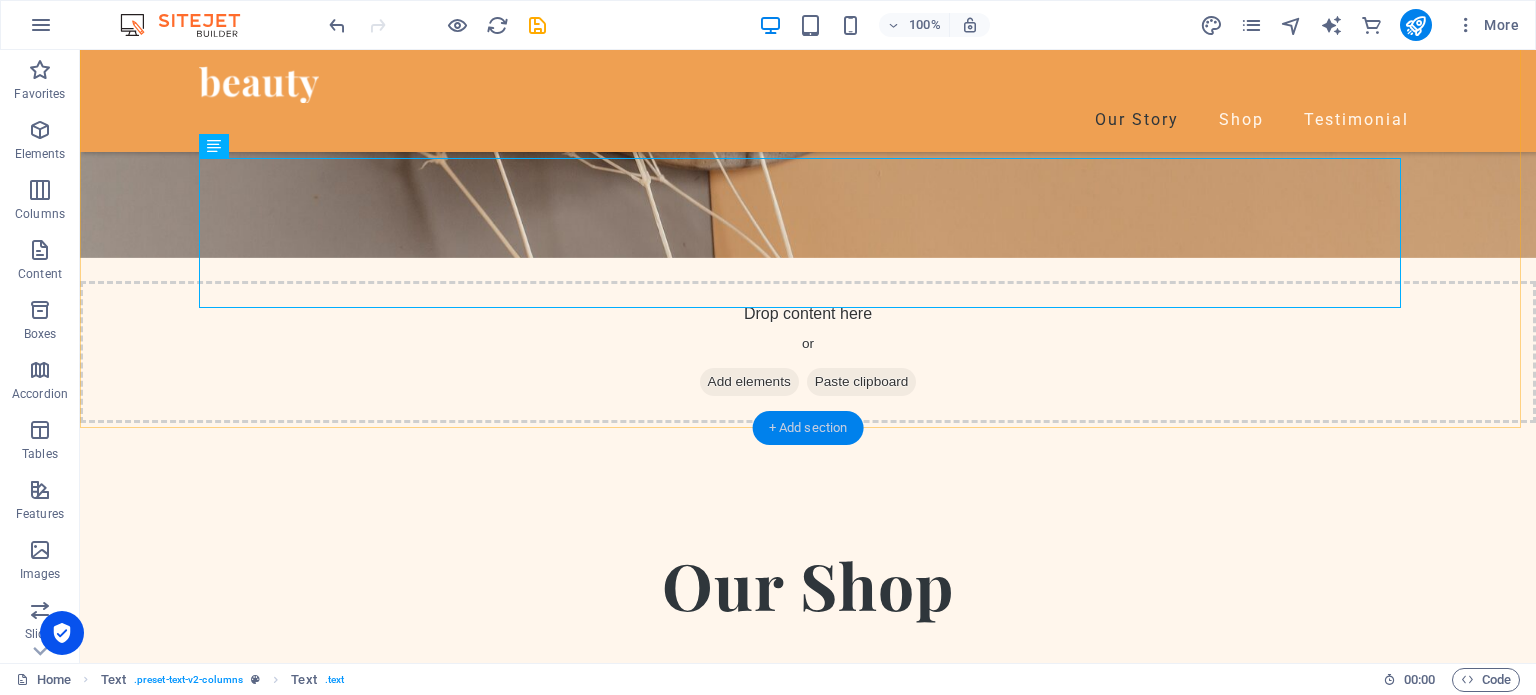 click on "+ Add section" at bounding box center (808, 428) 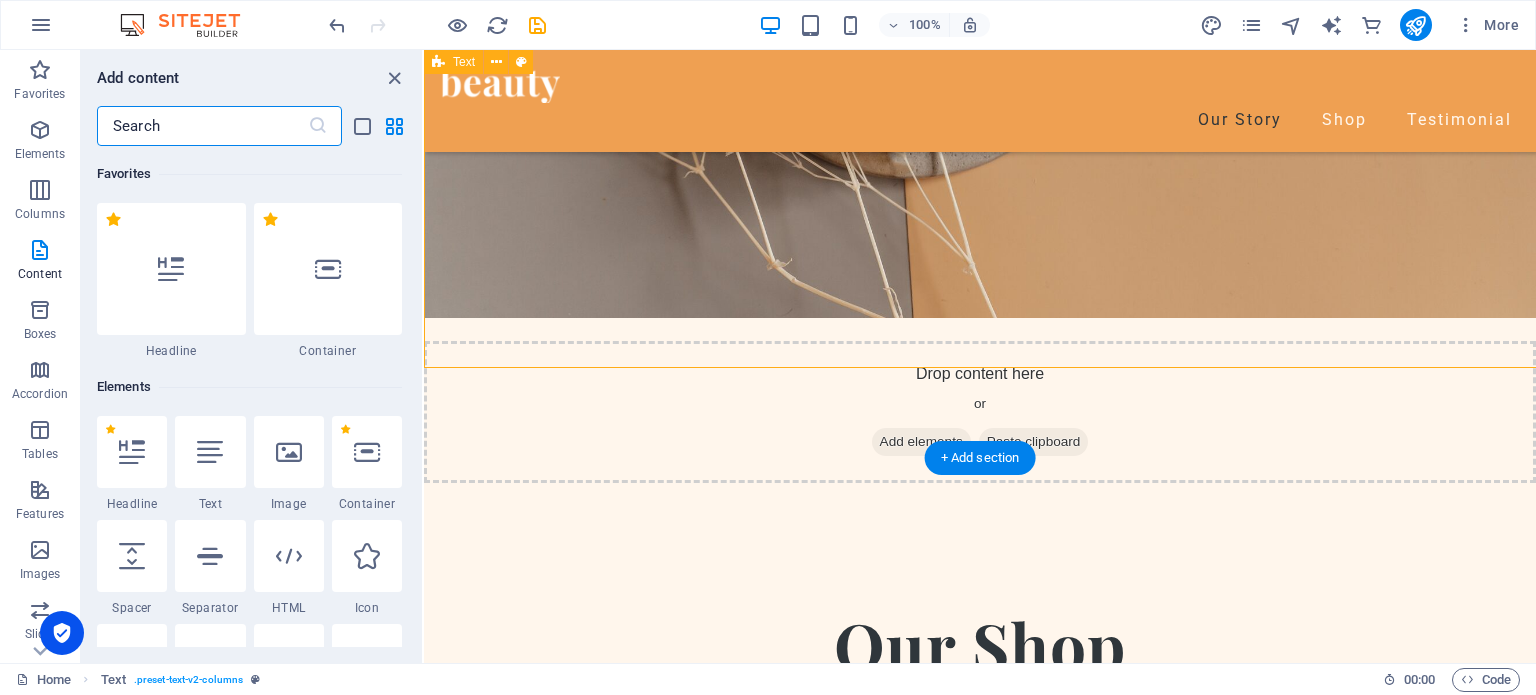 scroll, scrollTop: 3060, scrollLeft: 0, axis: vertical 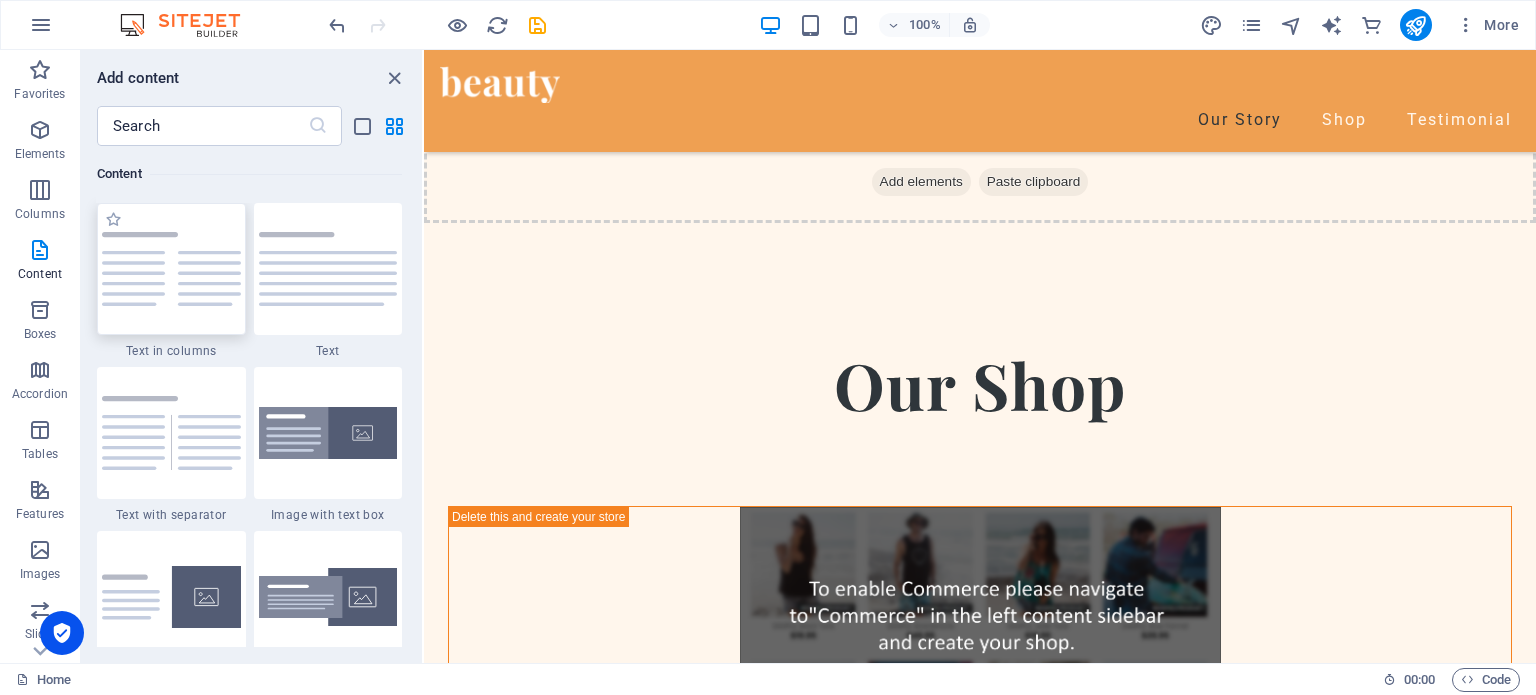 click at bounding box center [171, 269] 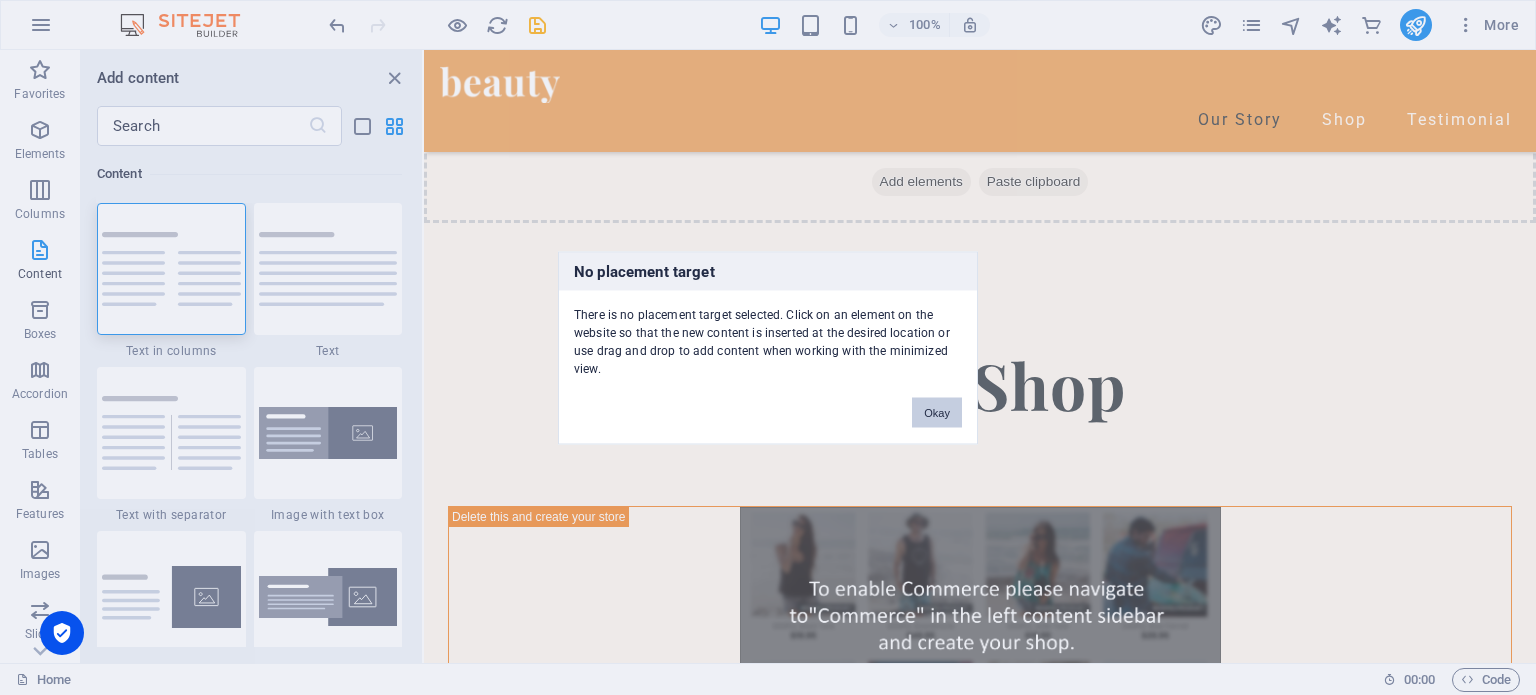 click on "Okay" at bounding box center [937, 412] 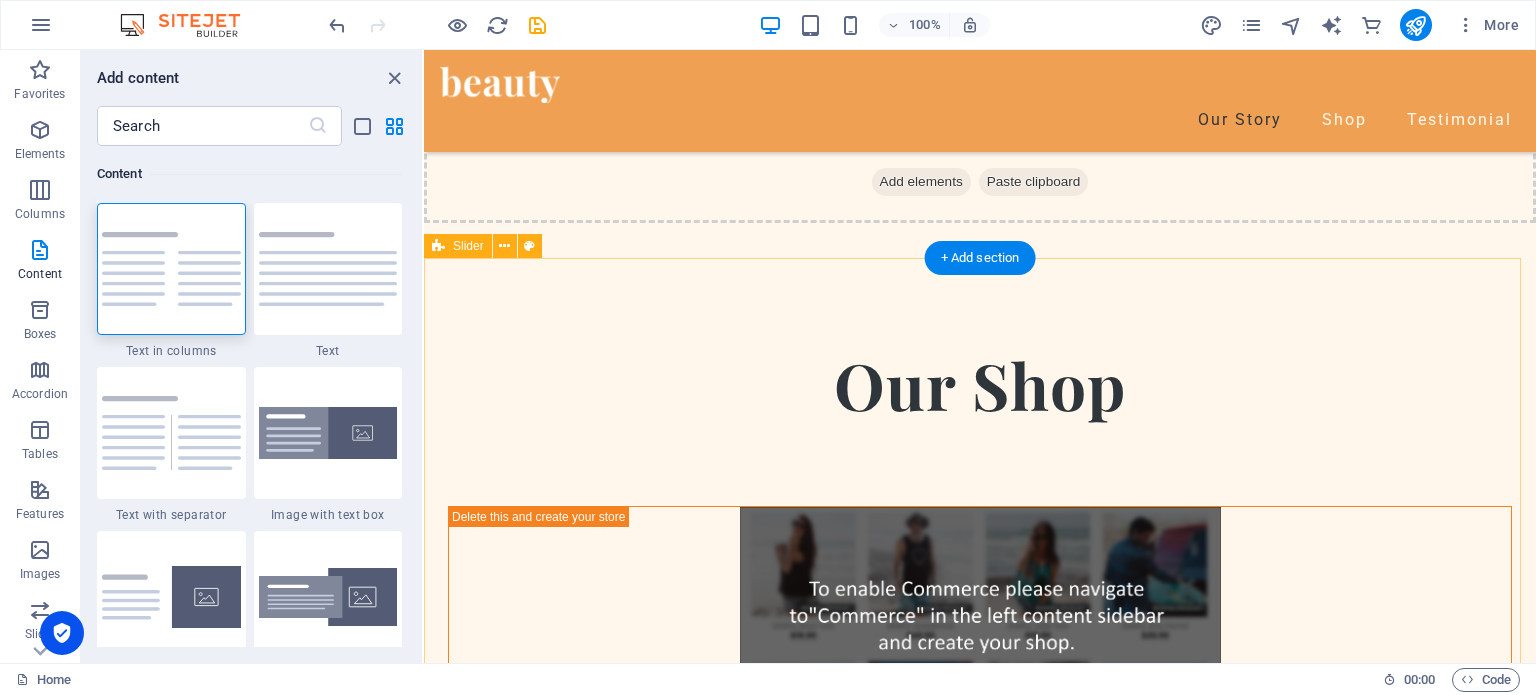 click on "Beauty products are the best ones I have ever tried! They are made of 100% natural ingredients. Beauty products are the best ones I have ever tried! They are made of 100% natural ingredients. Beauty products are the best ones I have ever tried! They are made of 100% natural ingredients. Mila Donald, USA Mila Donald, USA Mila Donald, USA Beauty products are the best ones I have ever tried! They are made of 100% natural ingredients. Beauty products are the best ones I have ever tried! They are made of 100% natural ingredients. Beauty products are the best ones I have ever tried! They are made of 100% natural ingredients. Sharjah United Arab Emirates UAE Beauty products are the best ones I have ever tried! They are made of 100% natural ingredients. Beauty products are the best ones I have ever tried! They are made of 100% natural ingredients. Beauty products are the best ones I have ever tried! They are made of 100% natural ingredients. Mila Donald, USA Mila Donald, USA Mila Donald, USA Mila Donald, USA UAE" at bounding box center (980, 2074) 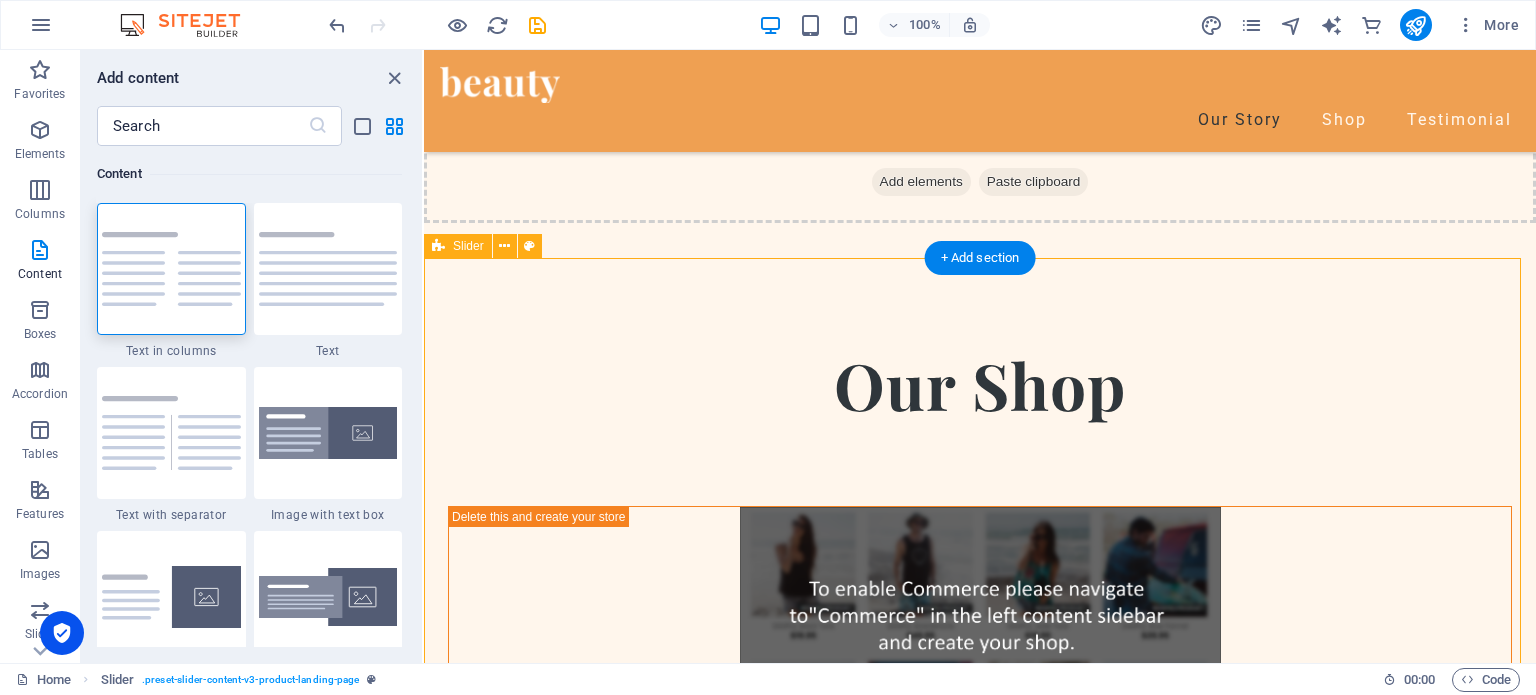 click on "Beauty products are the best ones I have ever tried! They are made of 100% natural ingredients. Beauty products are the best ones I have ever tried! They are made of 100% natural ingredients. Beauty products are the best ones I have ever tried! They are made of 100% natural ingredients. Mila Donald, USA Mila Donald, USA Mila Donald, USA Beauty products are the best ones I have ever tried! They are made of 100% natural ingredients. Beauty products are the best ones I have ever tried! They are made of 100% natural ingredients. Beauty products are the best ones I have ever tried! They are made of 100% natural ingredients. Sharjah United Arab Emirates UAE Beauty products are the best ones I have ever tried! They are made of 100% natural ingredients. Beauty products are the best ones I have ever tried! They are made of 100% natural ingredients. Beauty products are the best ones I have ever tried! They are made of 100% natural ingredients. Mila Donald, USA Mila Donald, USA Mila Donald, USA Mila Donald, USA UAE" at bounding box center [980, 2074] 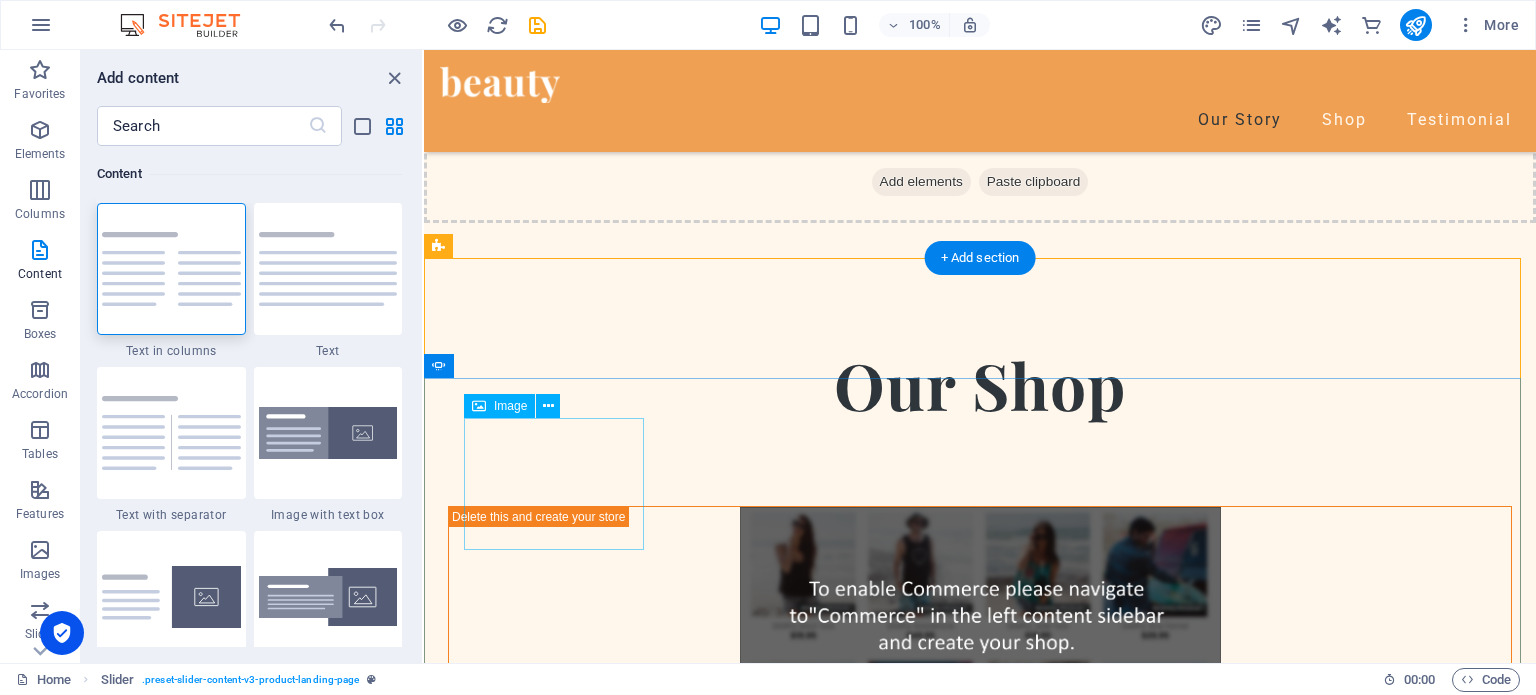 click at bounding box center (-543, 1701) 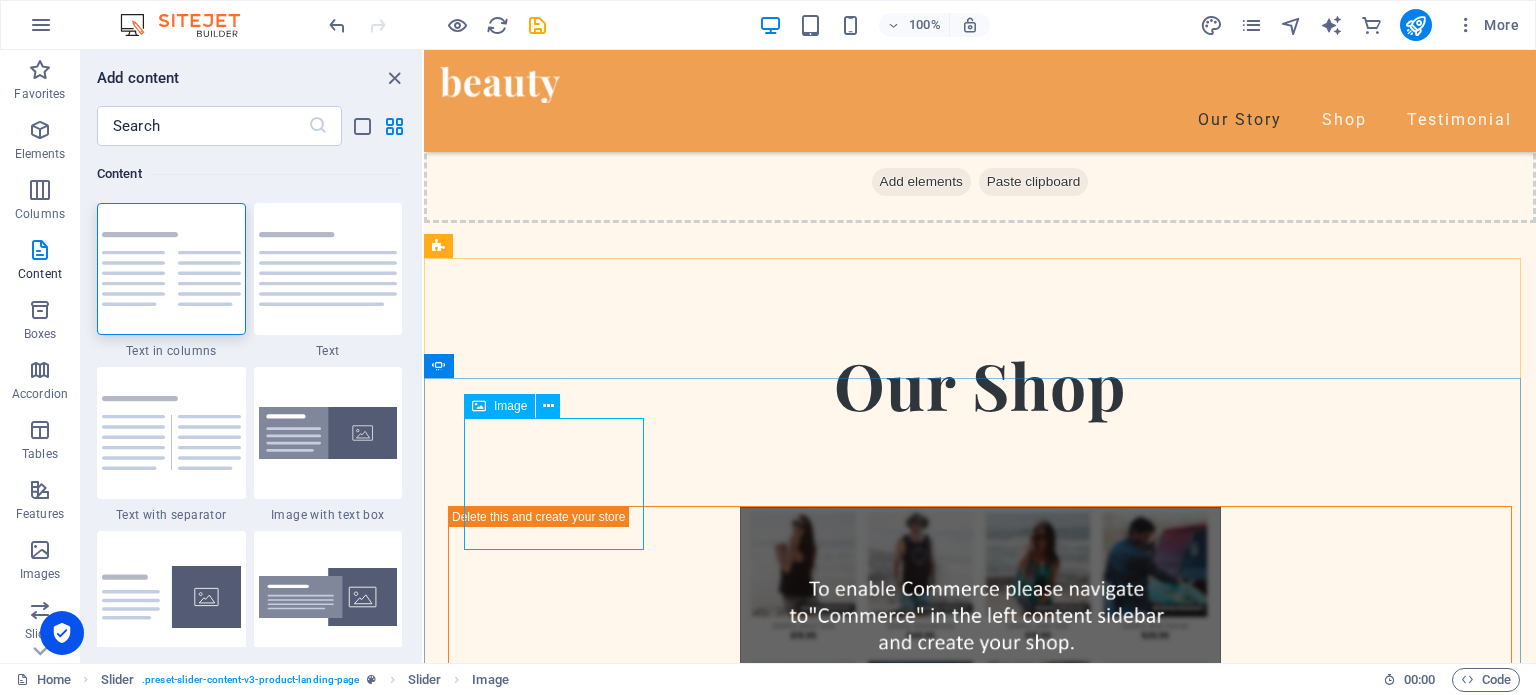 click on "Image" at bounding box center (510, 406) 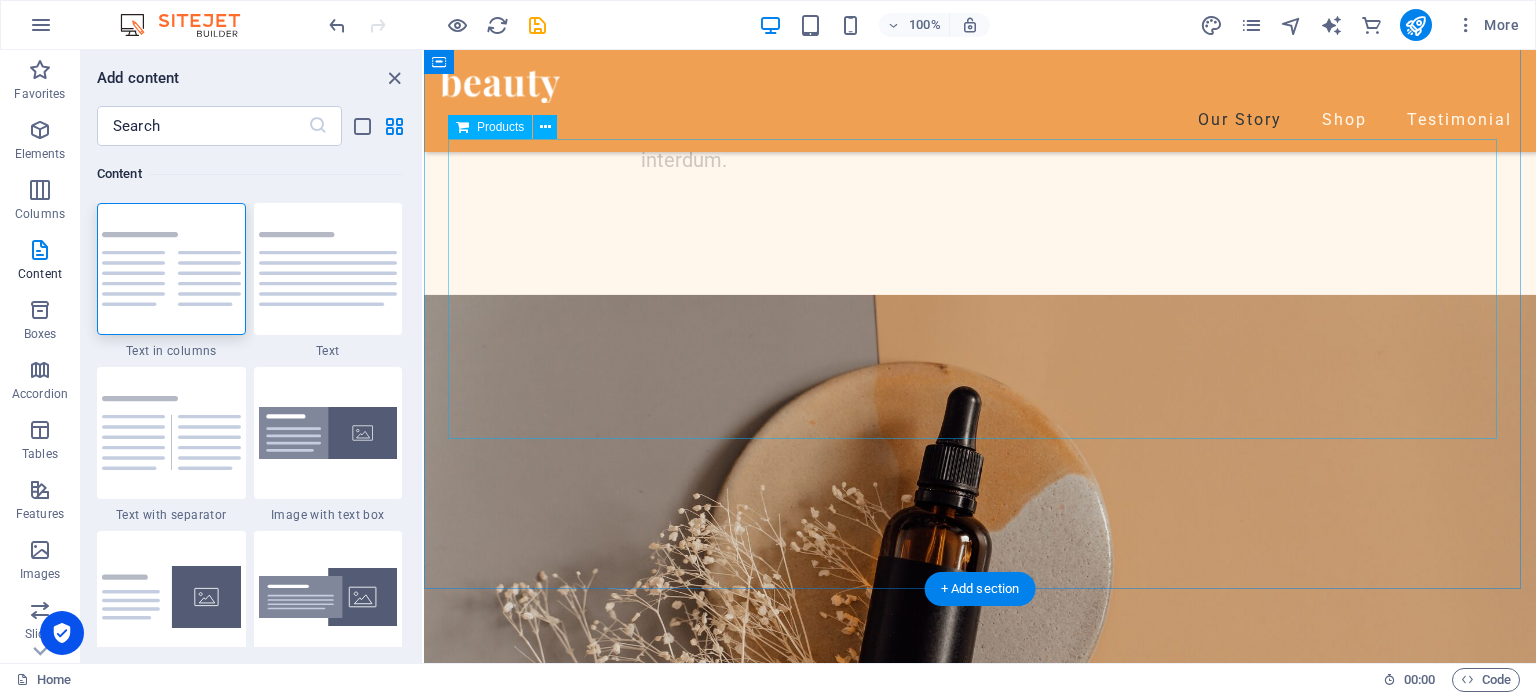 scroll, scrollTop: 2560, scrollLeft: 0, axis: vertical 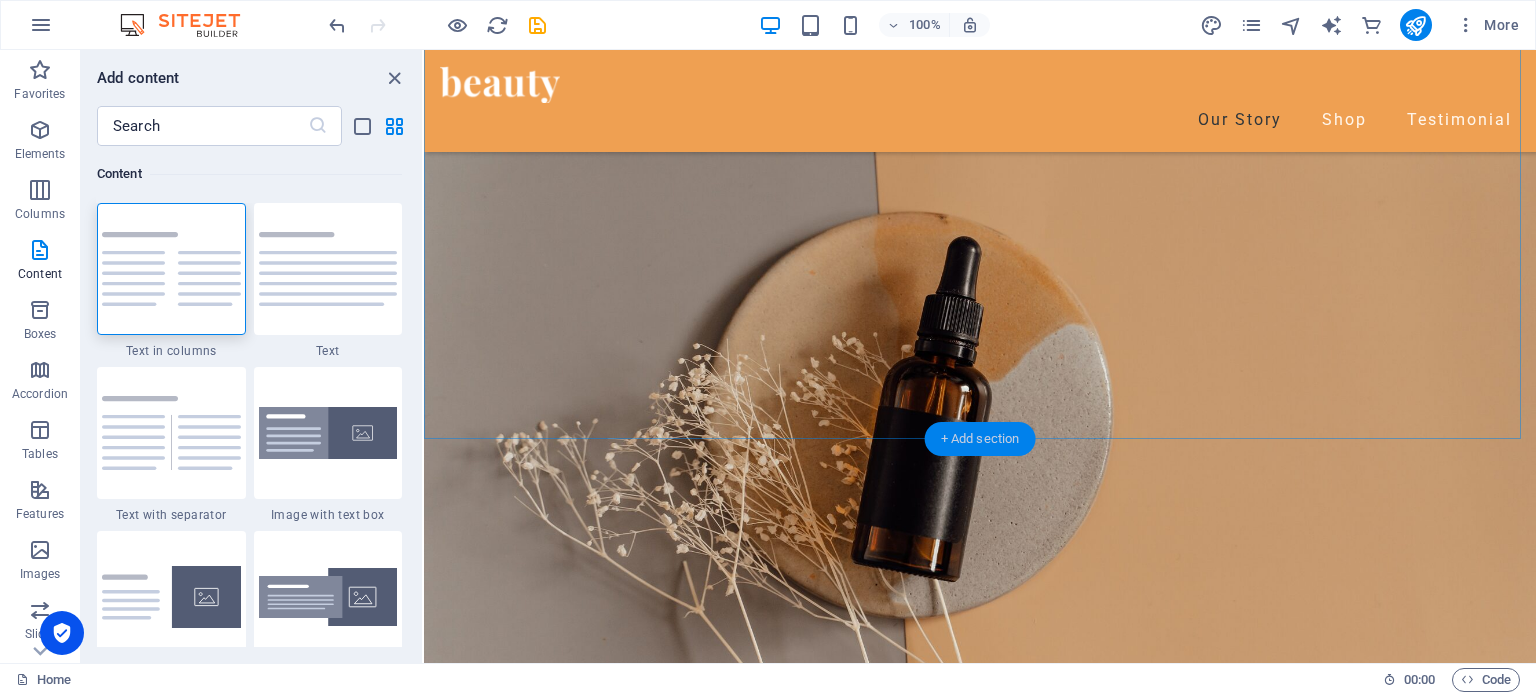 click on "+ Add section" at bounding box center [980, 439] 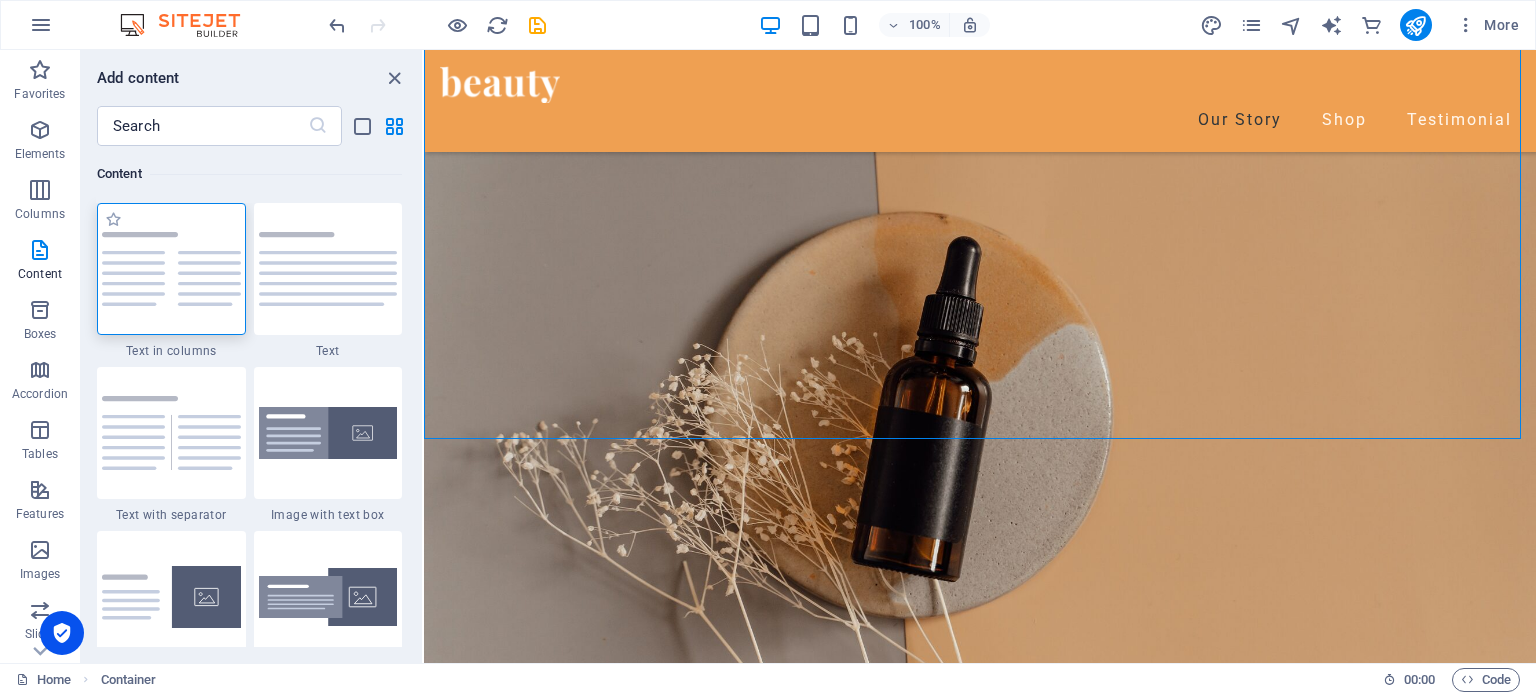 click at bounding box center (171, 269) 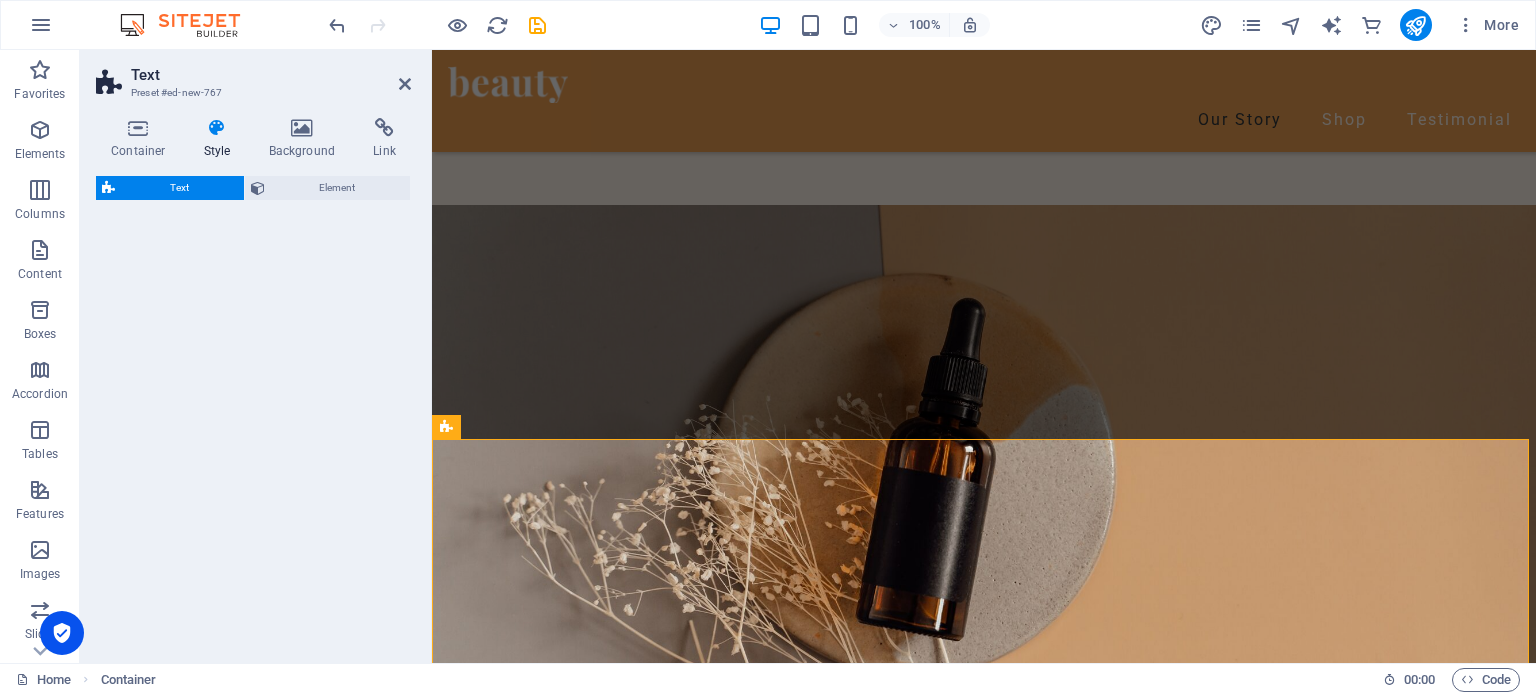 select on "rem" 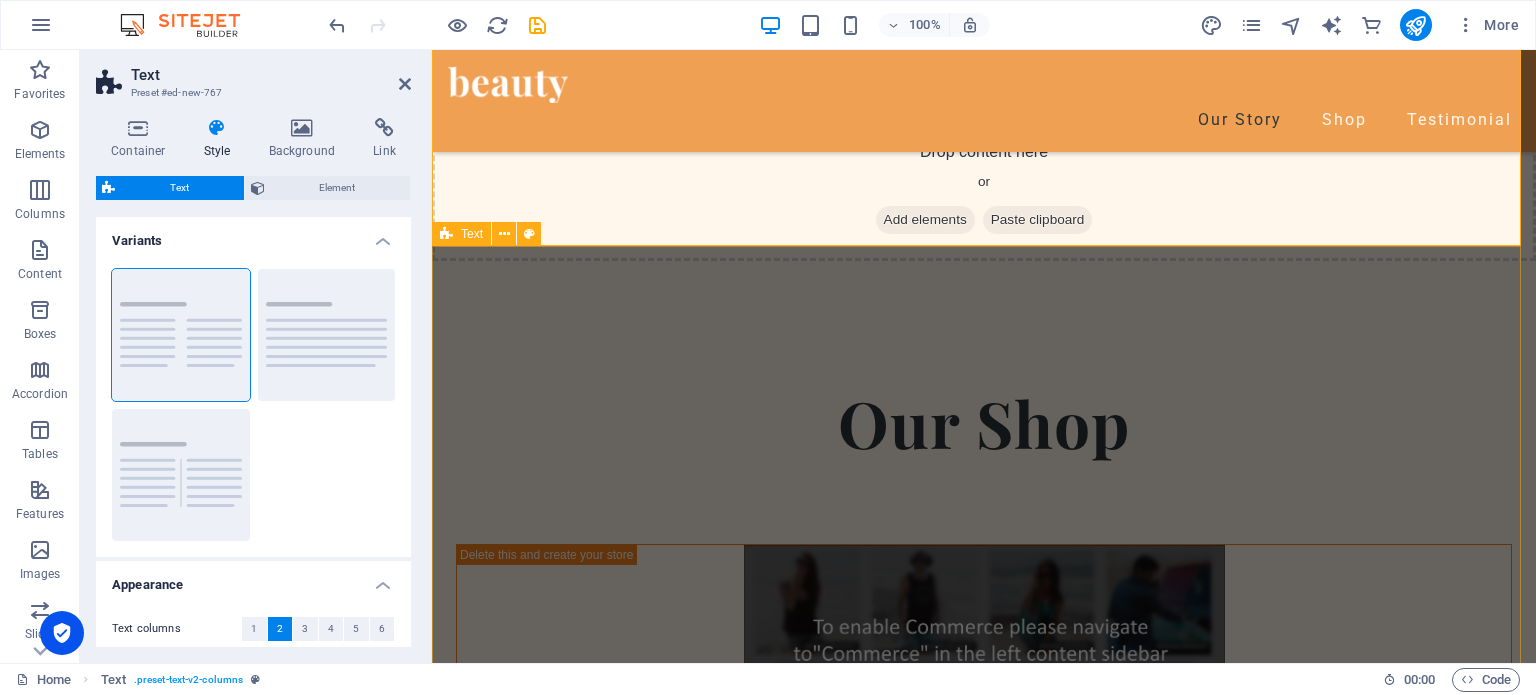 scroll, scrollTop: 3260, scrollLeft: 0, axis: vertical 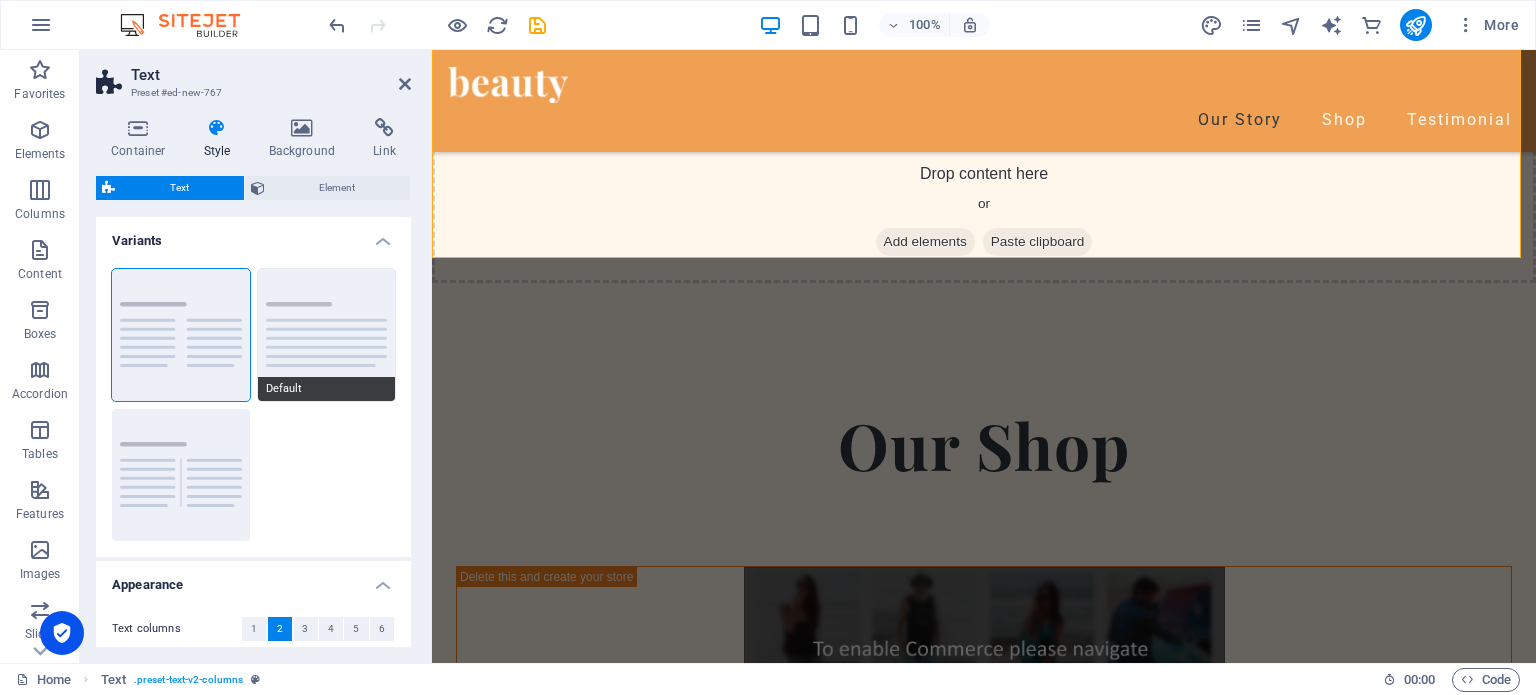 click on "Default" at bounding box center [327, 335] 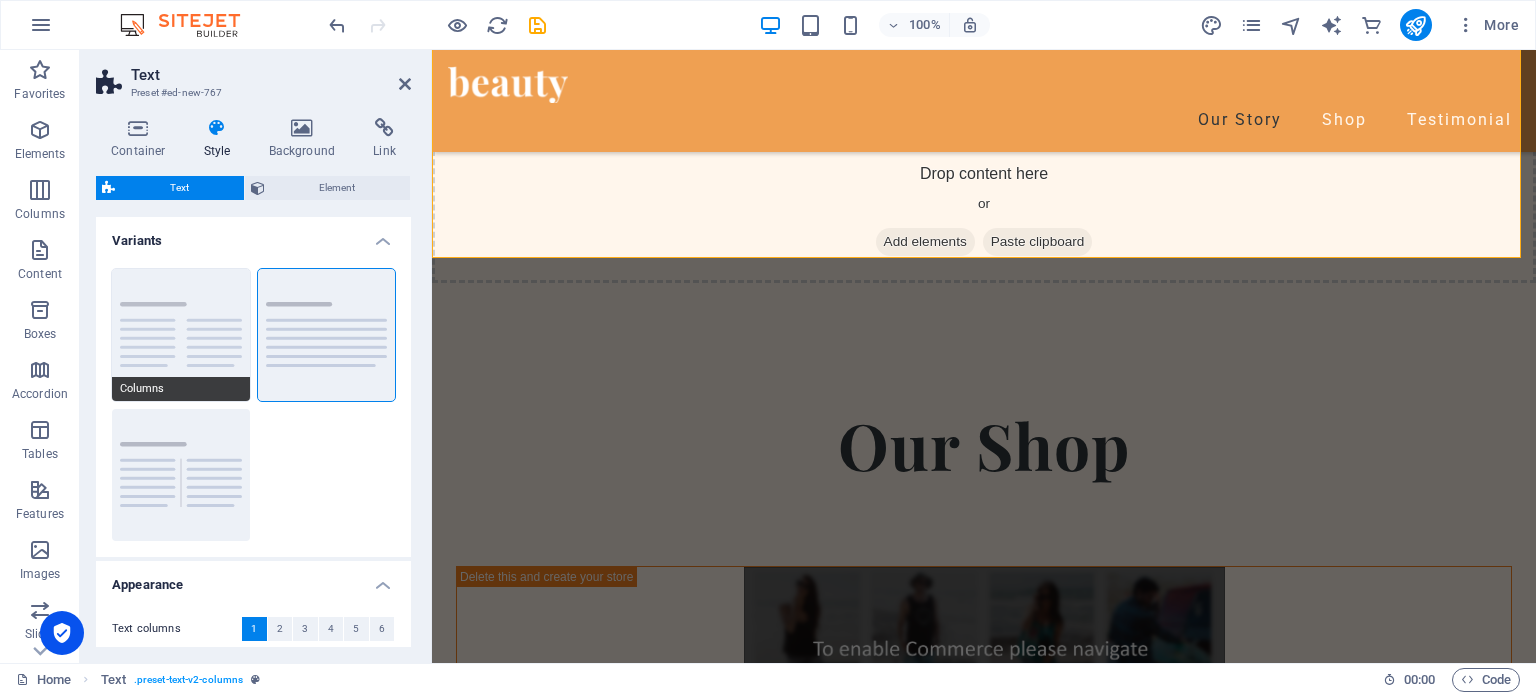 drag, startPoint x: 314, startPoint y: 289, endPoint x: 244, endPoint y: 327, distance: 79.64923 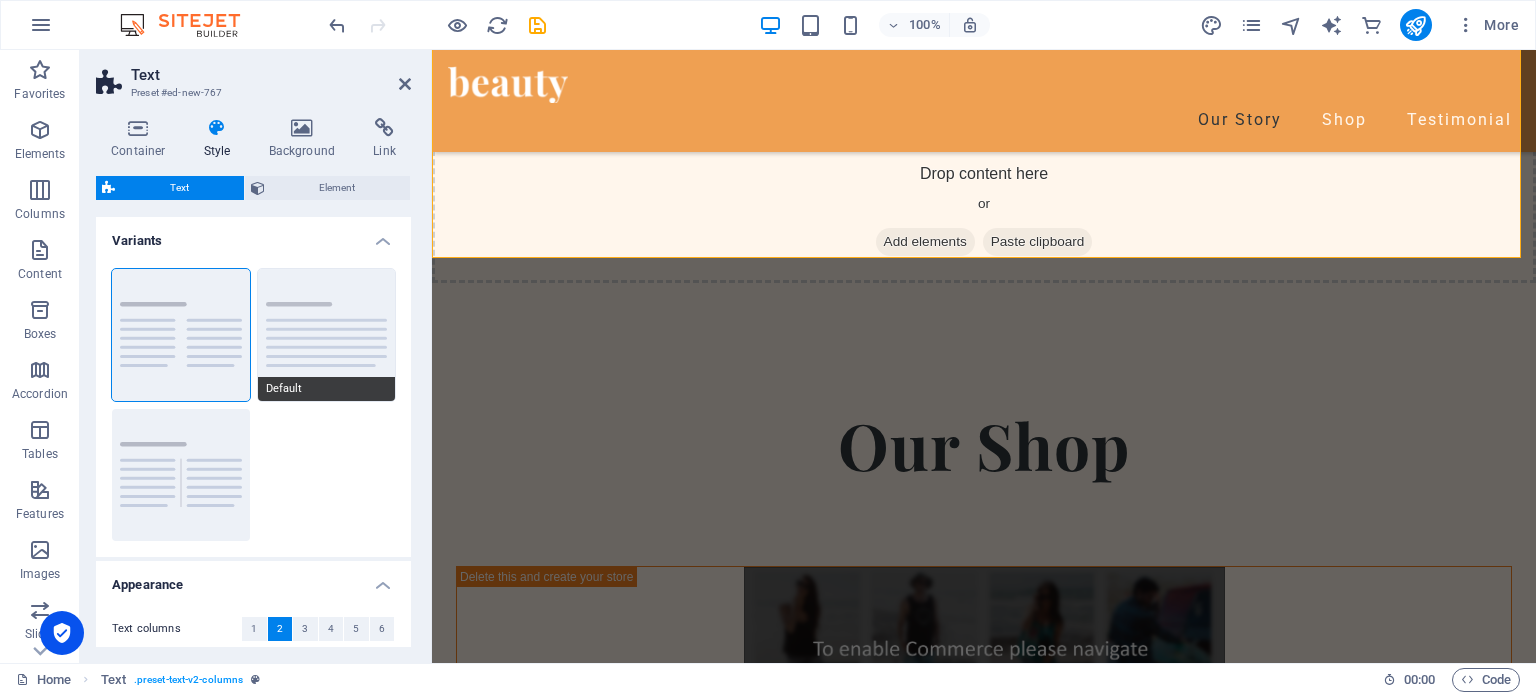 click on "Default" at bounding box center [327, 335] 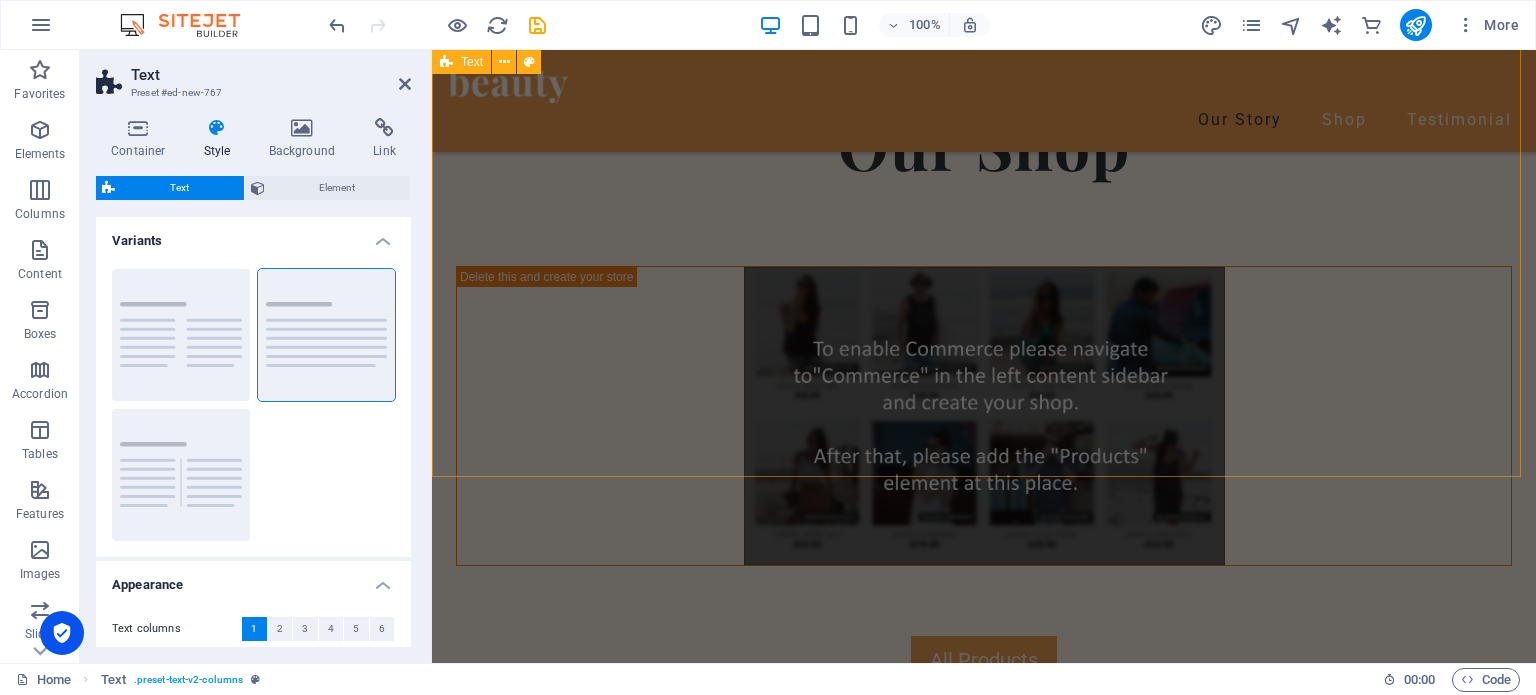 scroll, scrollTop: 3960, scrollLeft: 0, axis: vertical 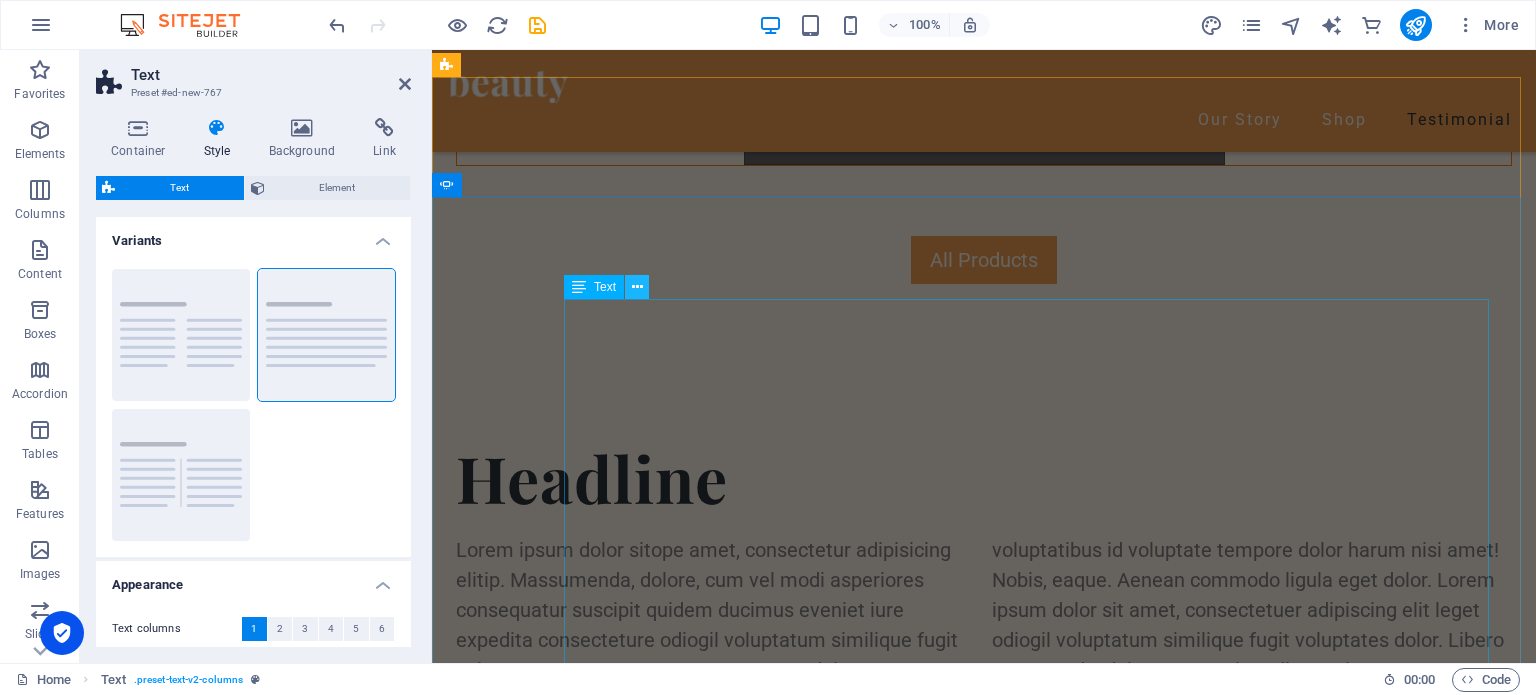 click at bounding box center (637, 287) 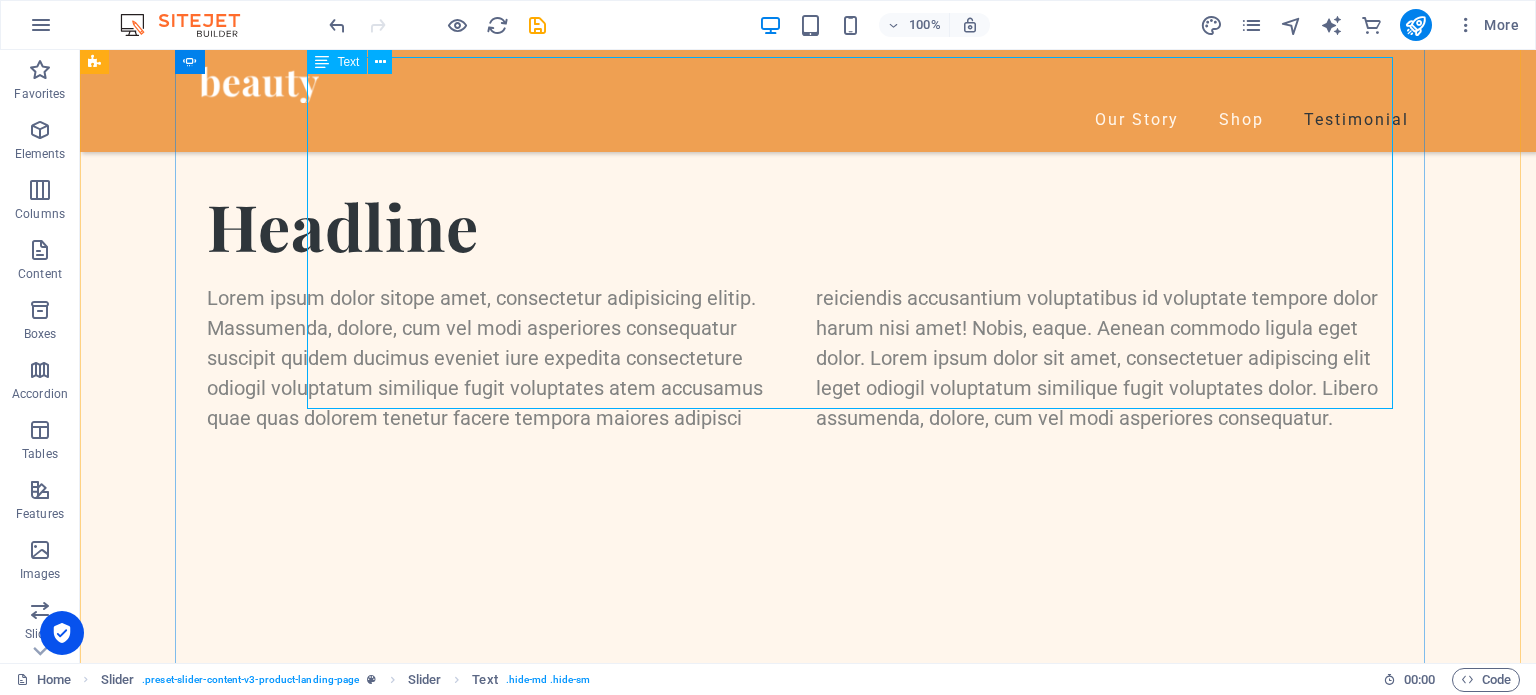 scroll, scrollTop: 3970, scrollLeft: 0, axis: vertical 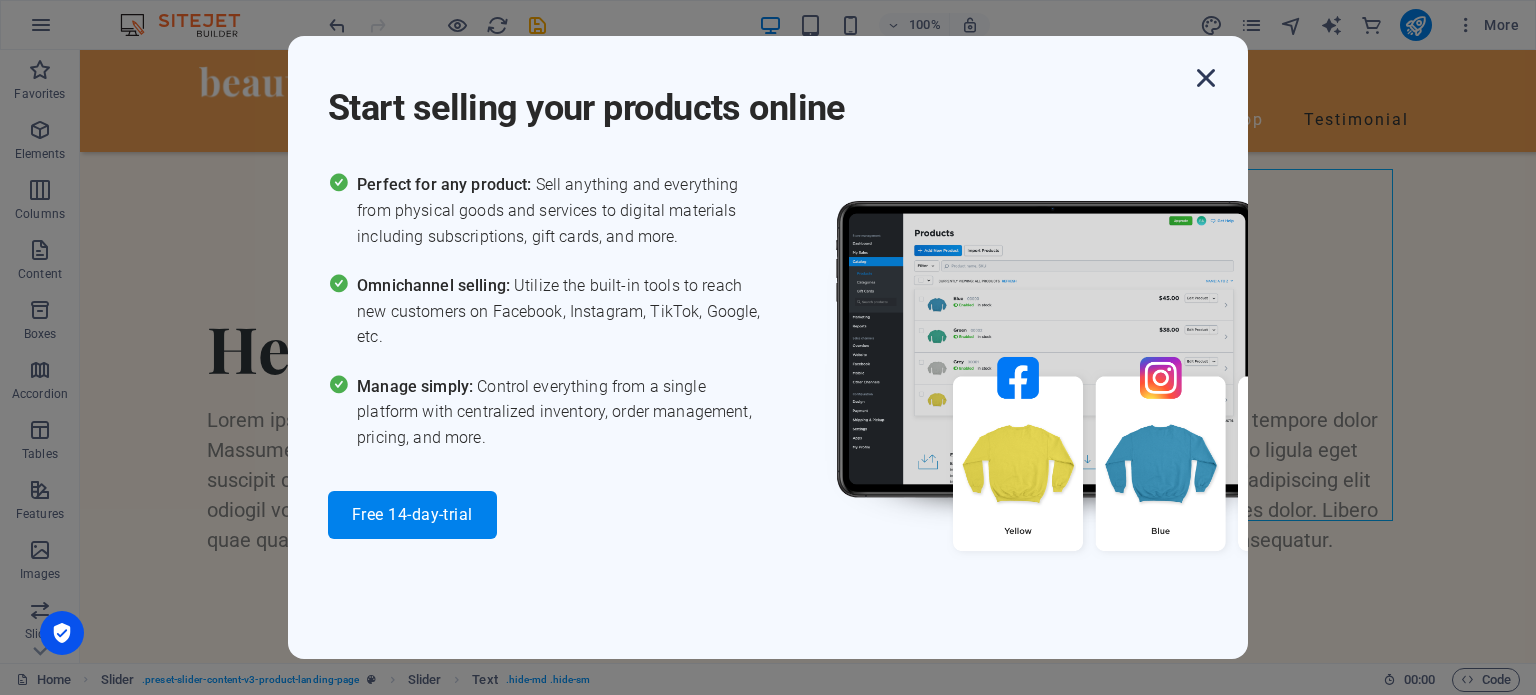 click at bounding box center (1206, 78) 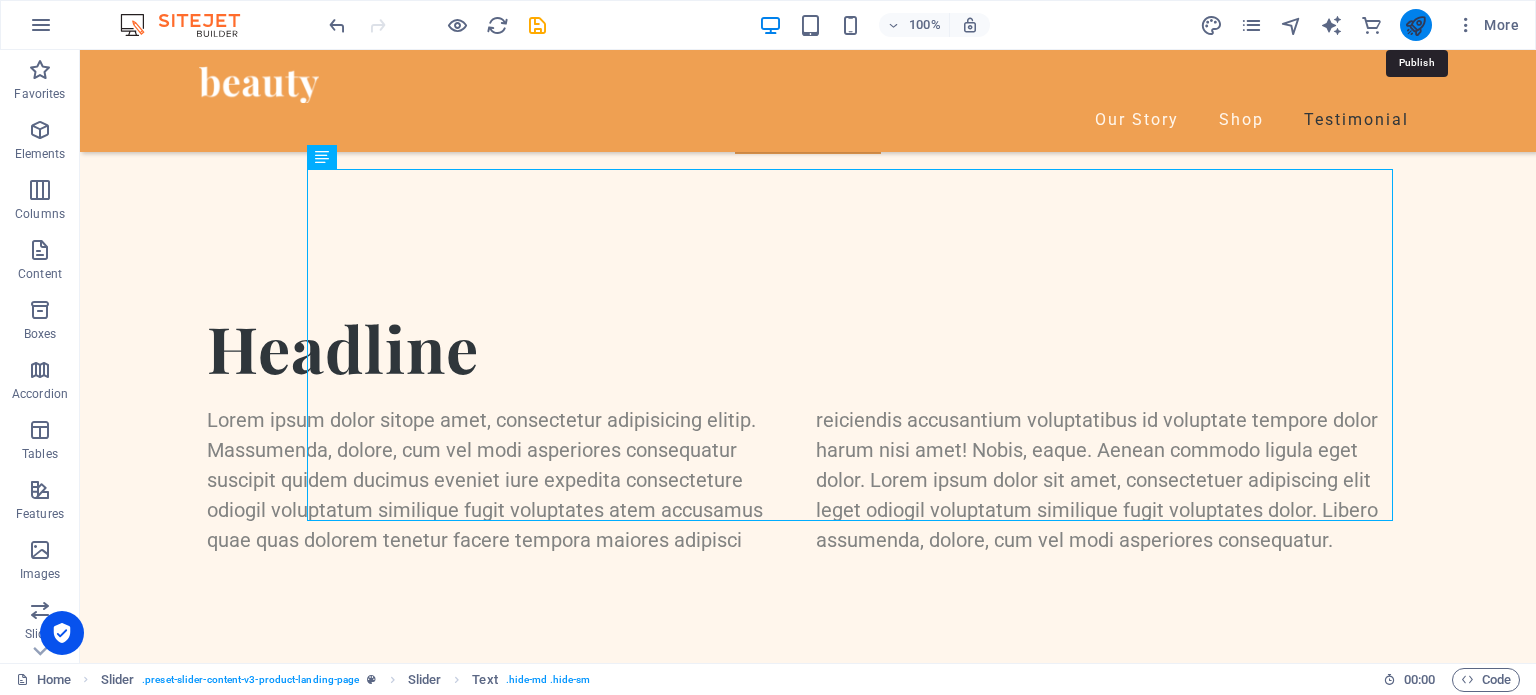 click at bounding box center (1415, 25) 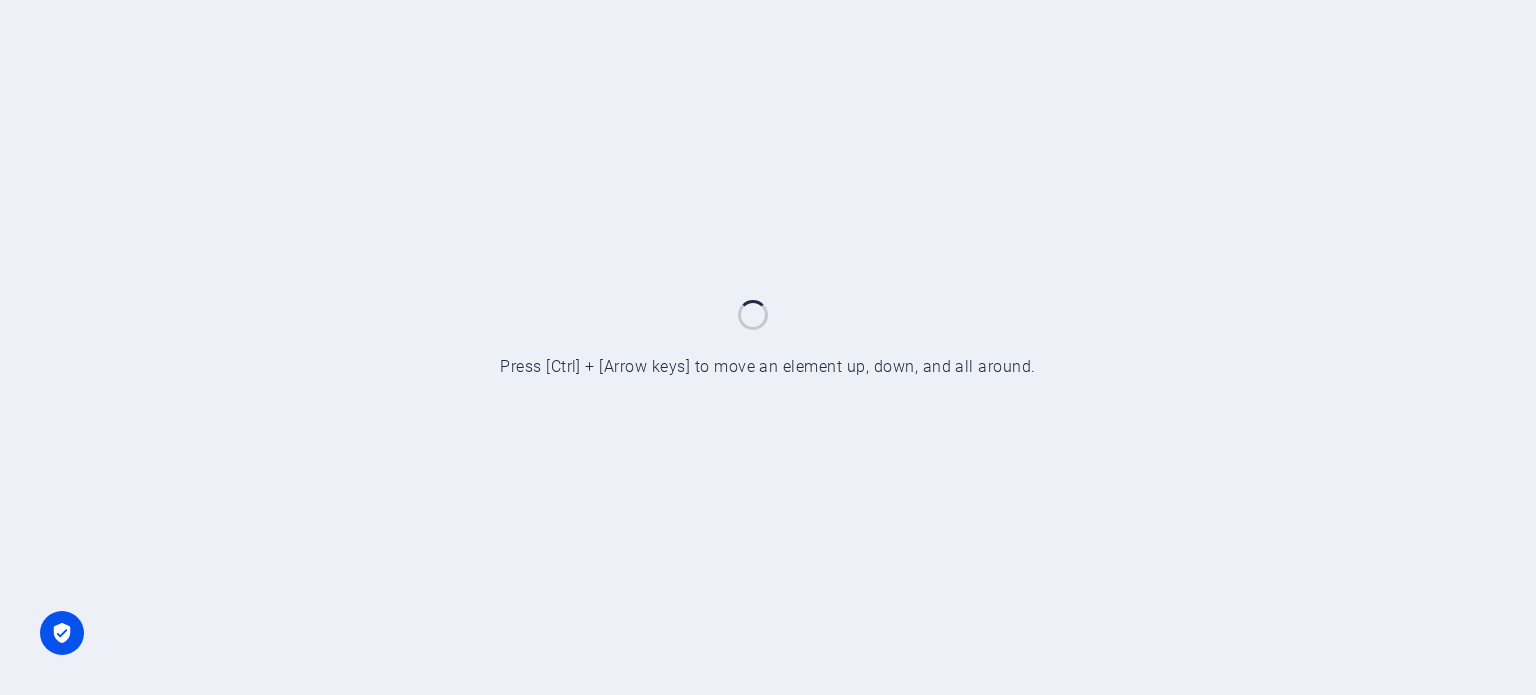 scroll, scrollTop: 0, scrollLeft: 0, axis: both 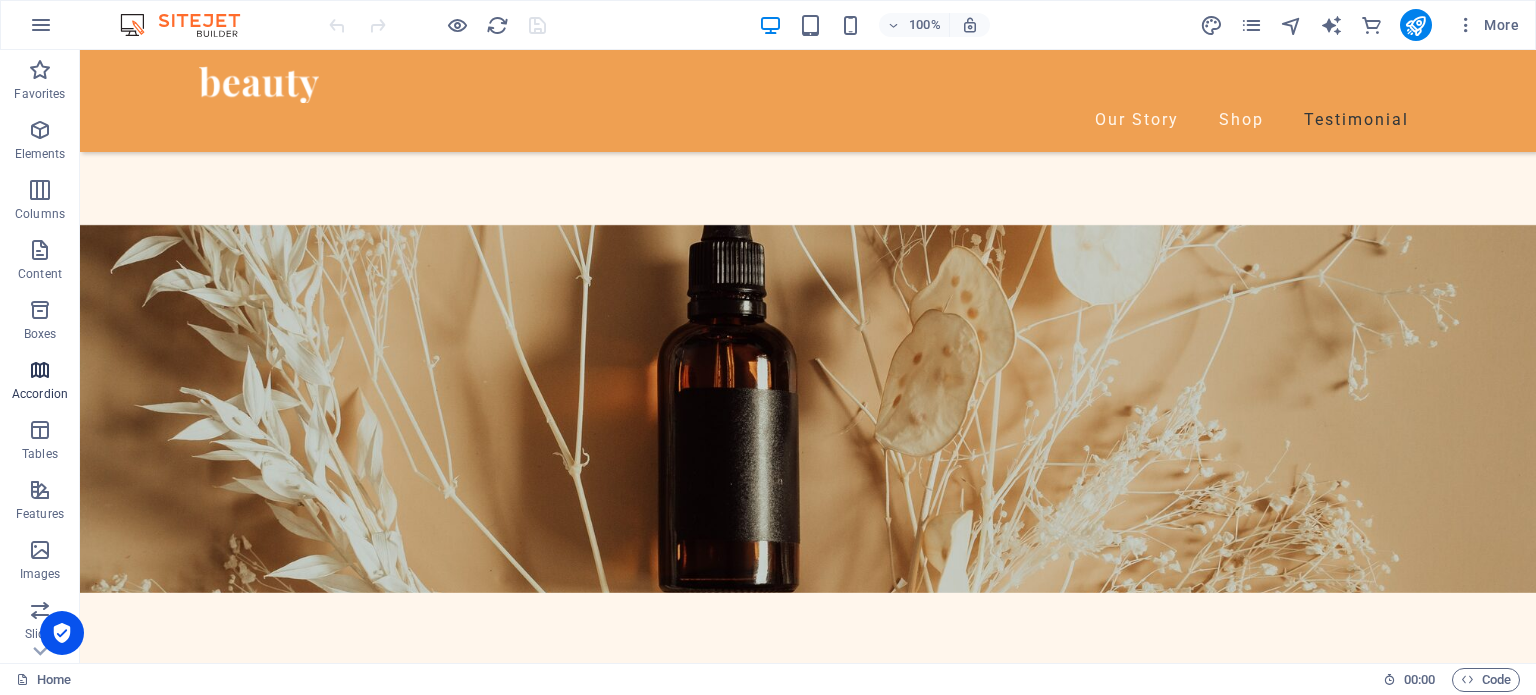 click at bounding box center (40, 370) 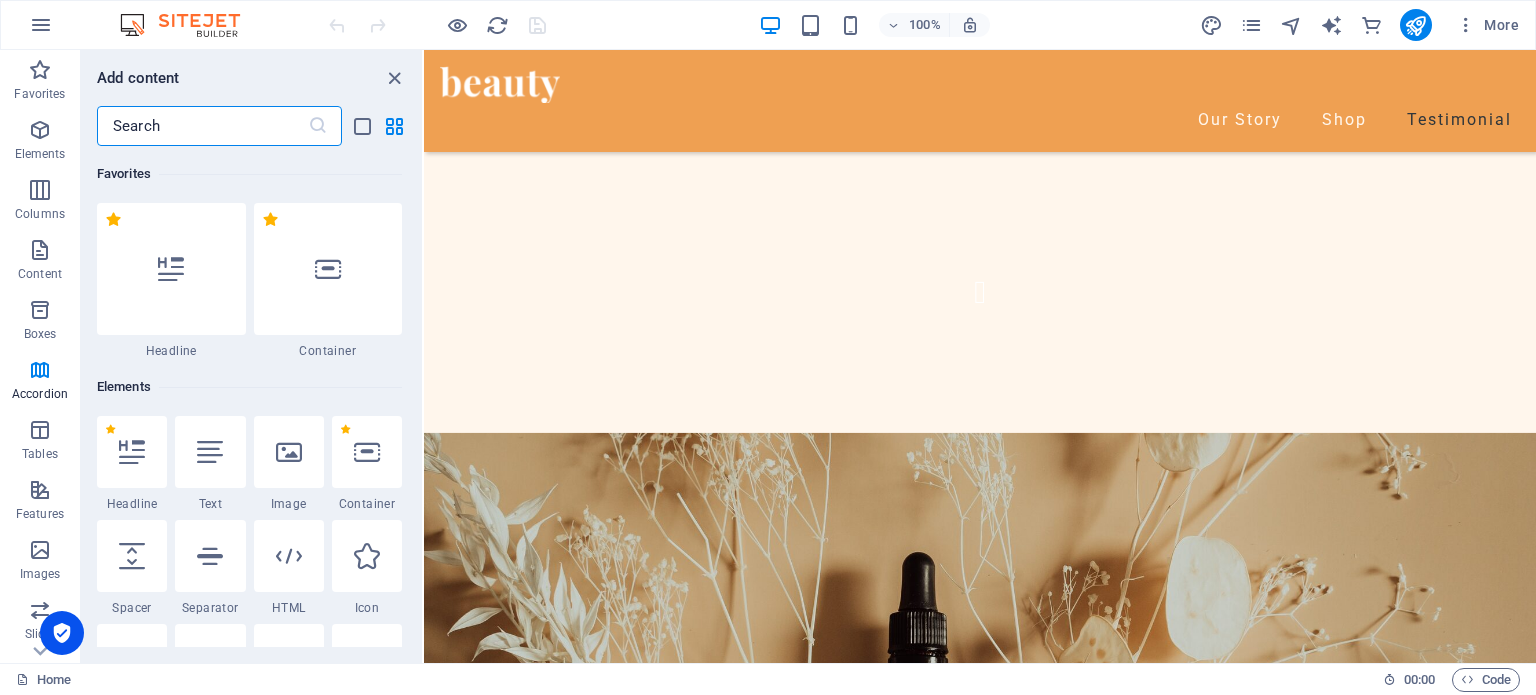 scroll, scrollTop: 6228, scrollLeft: 0, axis: vertical 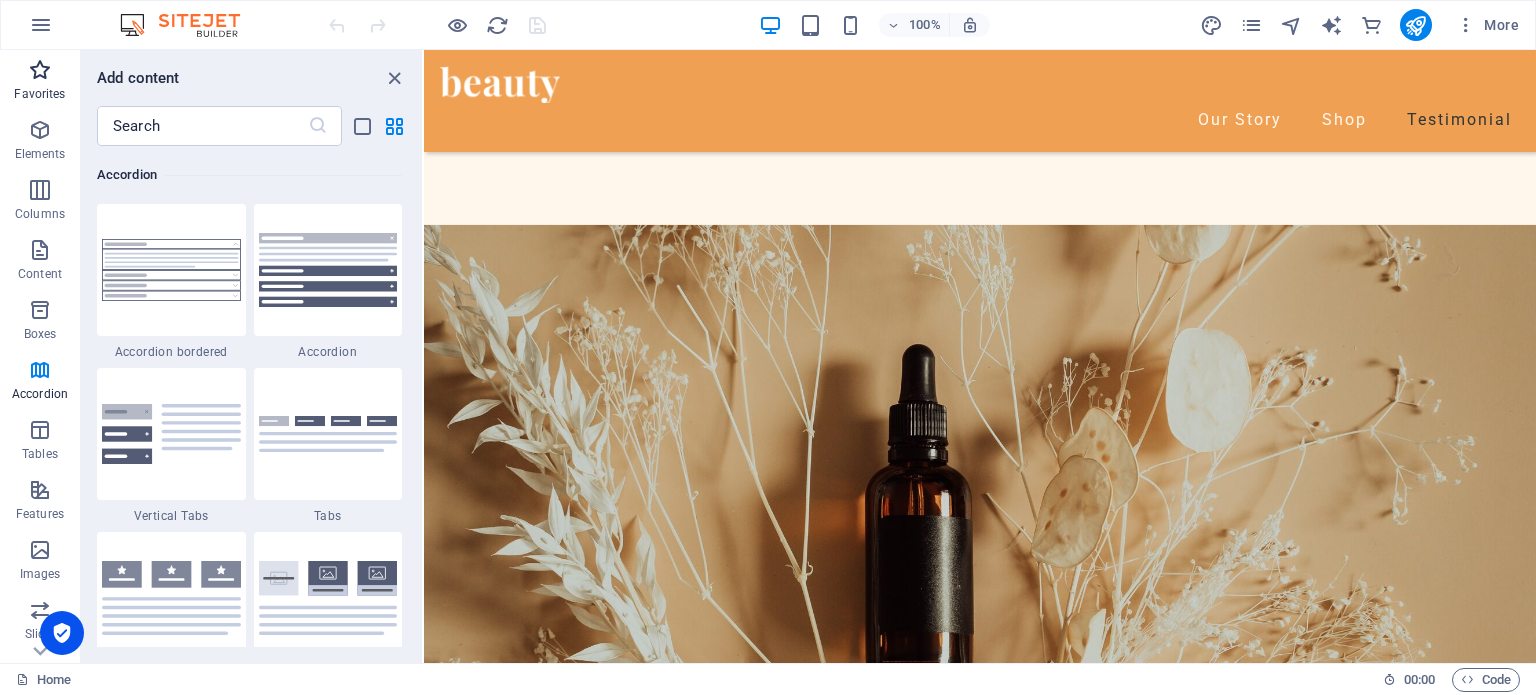 click at bounding box center (40, 70) 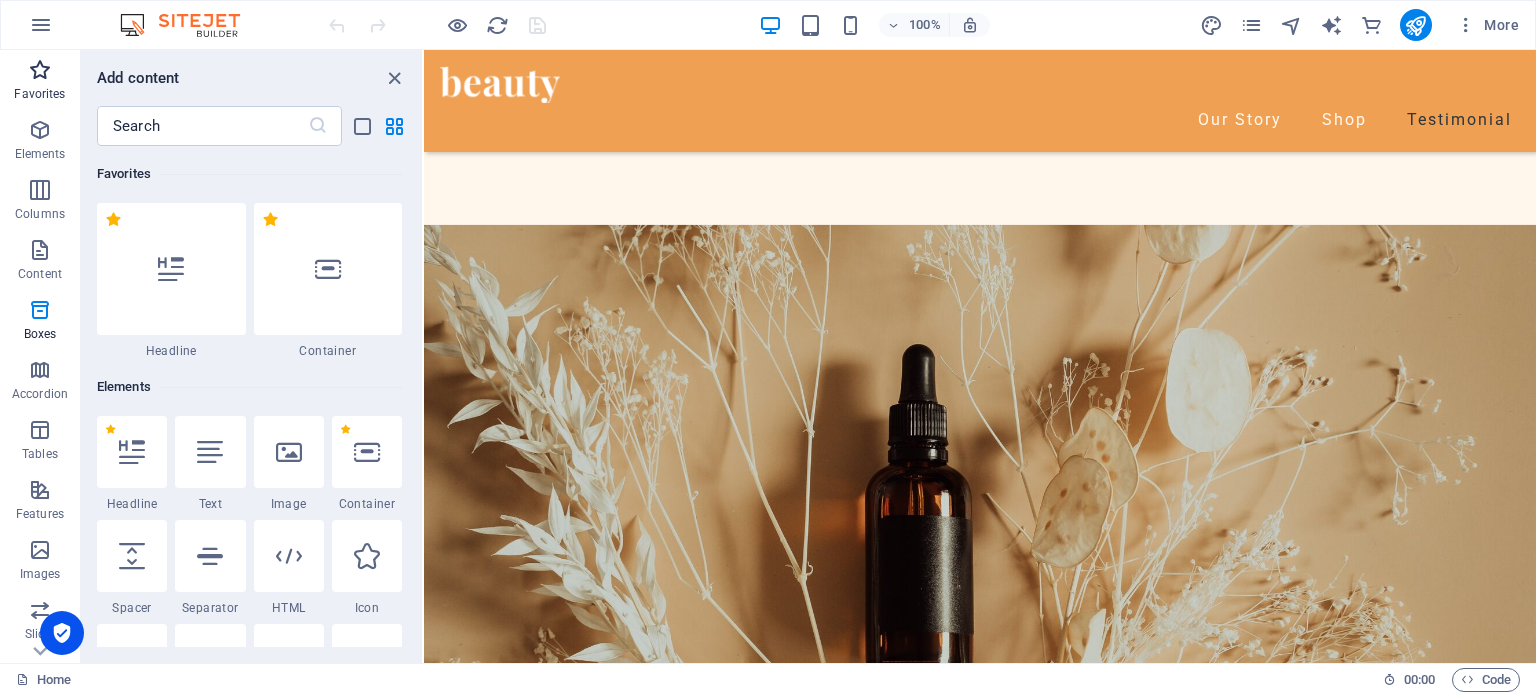scroll, scrollTop: 0, scrollLeft: 0, axis: both 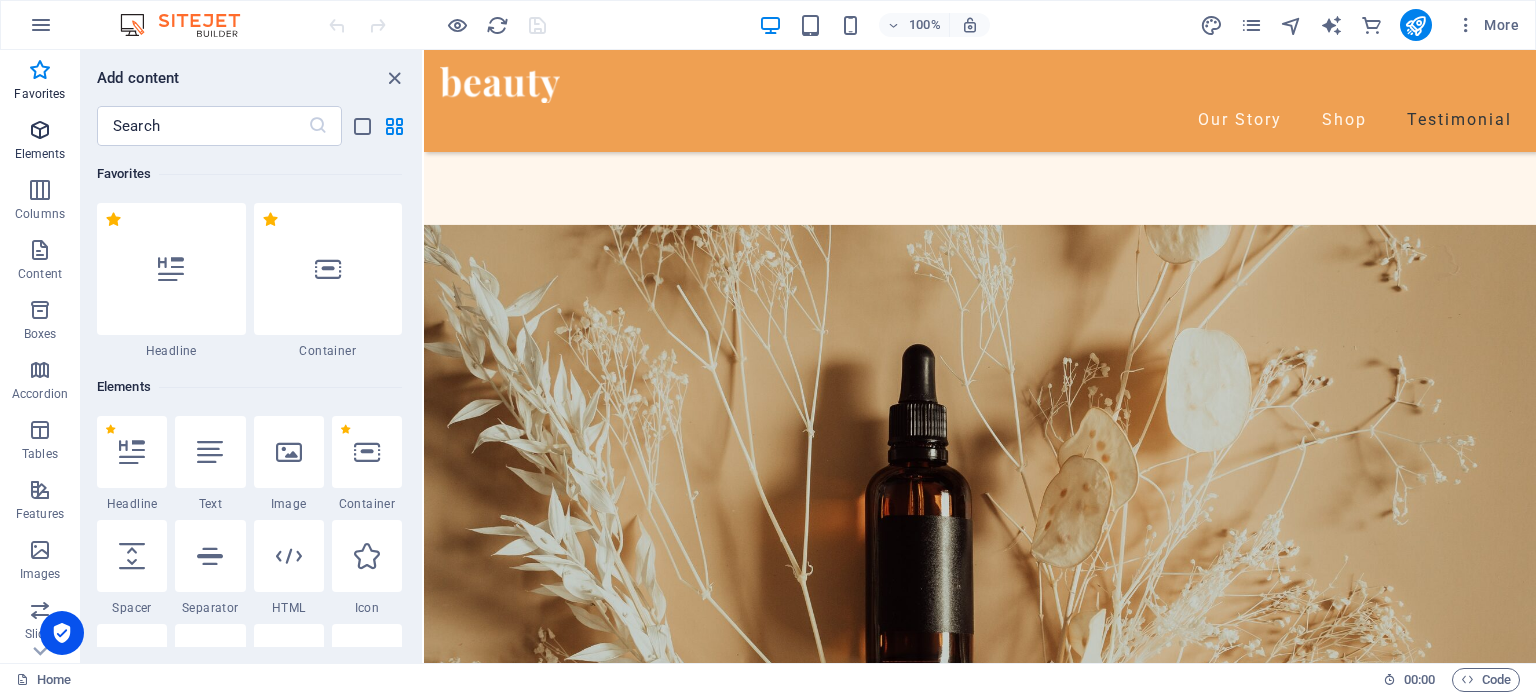 click on "Elements" at bounding box center [40, 142] 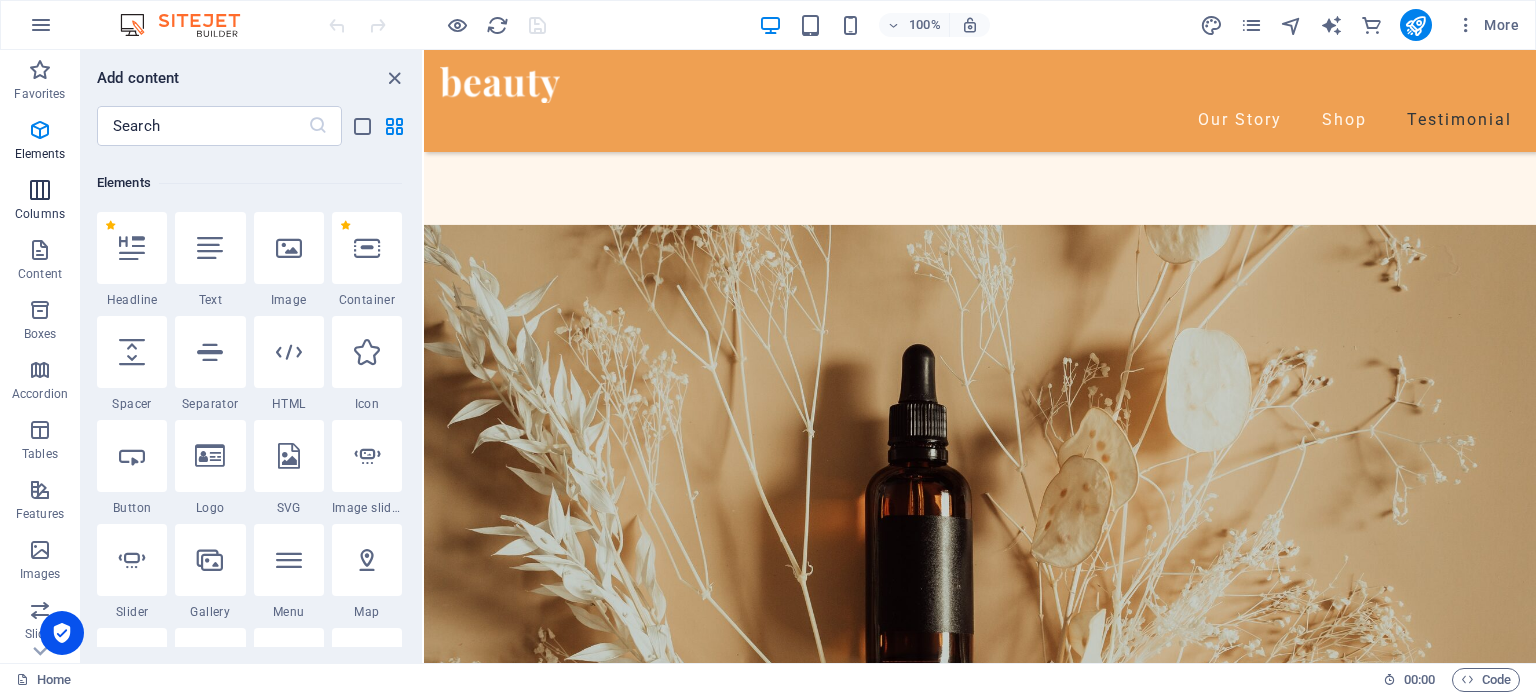 scroll, scrollTop: 212, scrollLeft: 0, axis: vertical 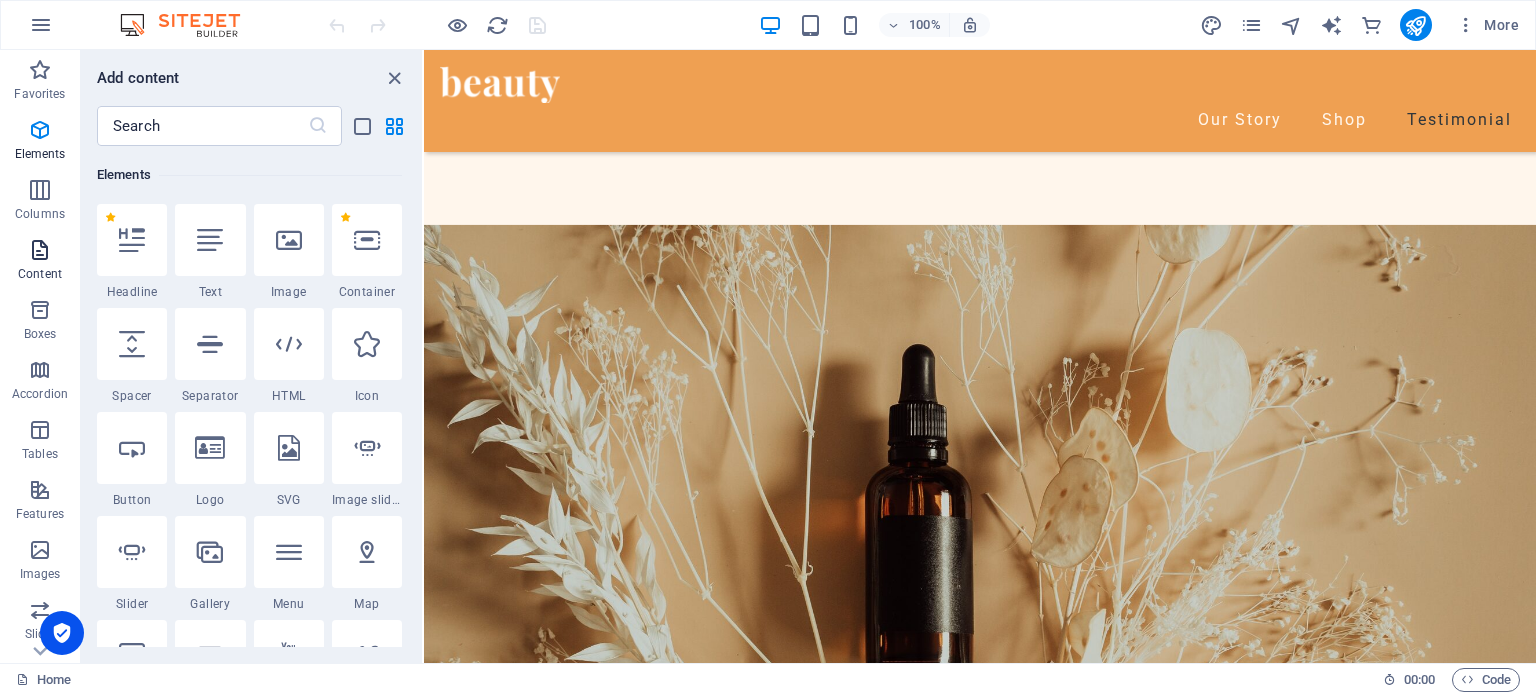 click at bounding box center [40, 250] 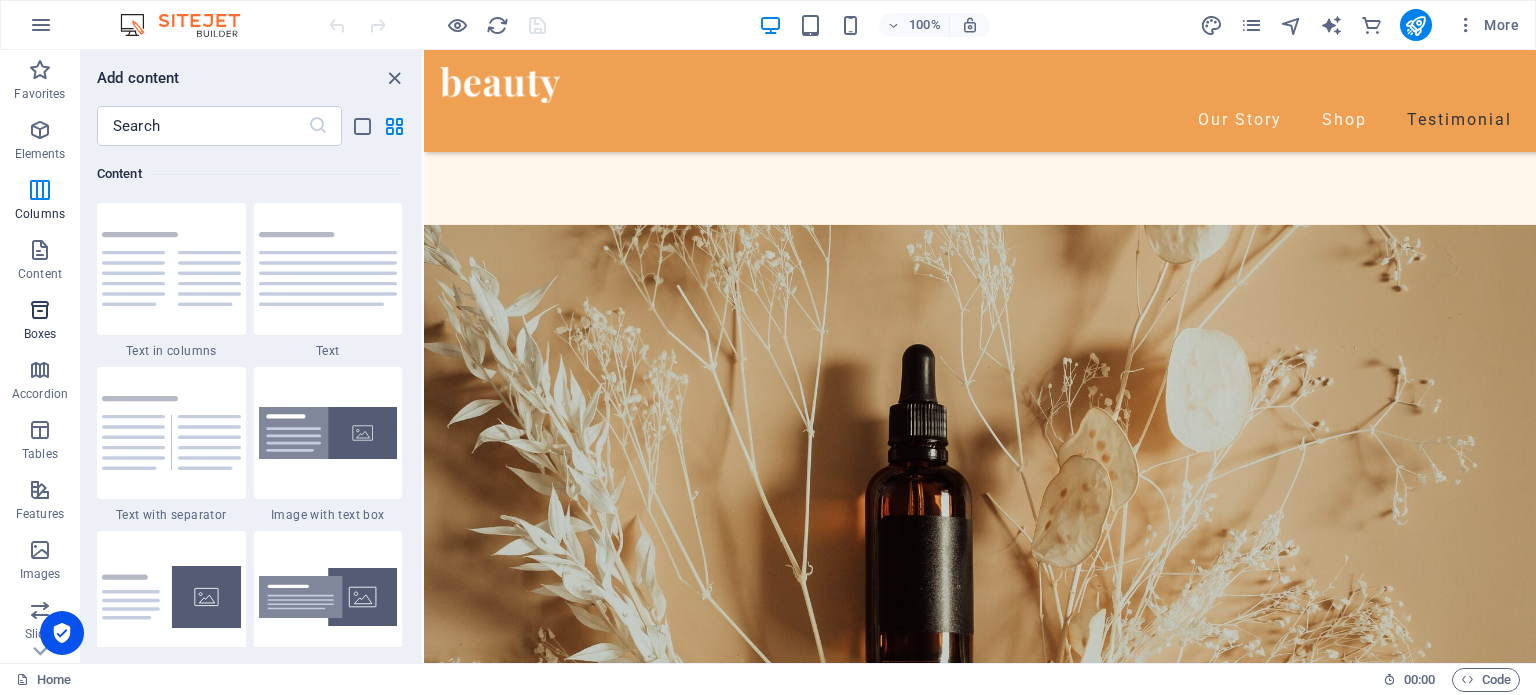 click at bounding box center (40, 310) 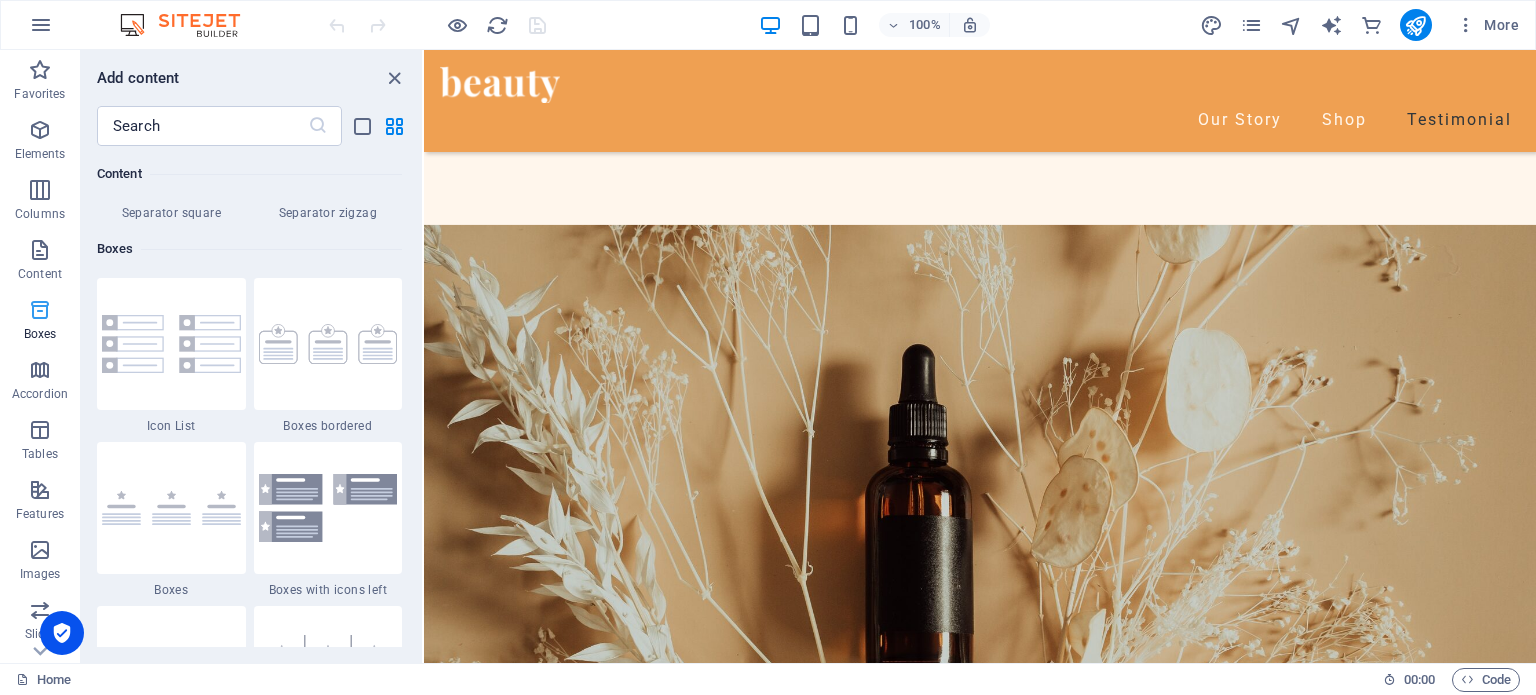 scroll, scrollTop: 5352, scrollLeft: 0, axis: vertical 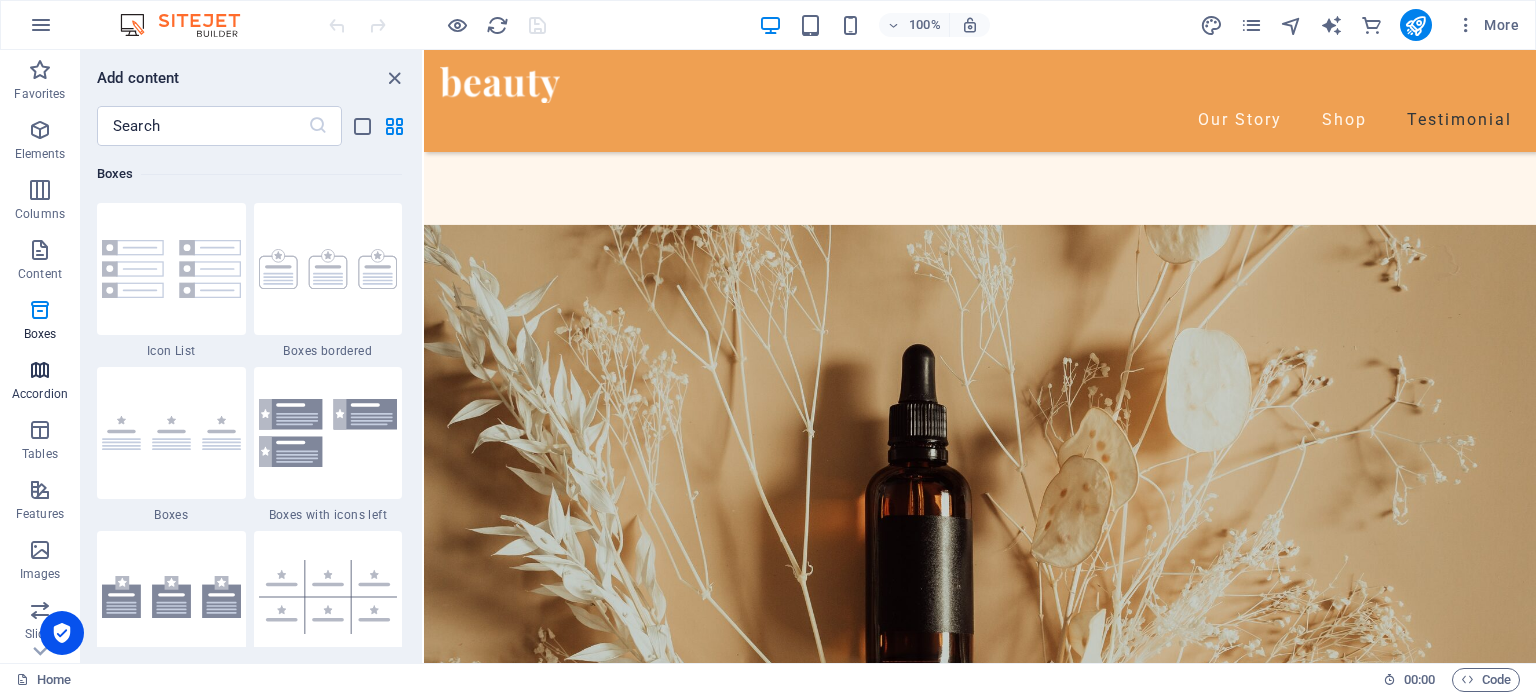 click at bounding box center (40, 370) 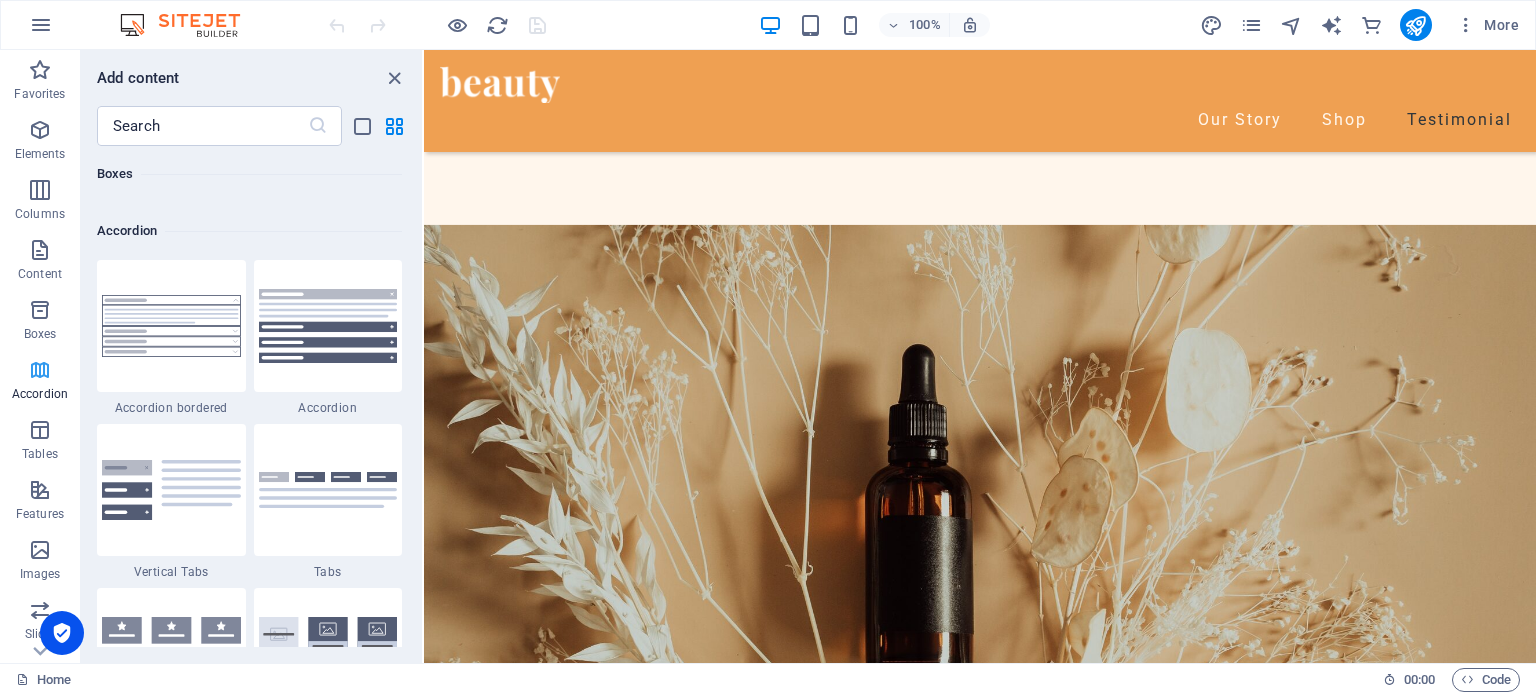 scroll, scrollTop: 6220, scrollLeft: 0, axis: vertical 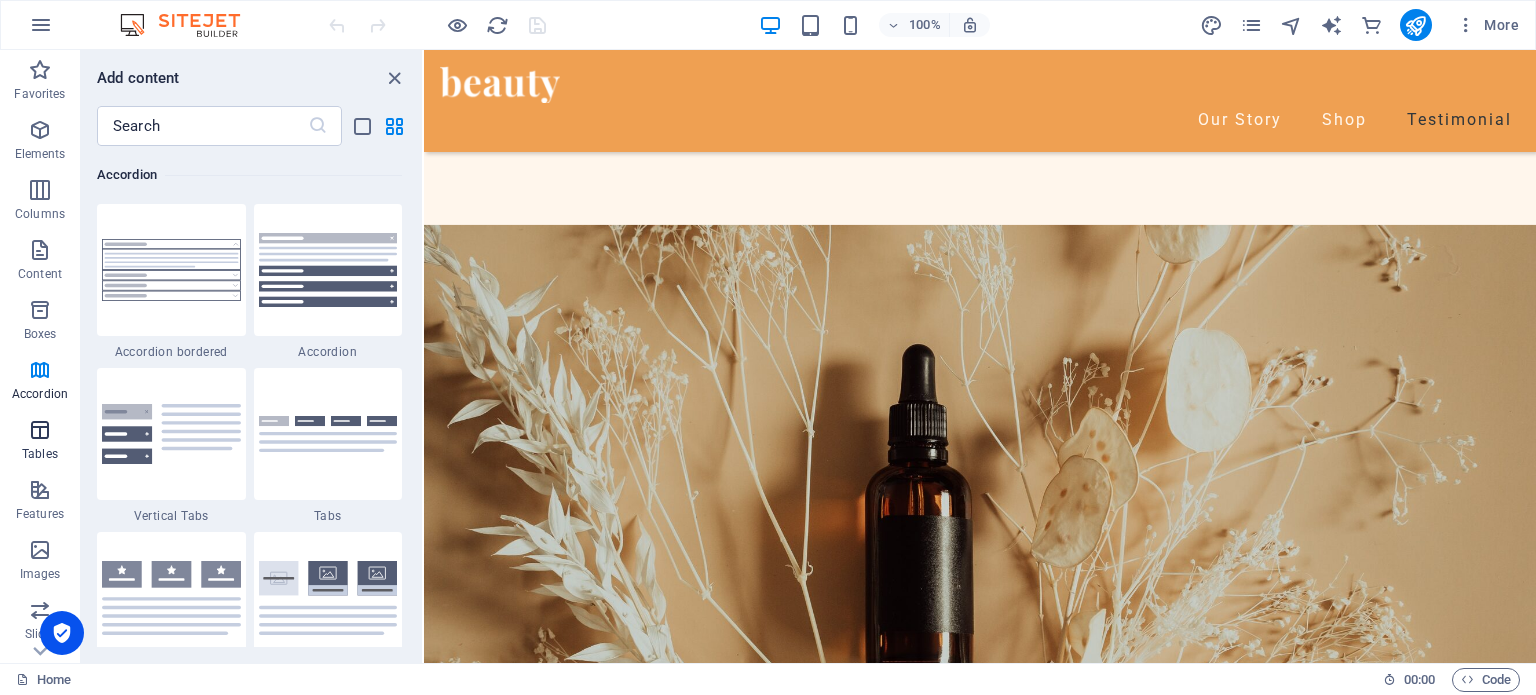 click at bounding box center (40, 430) 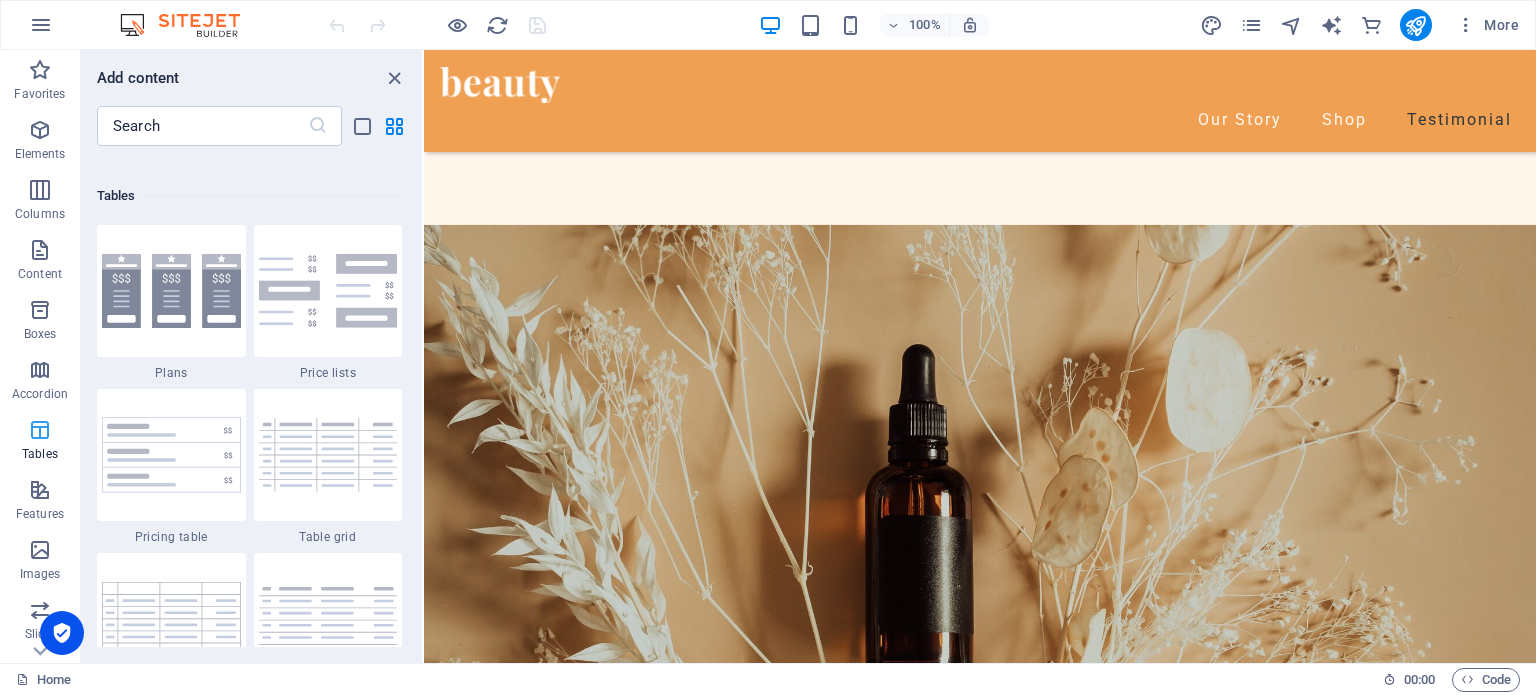 scroll, scrollTop: 6761, scrollLeft: 0, axis: vertical 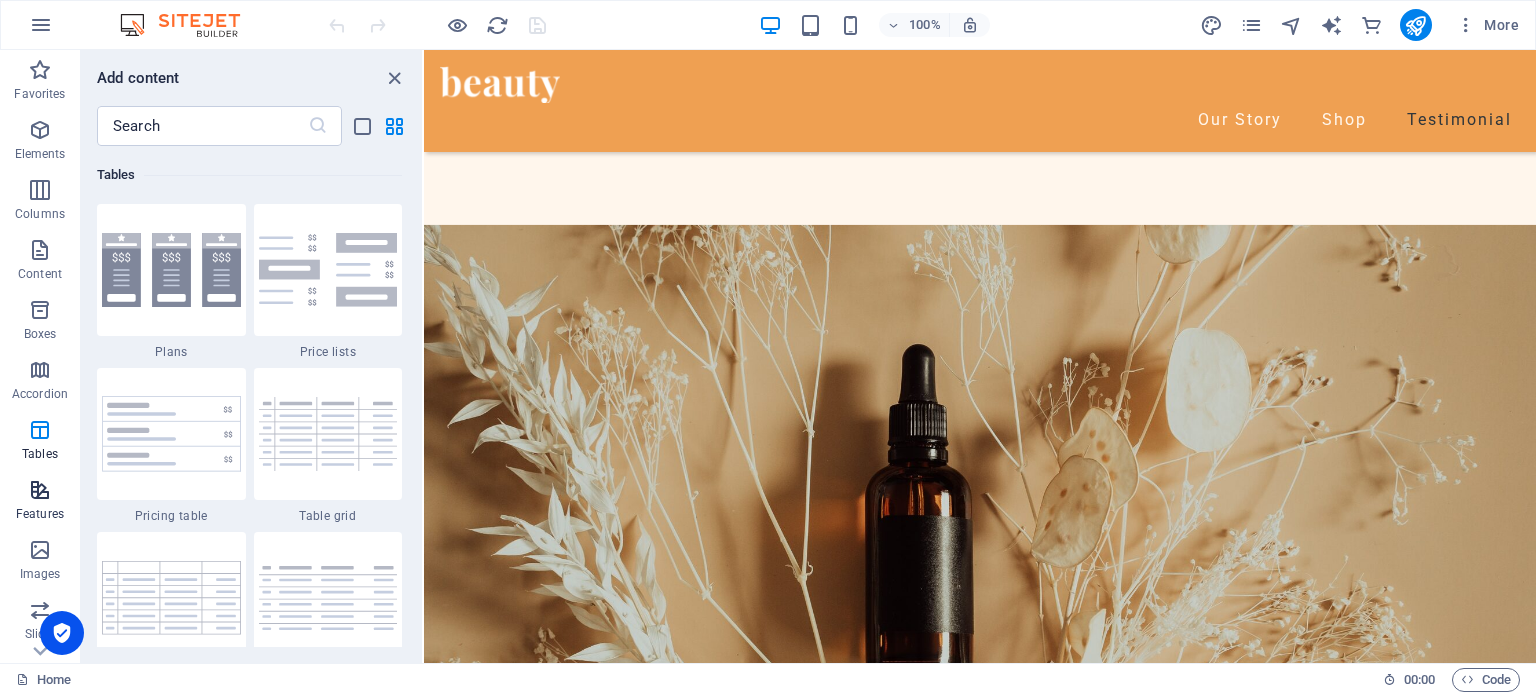 click at bounding box center (40, 490) 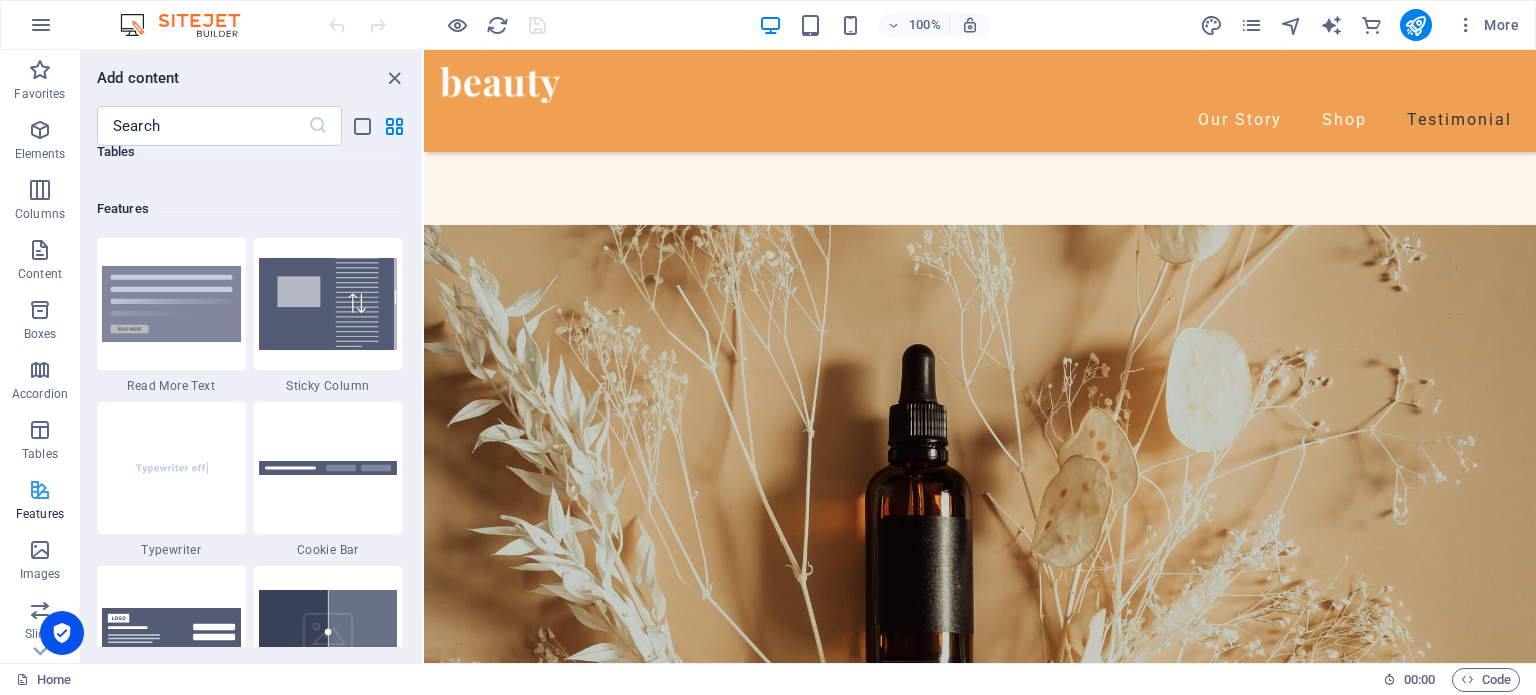 scroll, scrollTop: 7630, scrollLeft: 0, axis: vertical 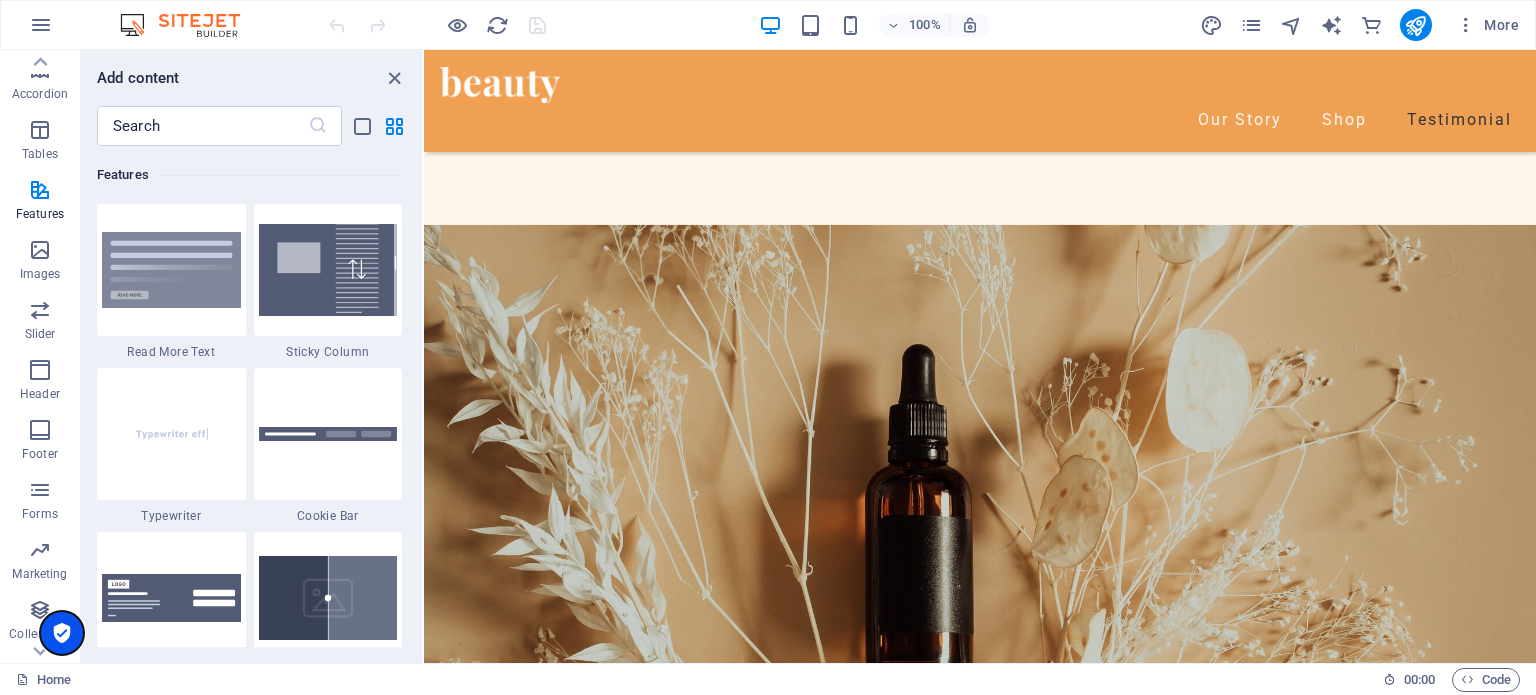 click at bounding box center (62, 633) 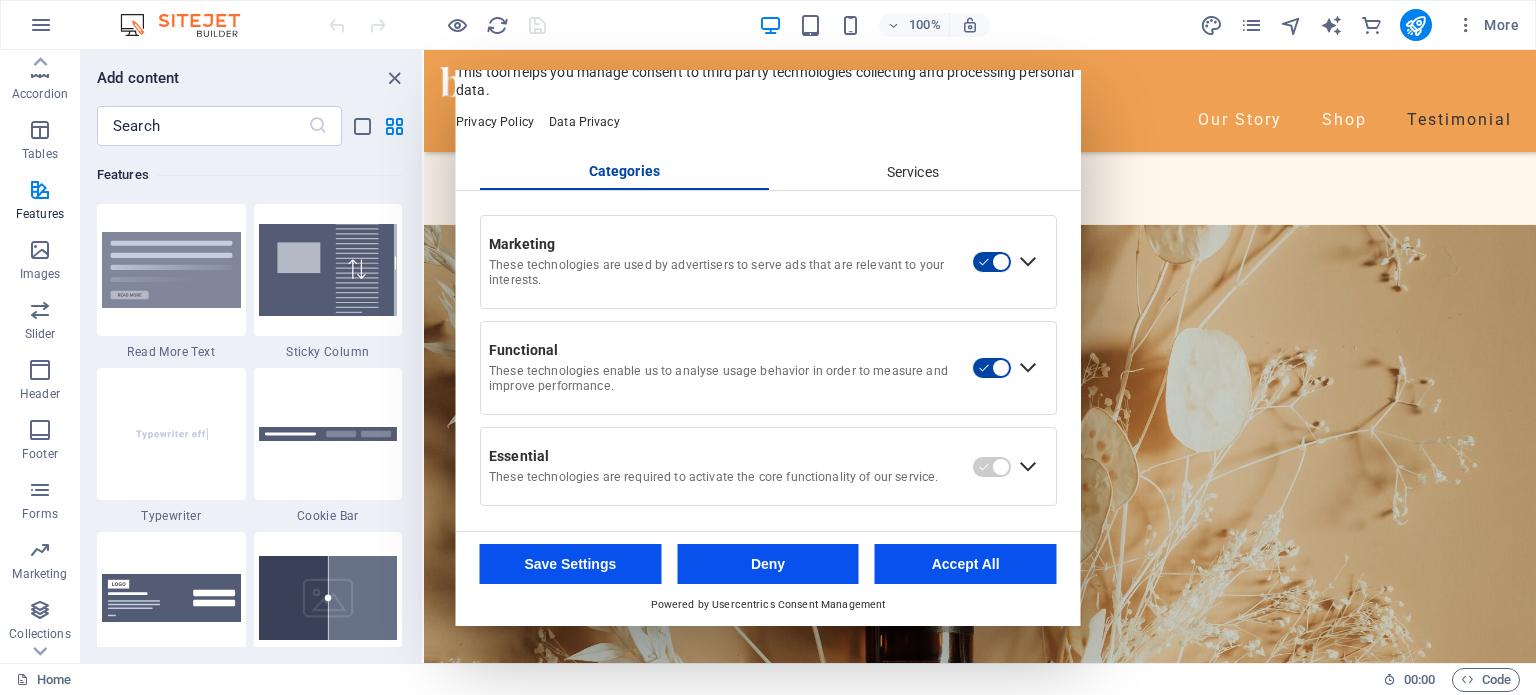 scroll, scrollTop: 59, scrollLeft: 0, axis: vertical 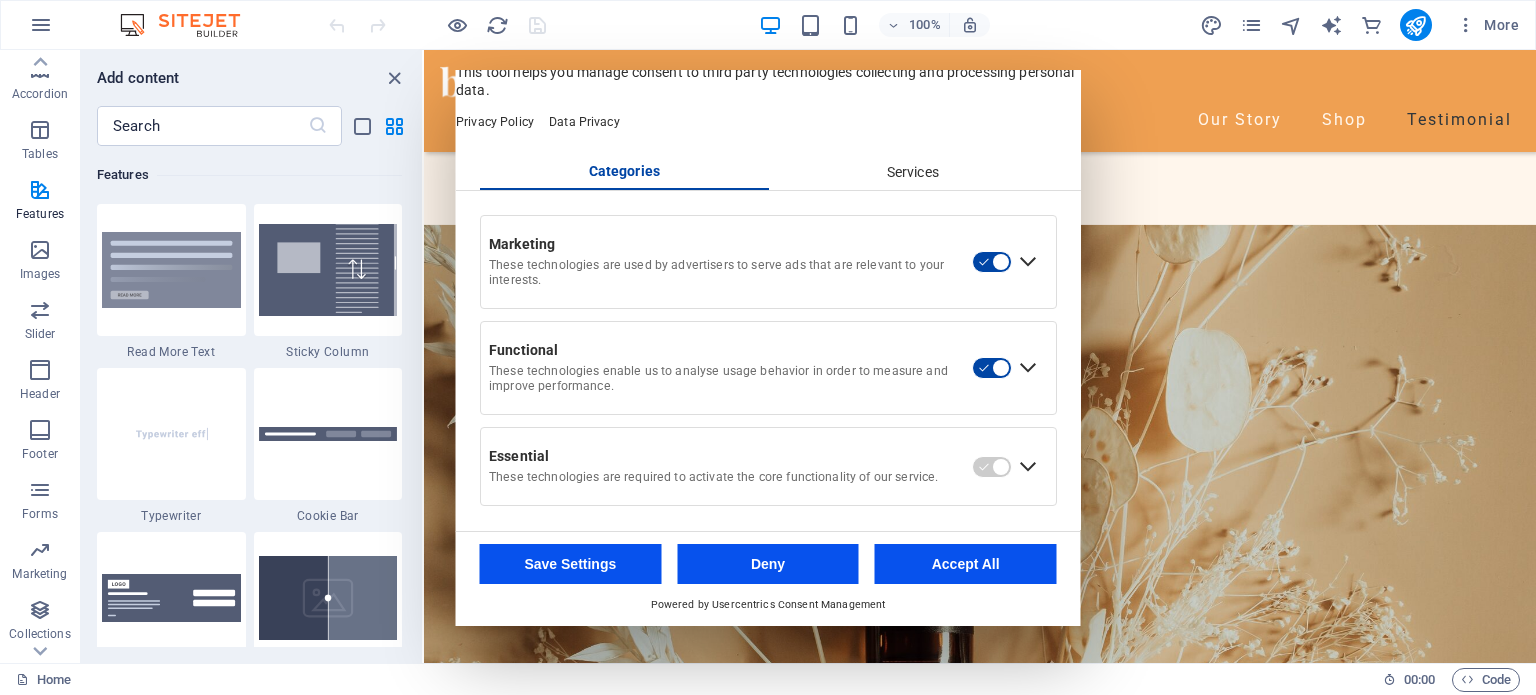 click on "Accept All" at bounding box center (966, 564) 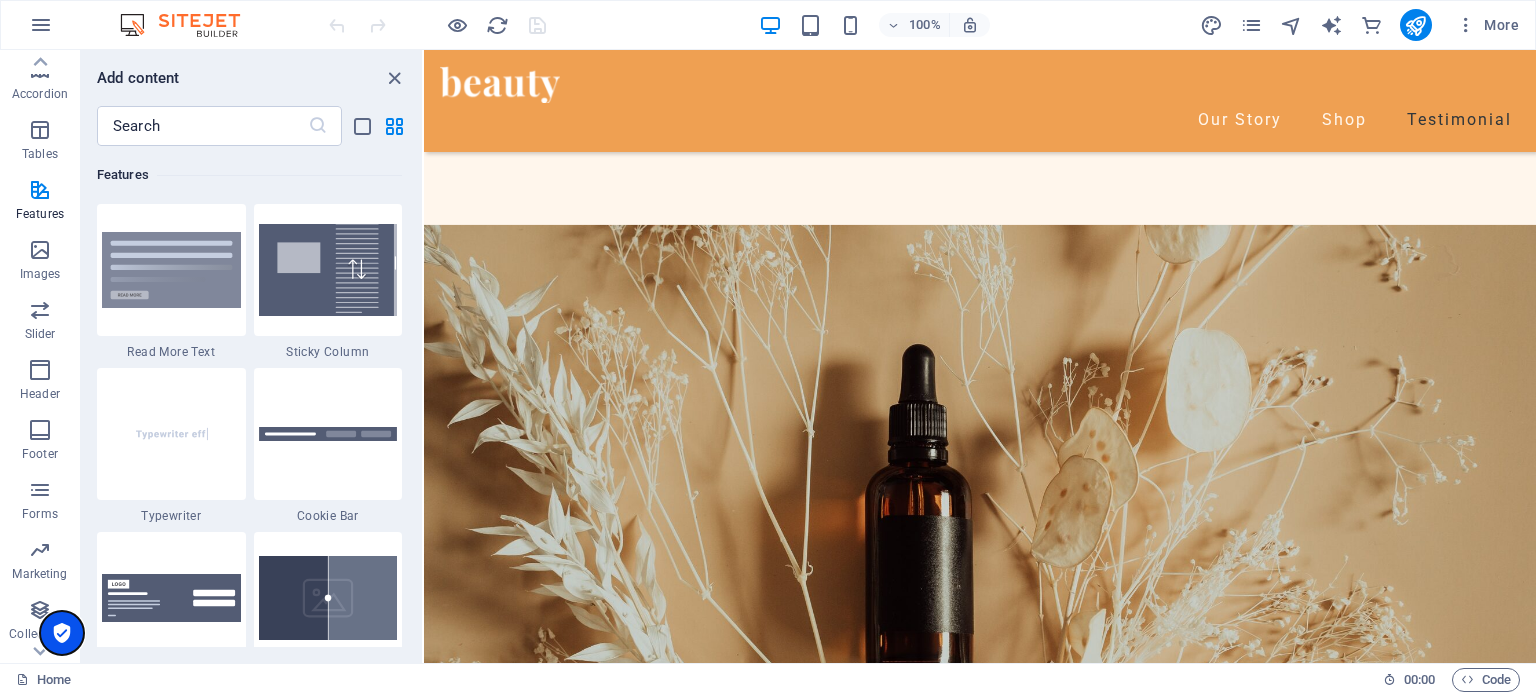 click at bounding box center (62, 633) 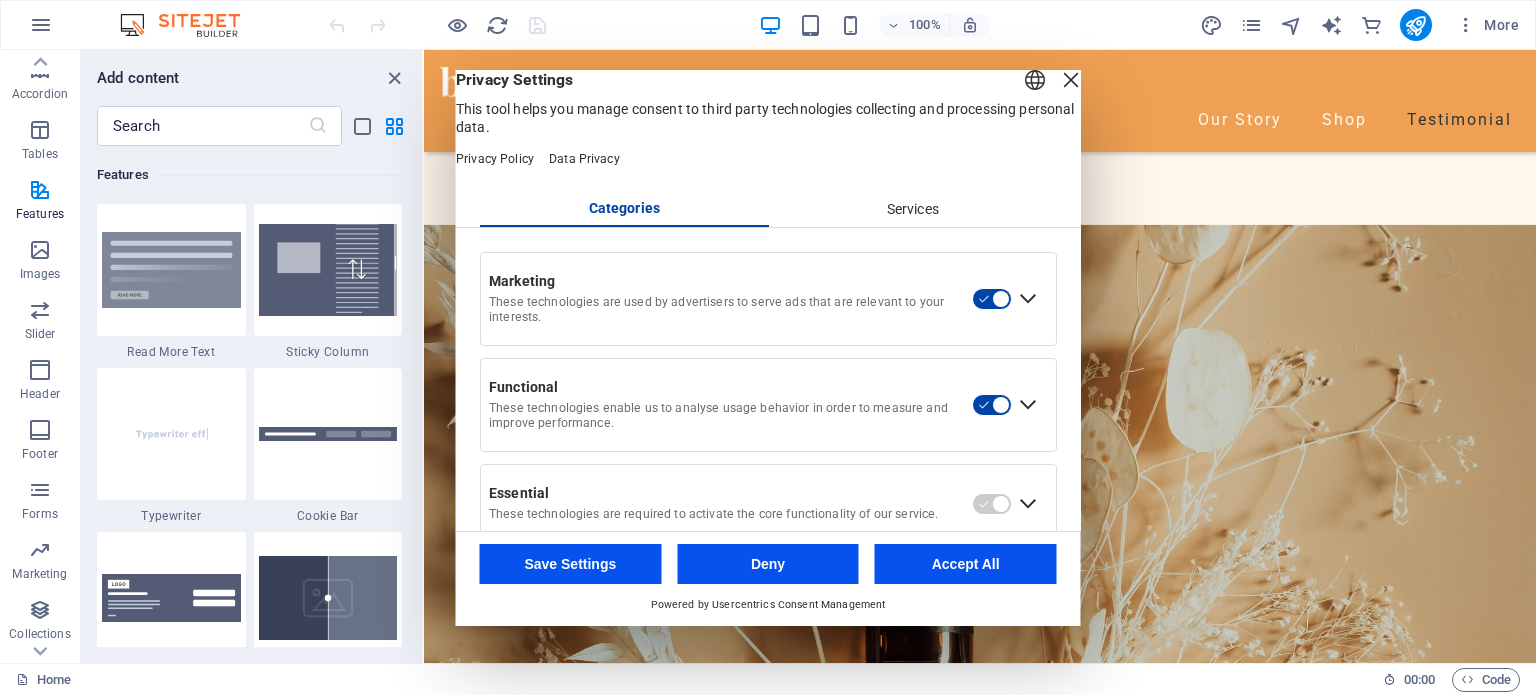 click on "Save Settings" at bounding box center (571, 564) 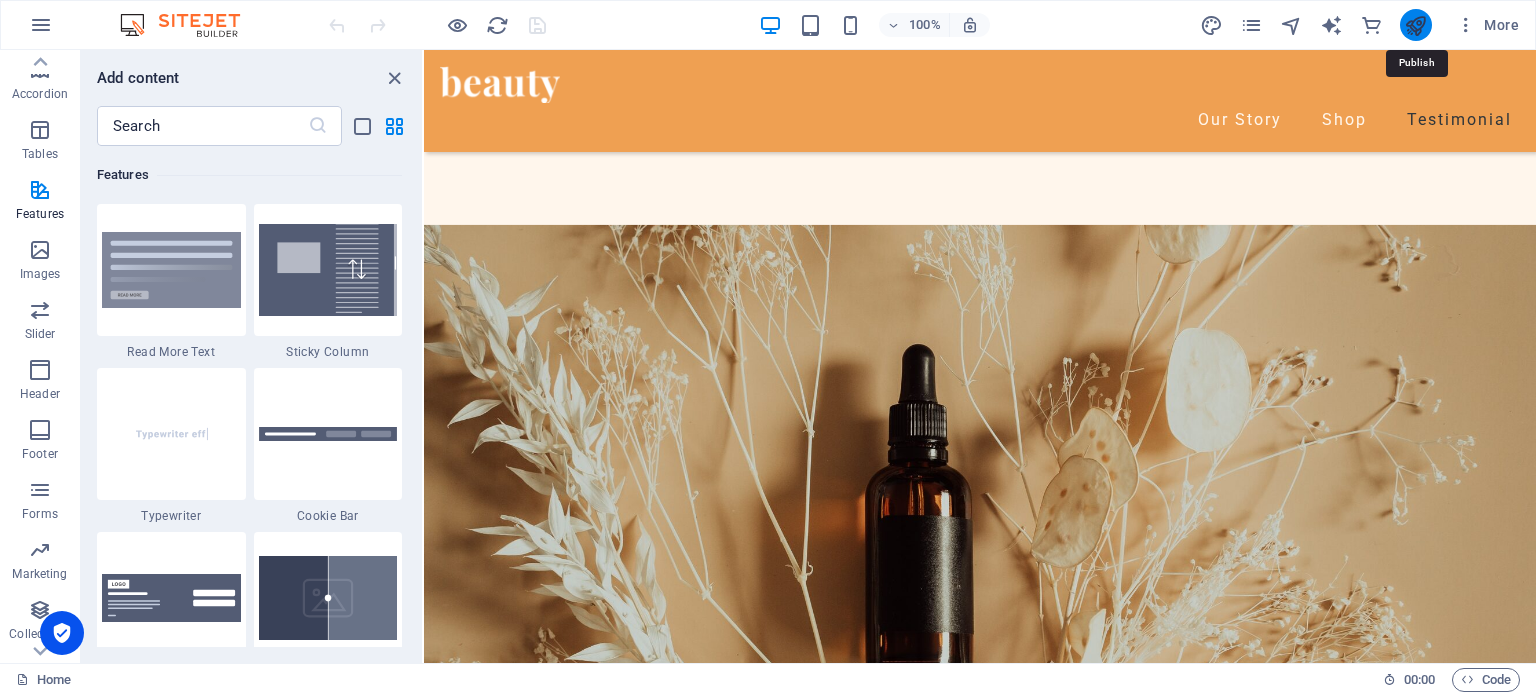 click at bounding box center (1415, 25) 